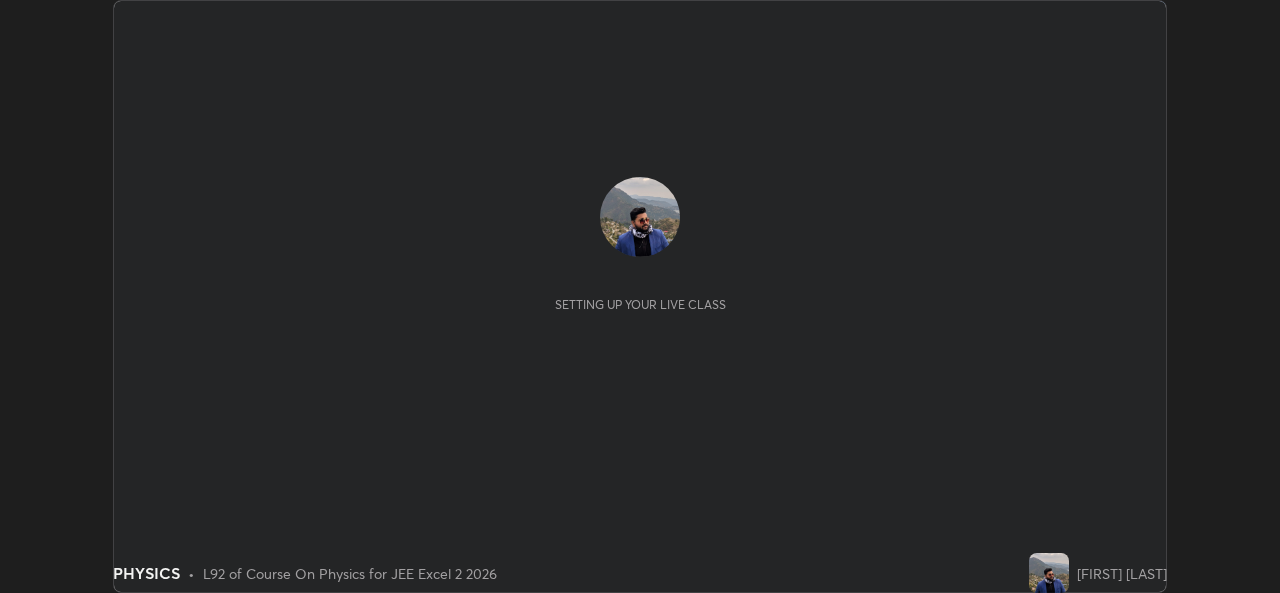 scroll, scrollTop: 0, scrollLeft: 0, axis: both 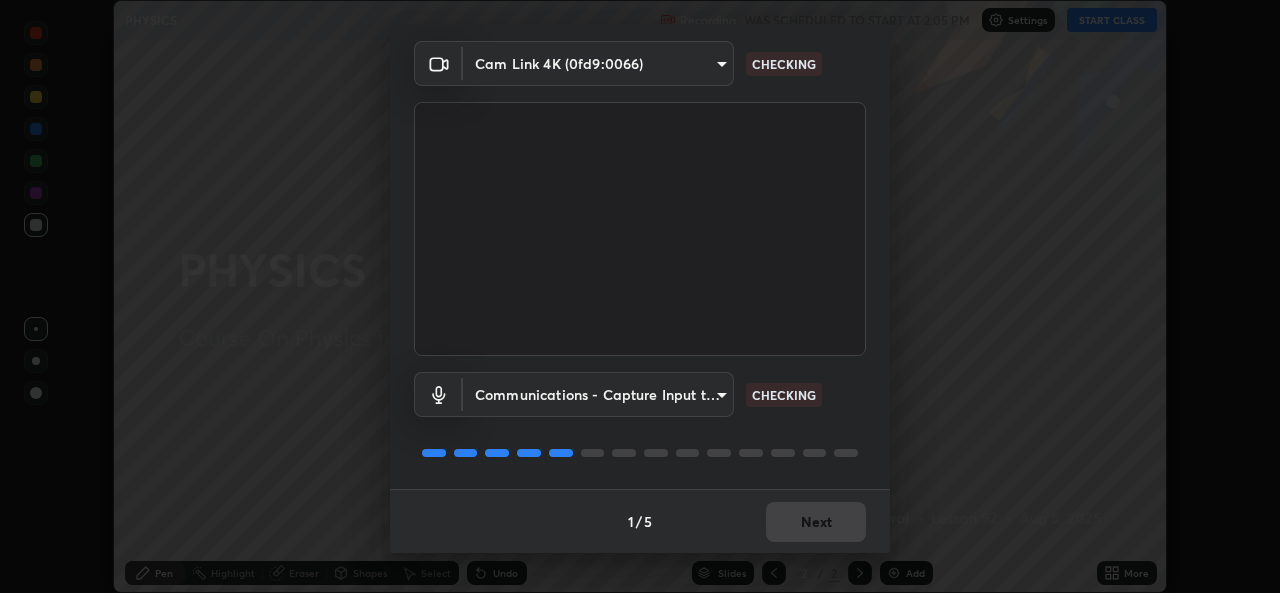 click on "1 / 5 Next" at bounding box center (640, 521) 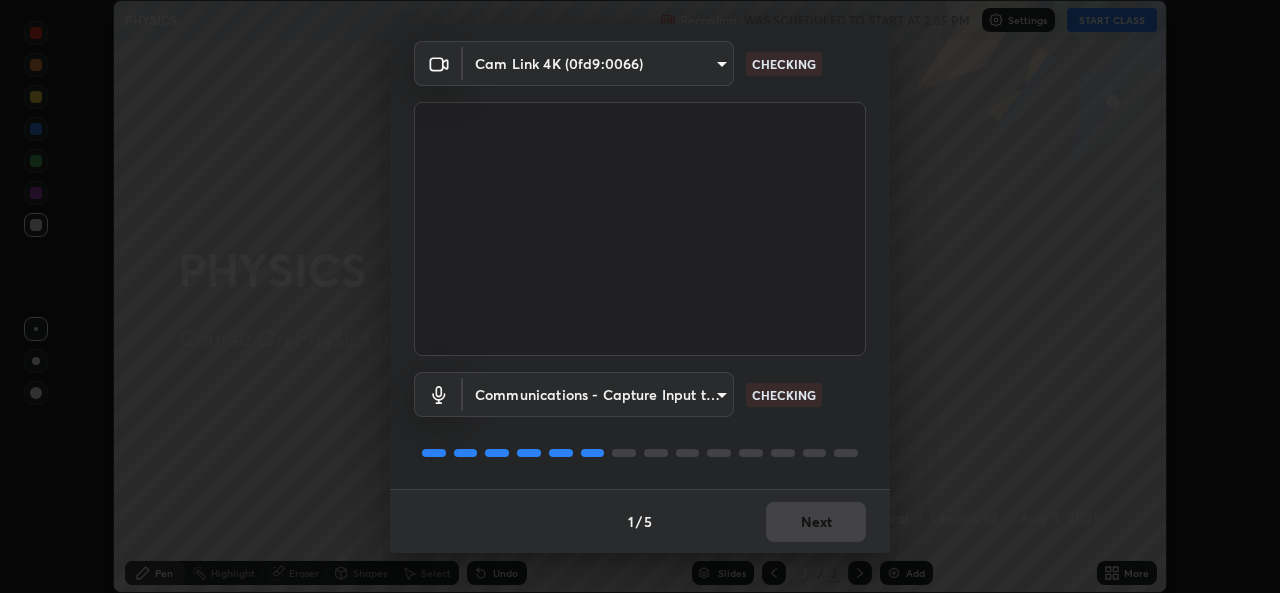 click on "1 / 5 Next" at bounding box center (640, 521) 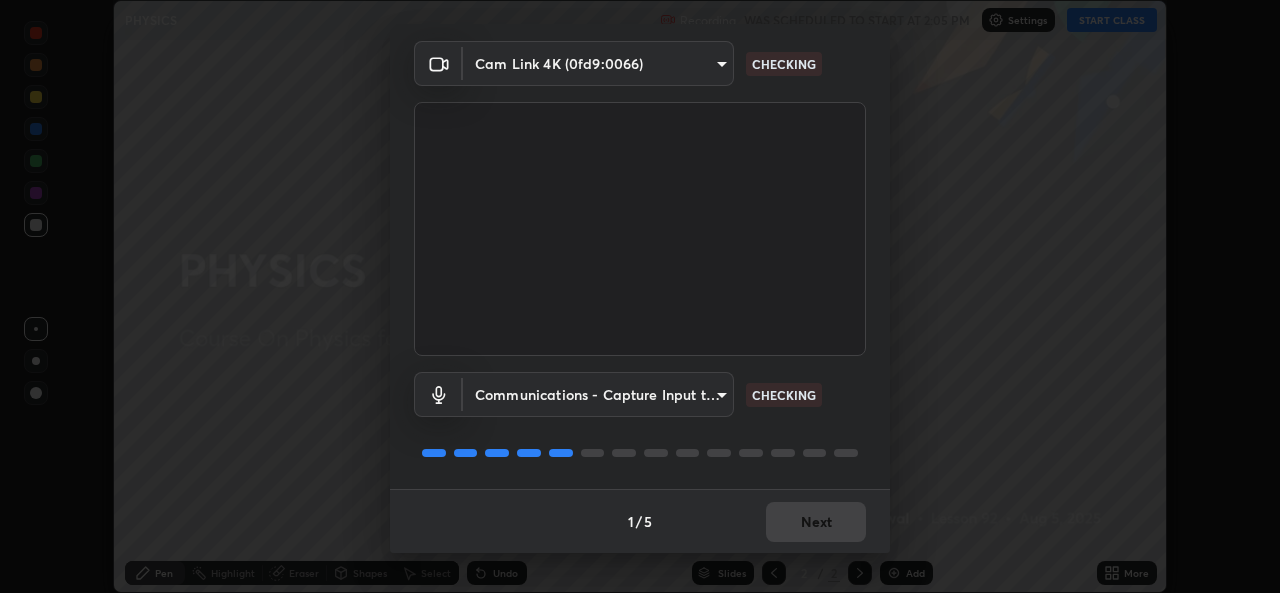 click on "1 / 5 Next" at bounding box center (640, 521) 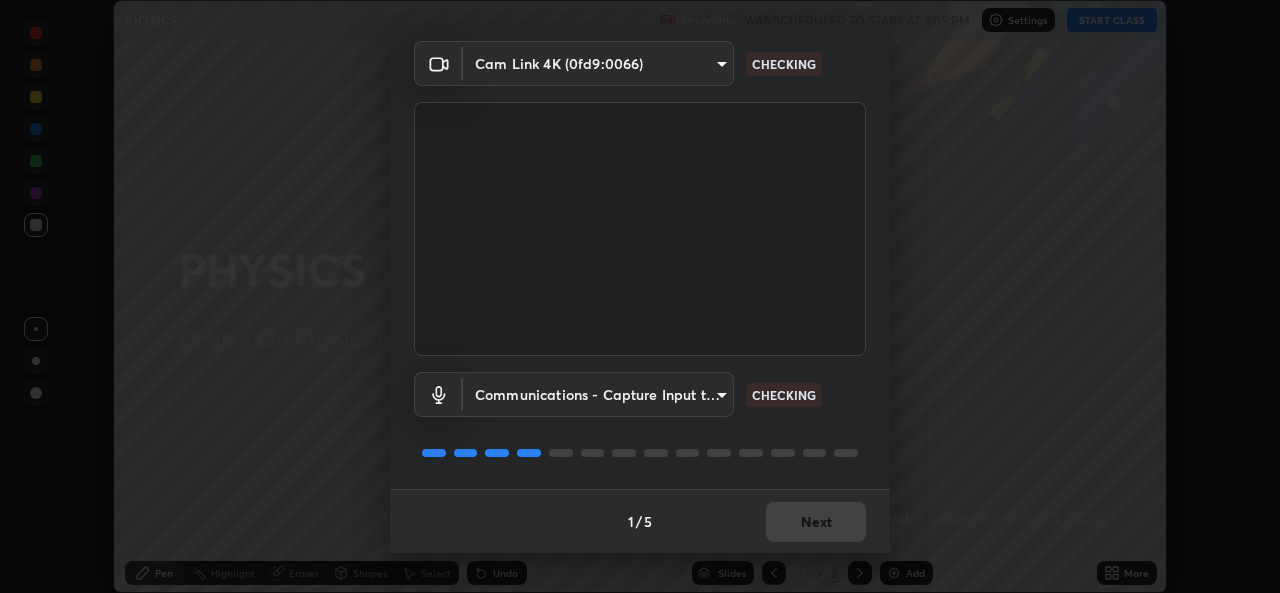 click on "1 / 5 Next" at bounding box center [640, 521] 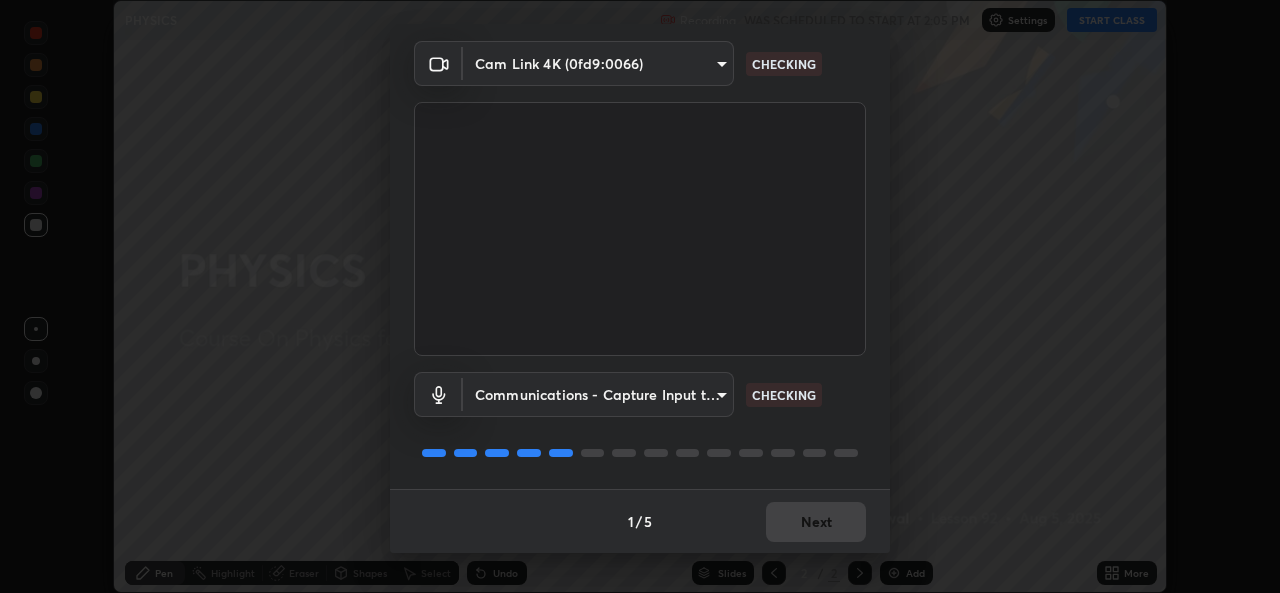 click on "1 / 5 Next" at bounding box center [640, 521] 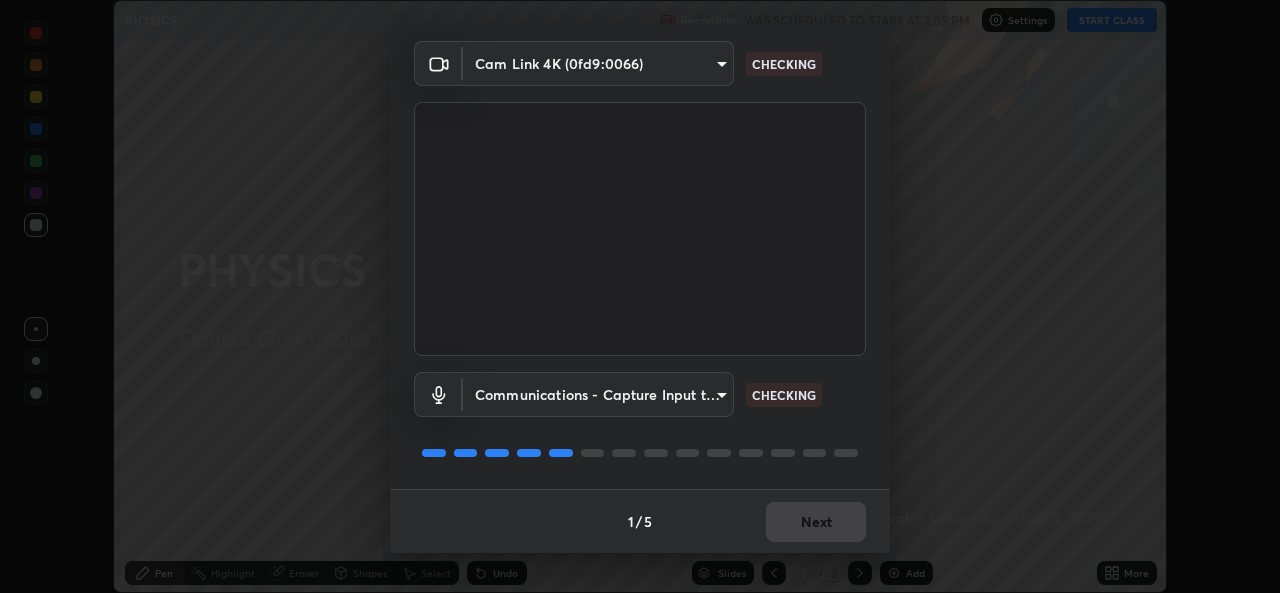 click on "Next" at bounding box center (816, 522) 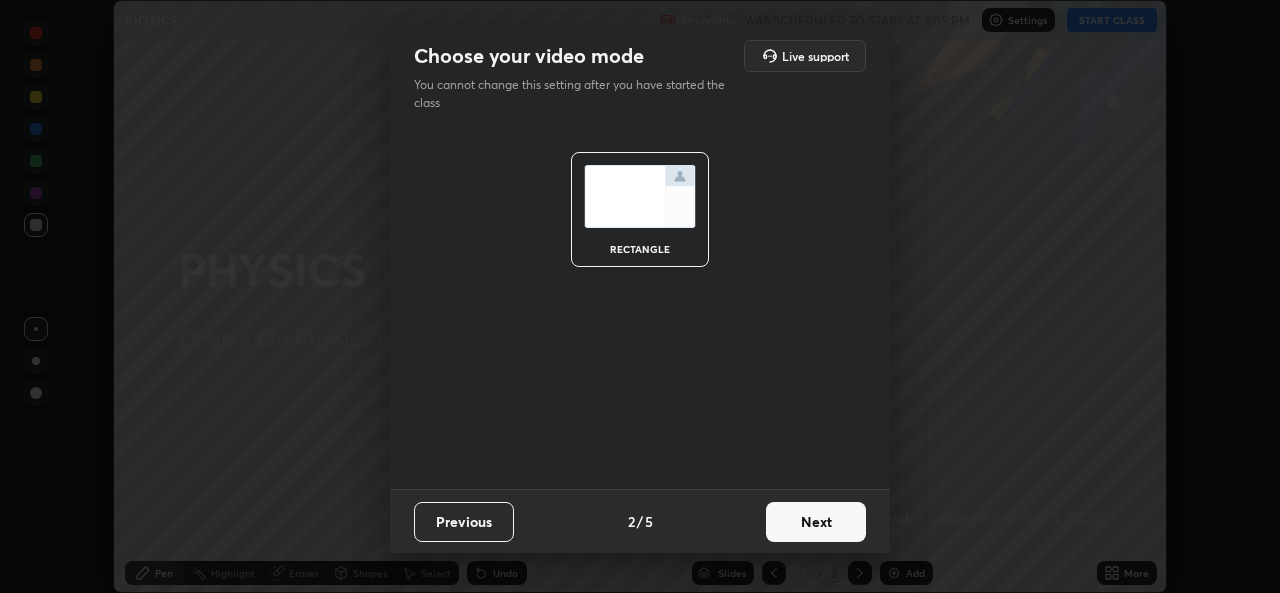 scroll, scrollTop: 0, scrollLeft: 0, axis: both 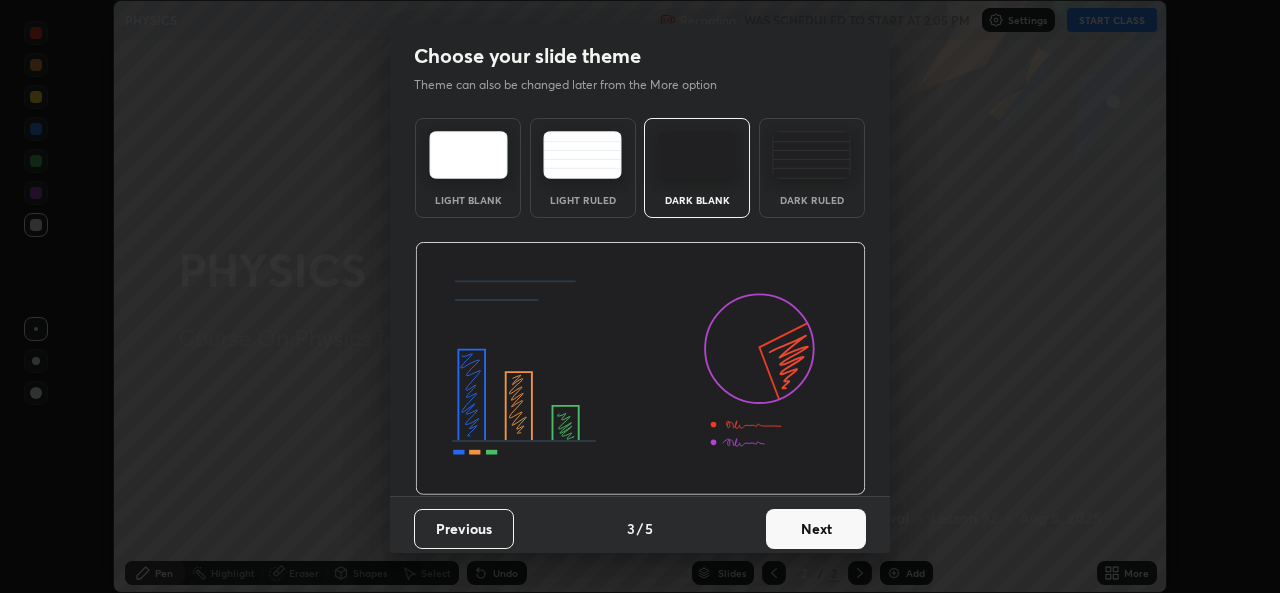 click on "Next" at bounding box center (816, 529) 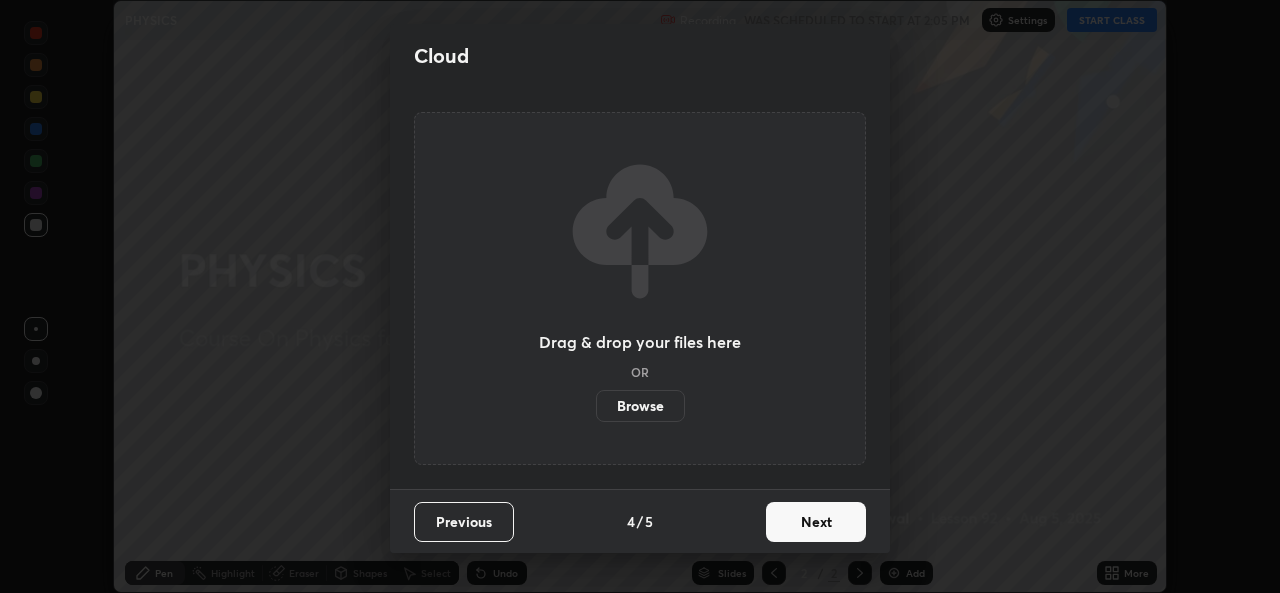 click on "Next" at bounding box center [816, 522] 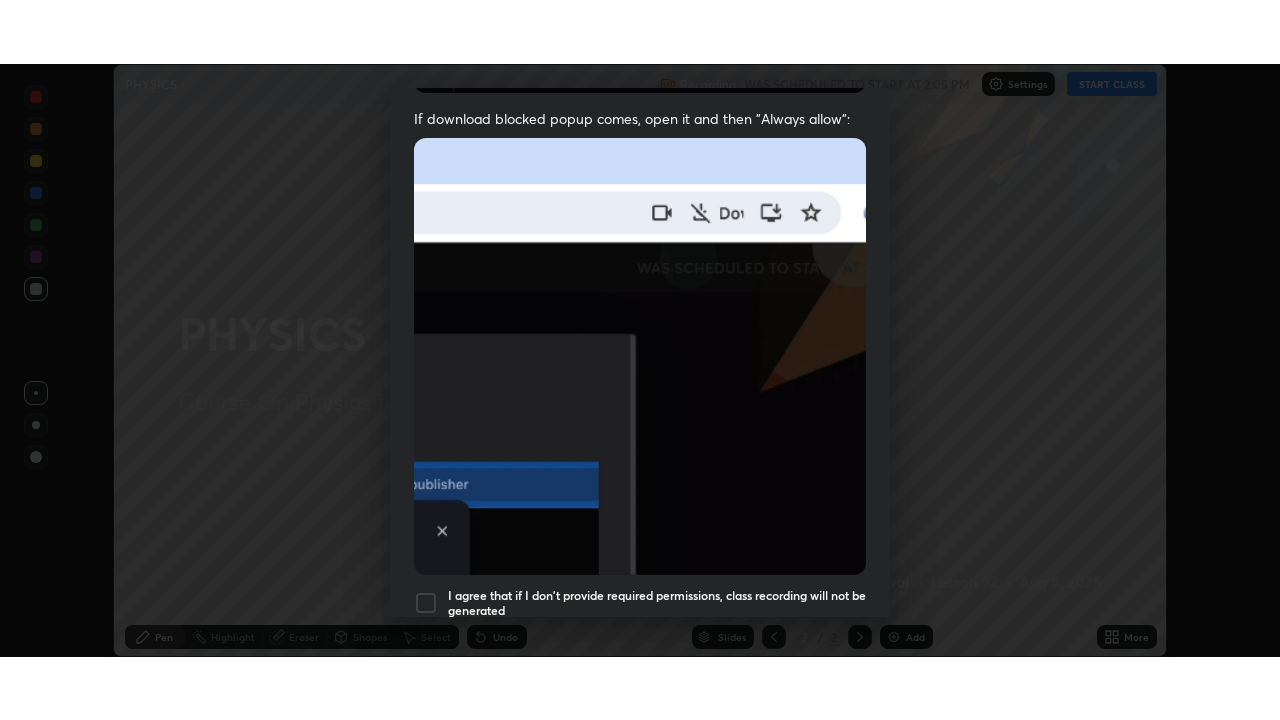 scroll, scrollTop: 471, scrollLeft: 0, axis: vertical 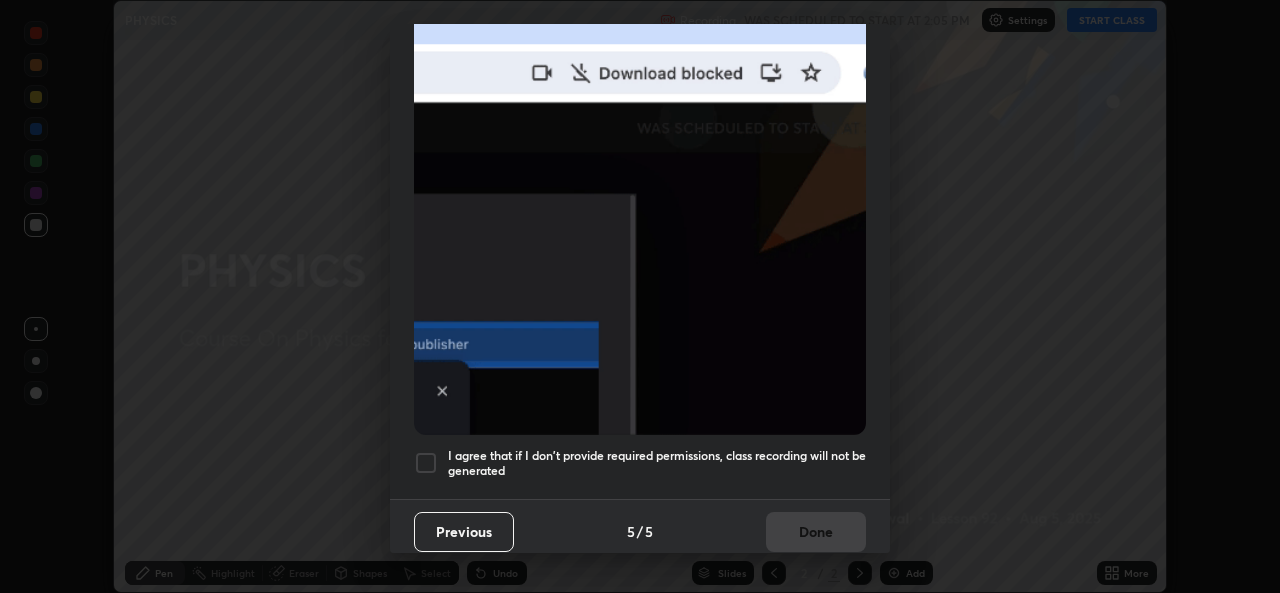 click at bounding box center (426, 463) 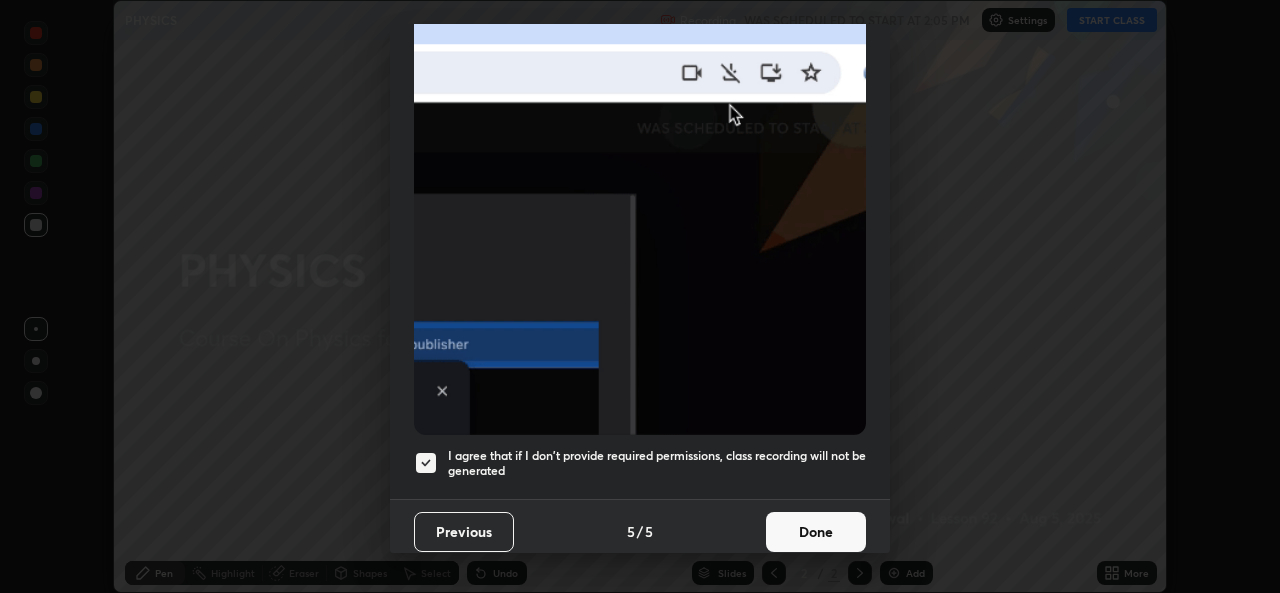 click on "Done" at bounding box center (816, 532) 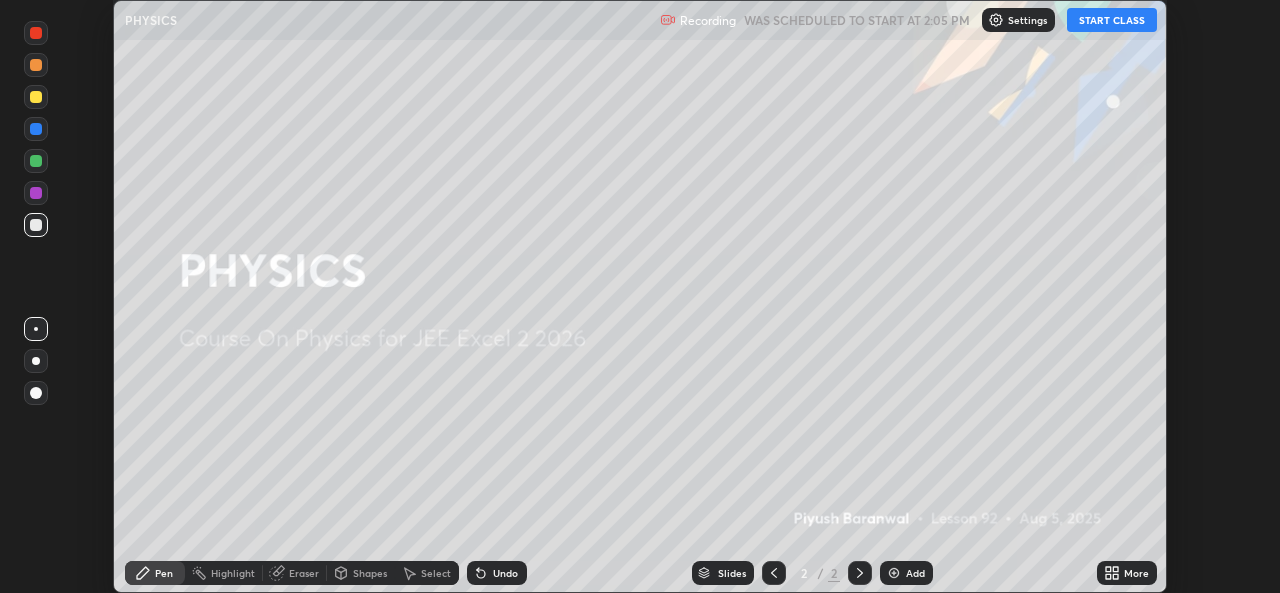 click on "START CLASS" at bounding box center (1112, 20) 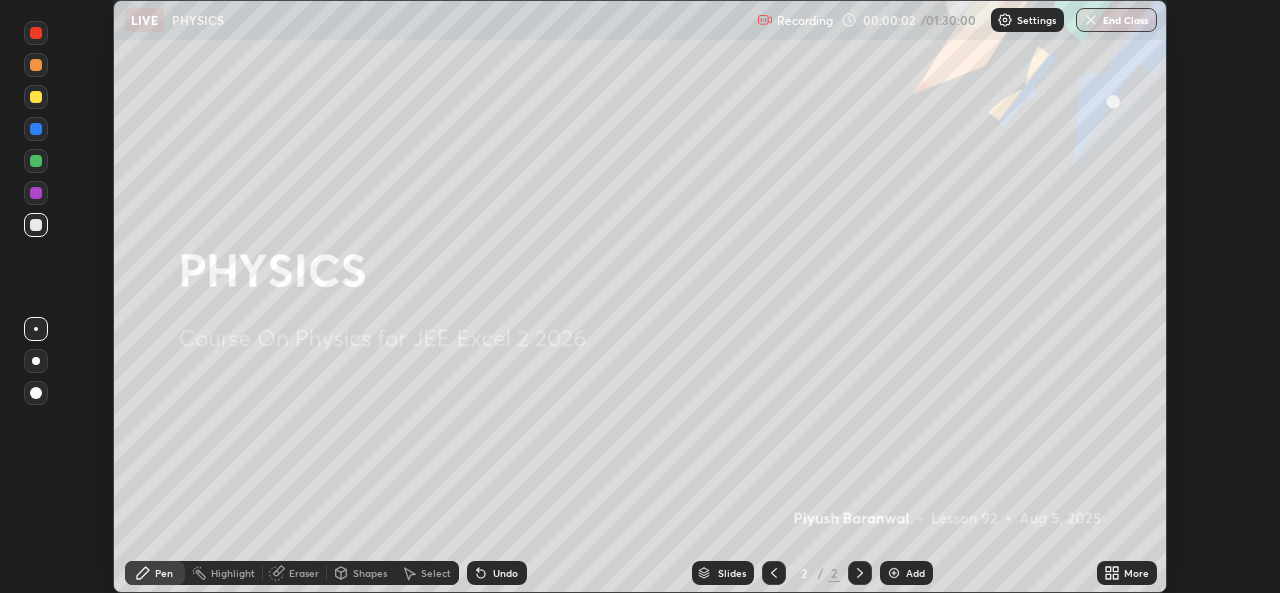 click on "More" at bounding box center [1136, 573] 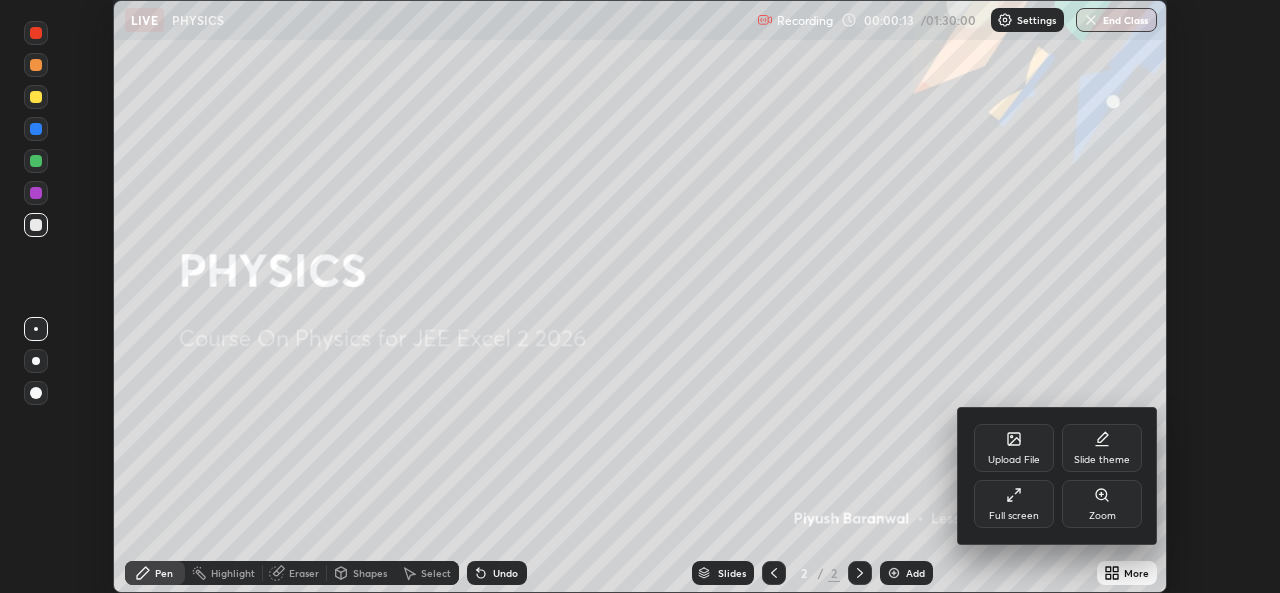 click at bounding box center (640, 296) 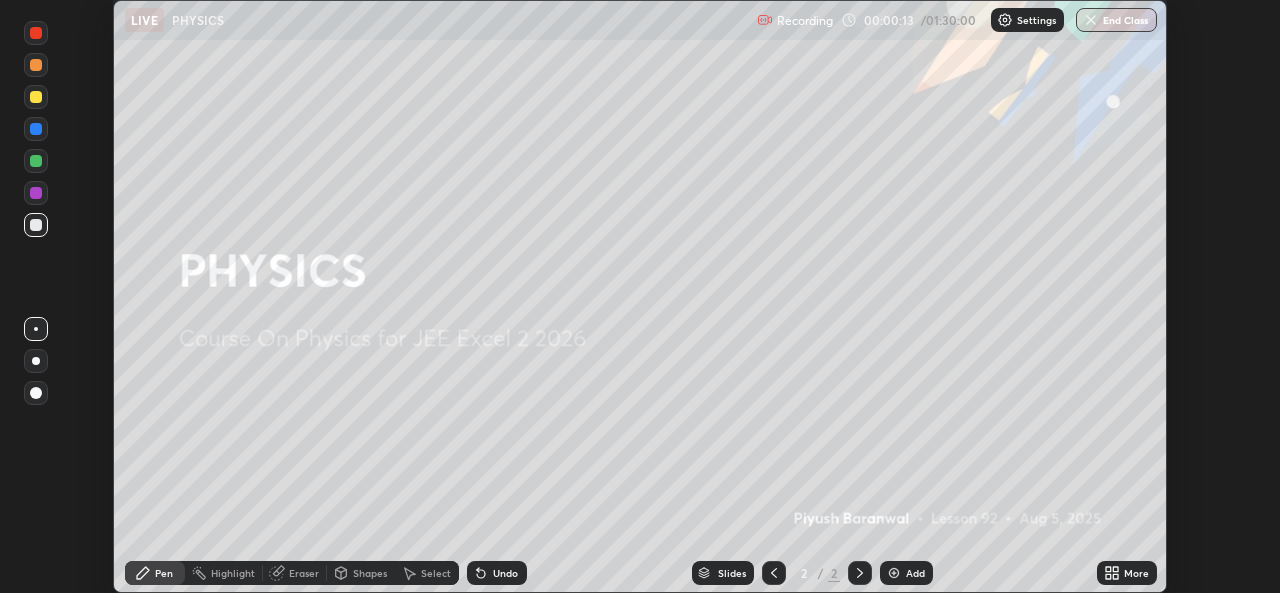 click 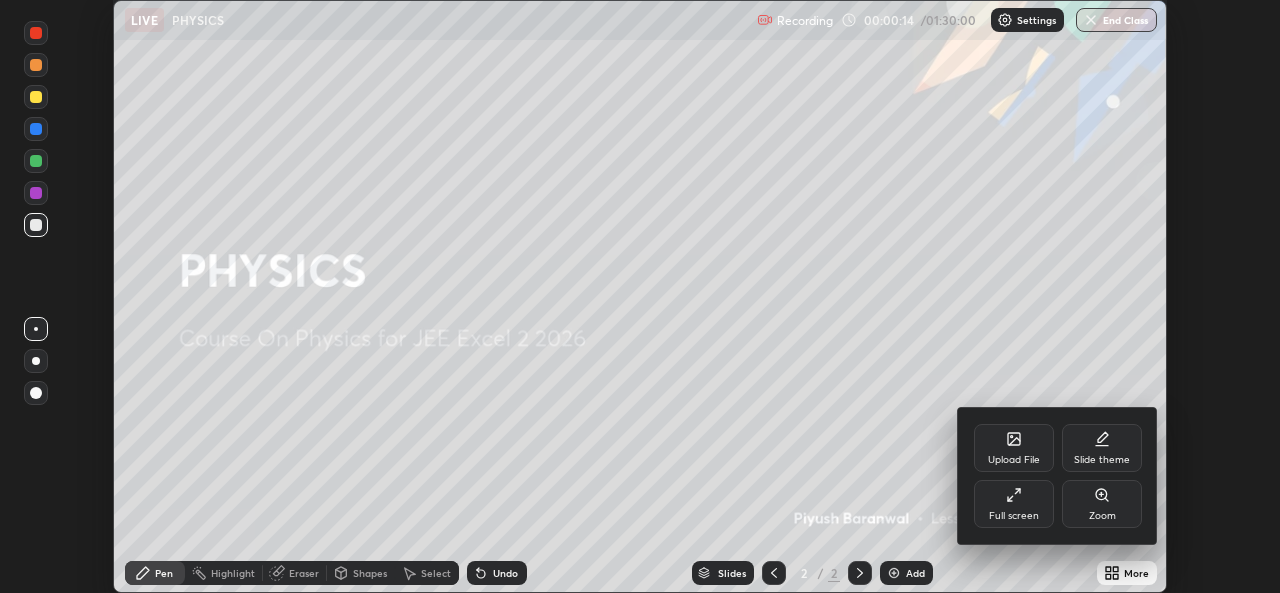 click 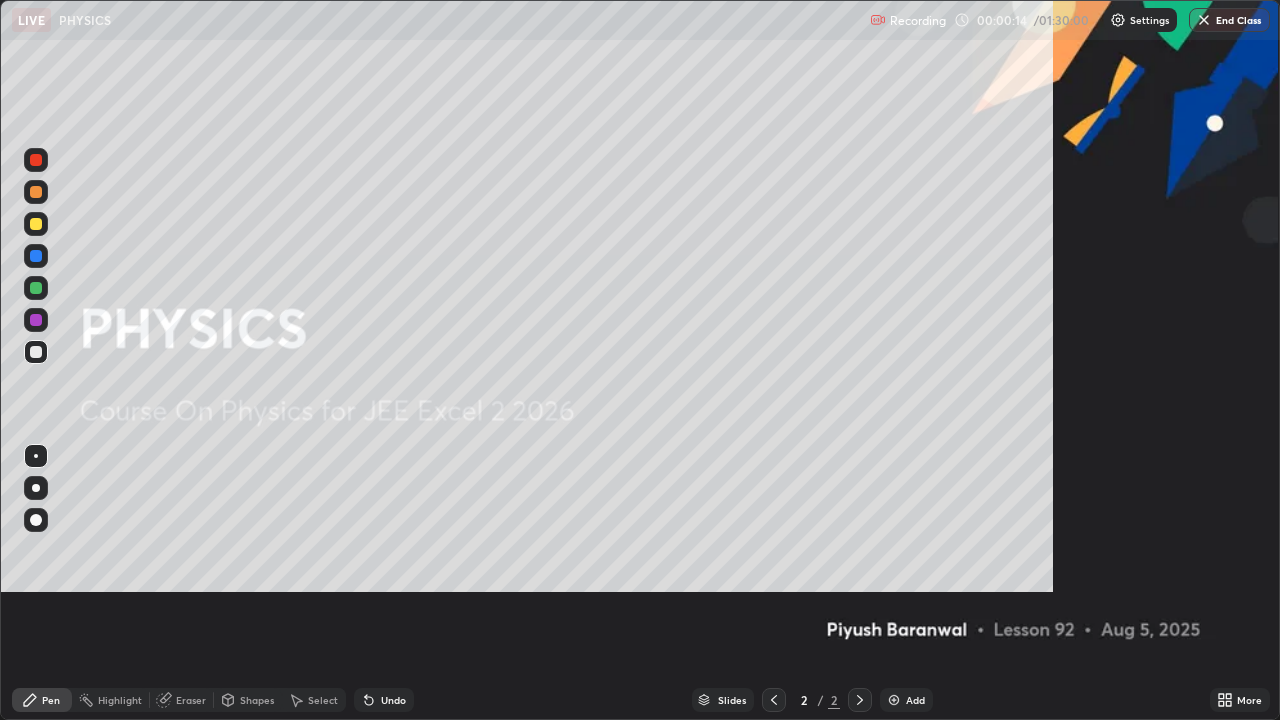 scroll, scrollTop: 99280, scrollLeft: 98720, axis: both 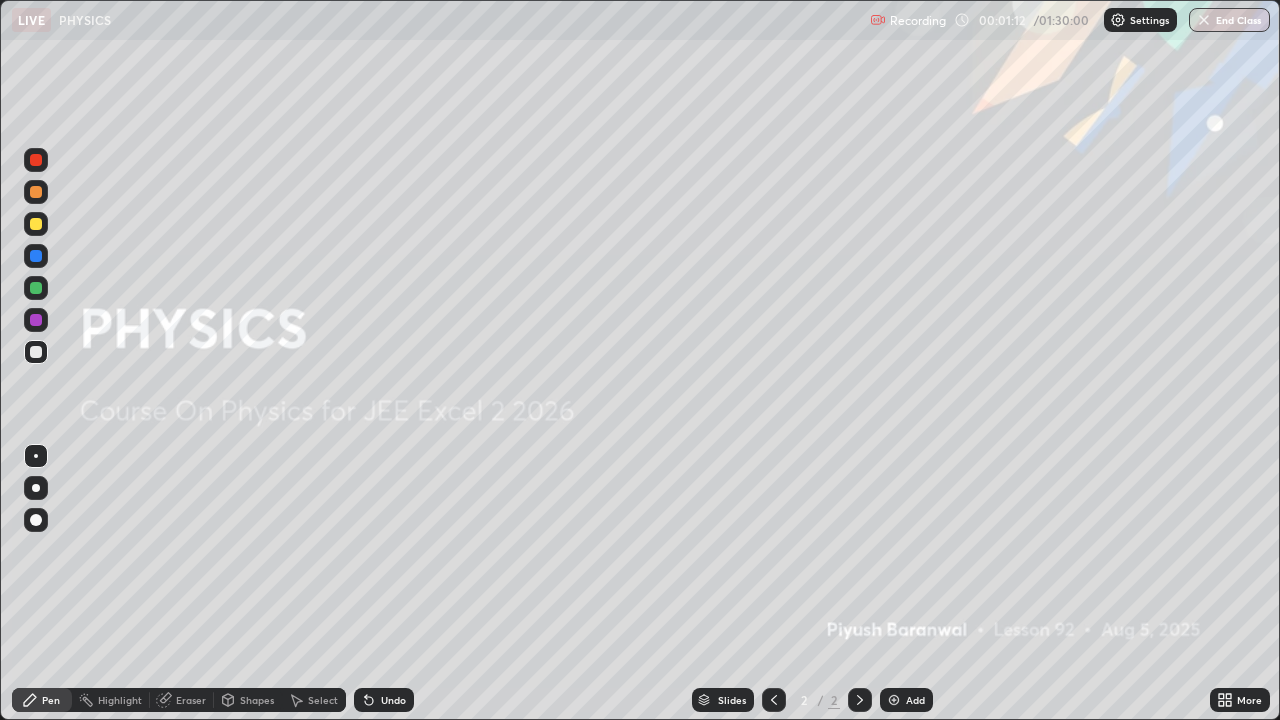 click on "Add" at bounding box center [906, 700] 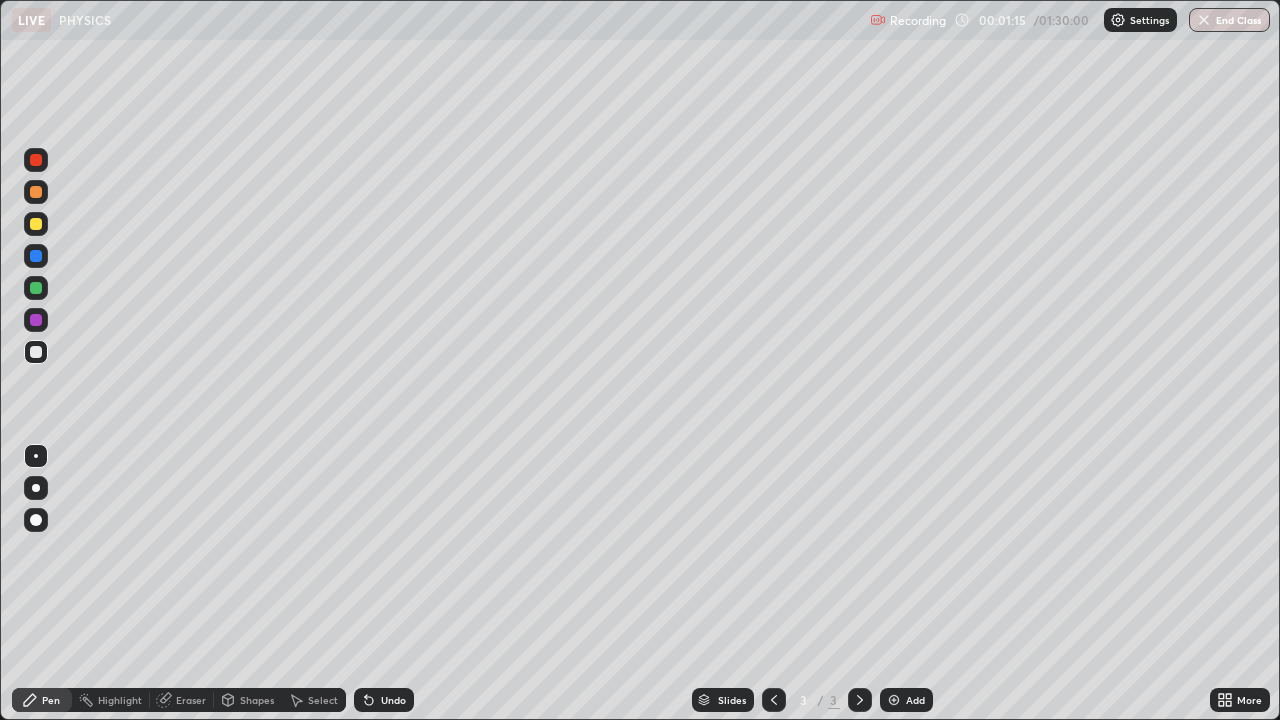 click at bounding box center [36, 352] 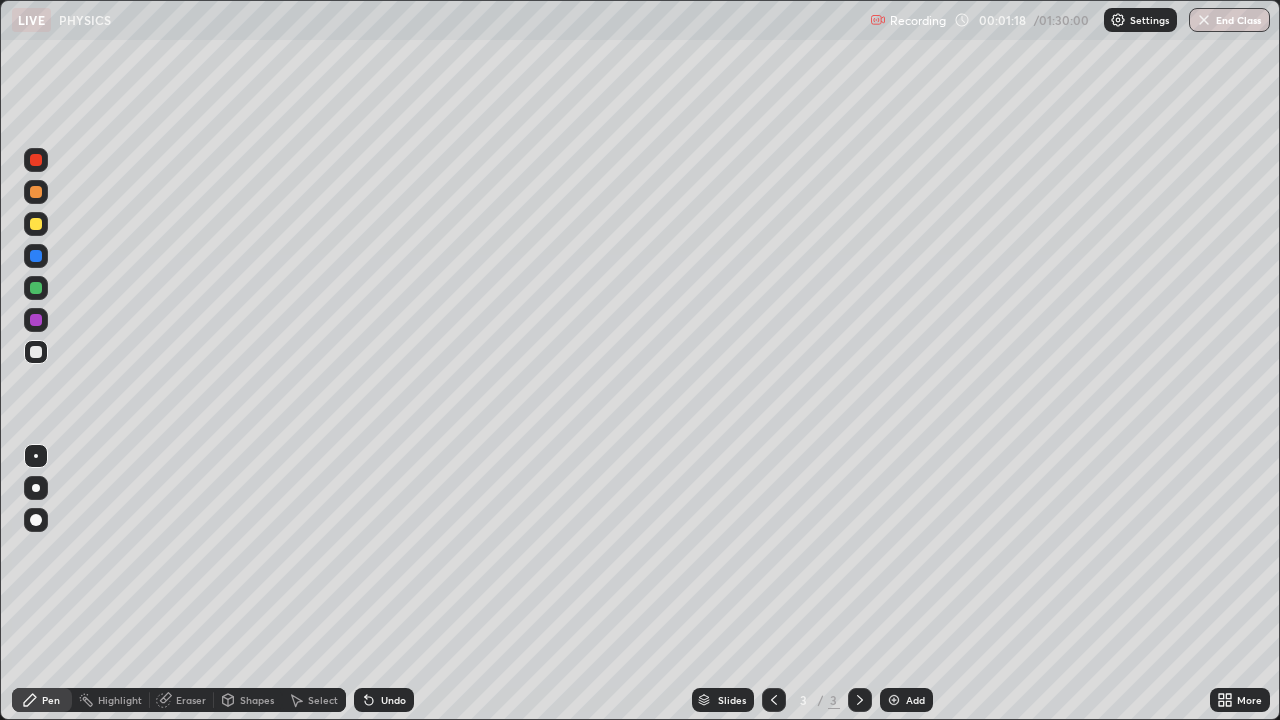 click at bounding box center [36, 192] 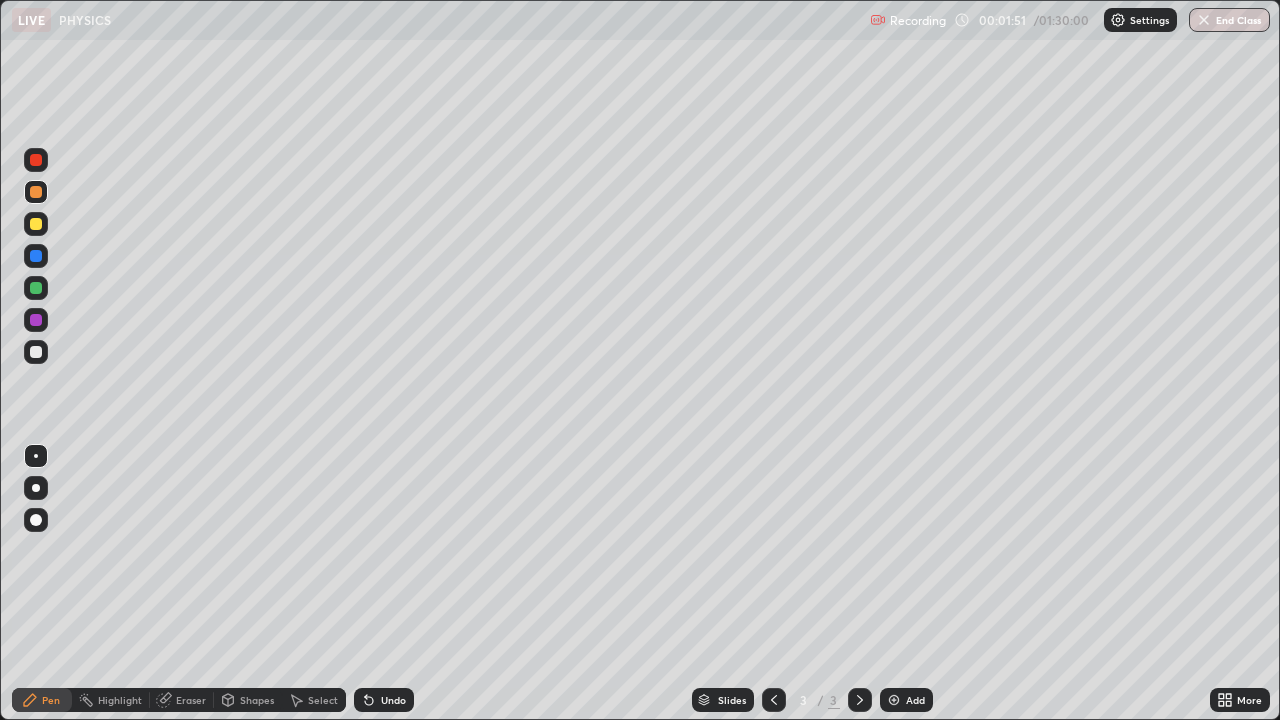 click at bounding box center (36, 224) 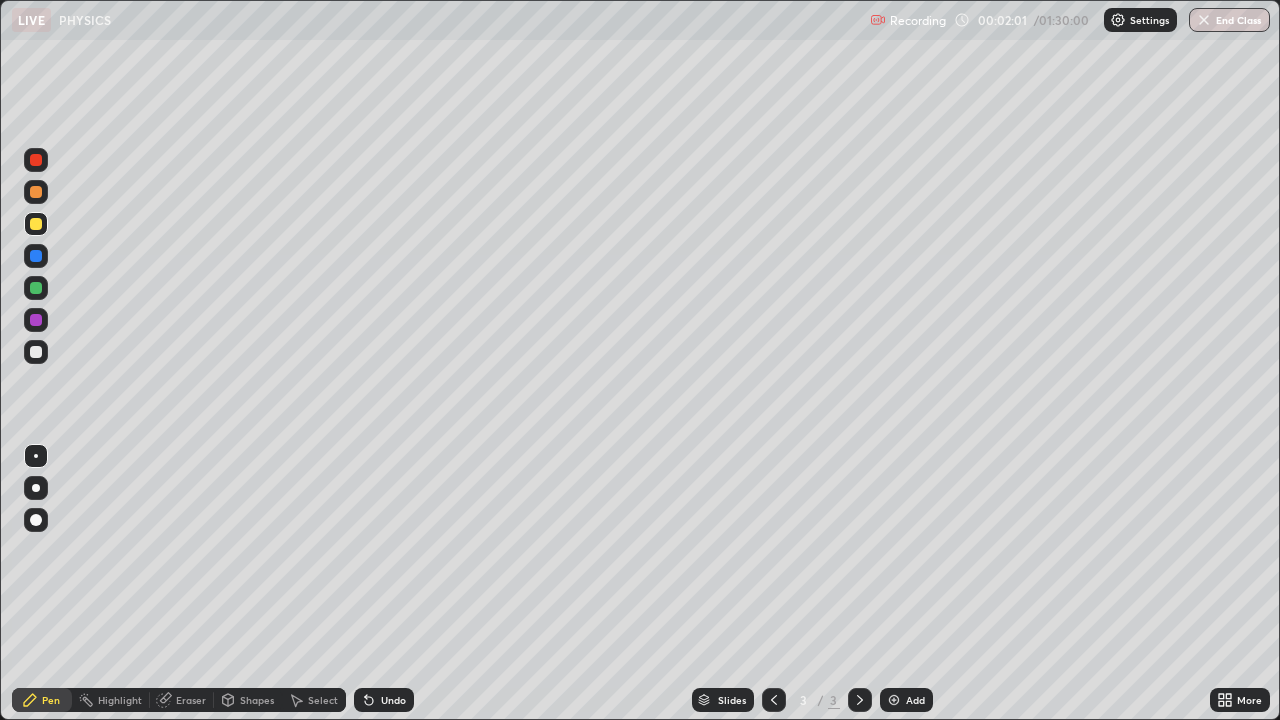click at bounding box center (36, 352) 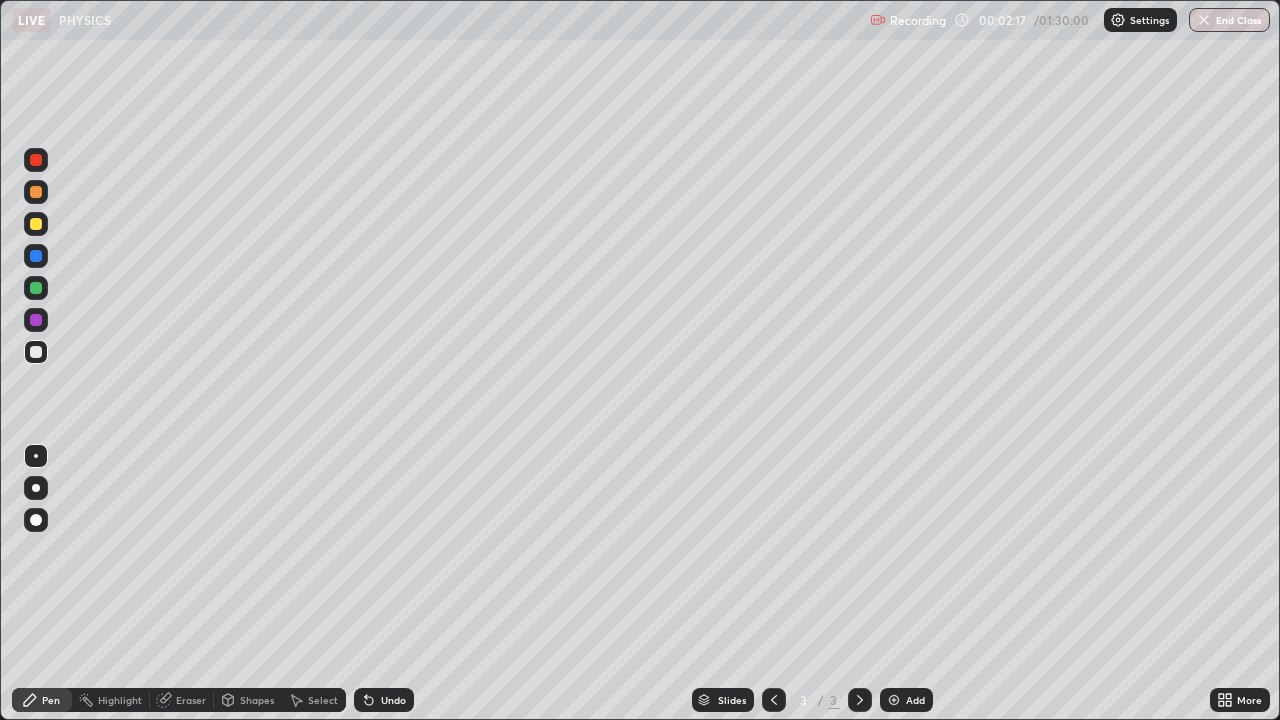 click on "Select" at bounding box center [323, 700] 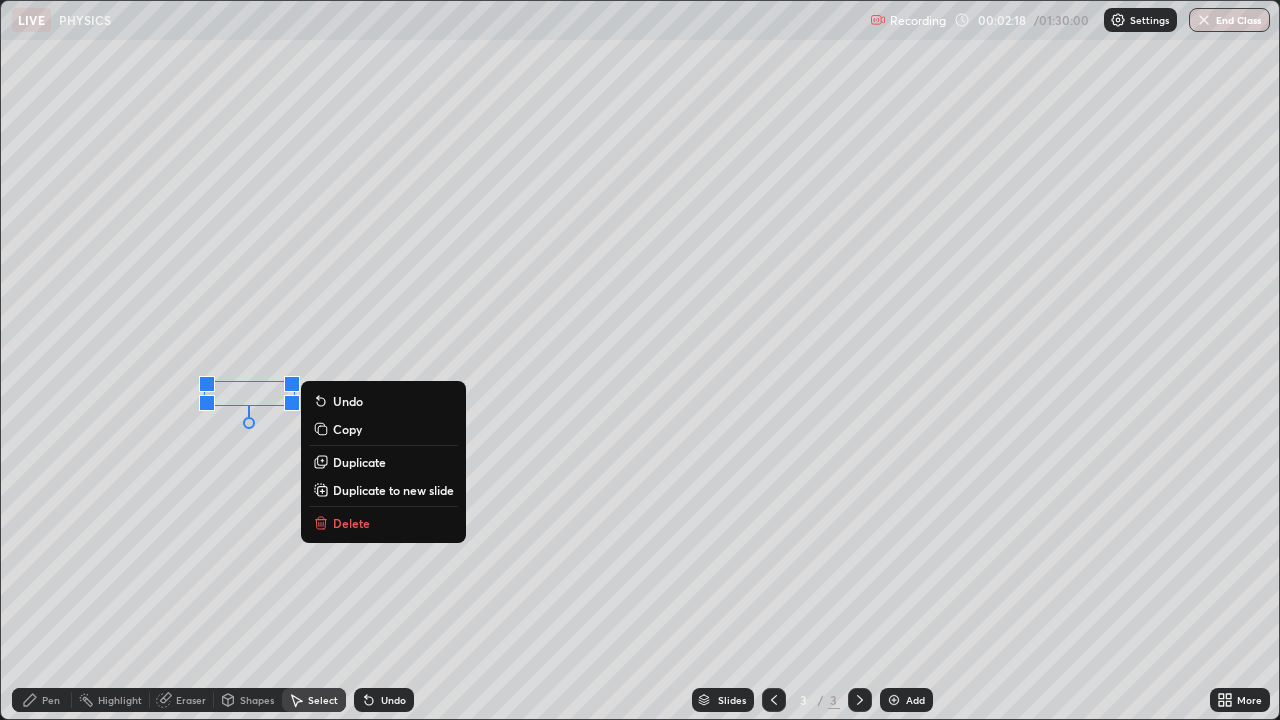 click on "Delete" at bounding box center [351, 523] 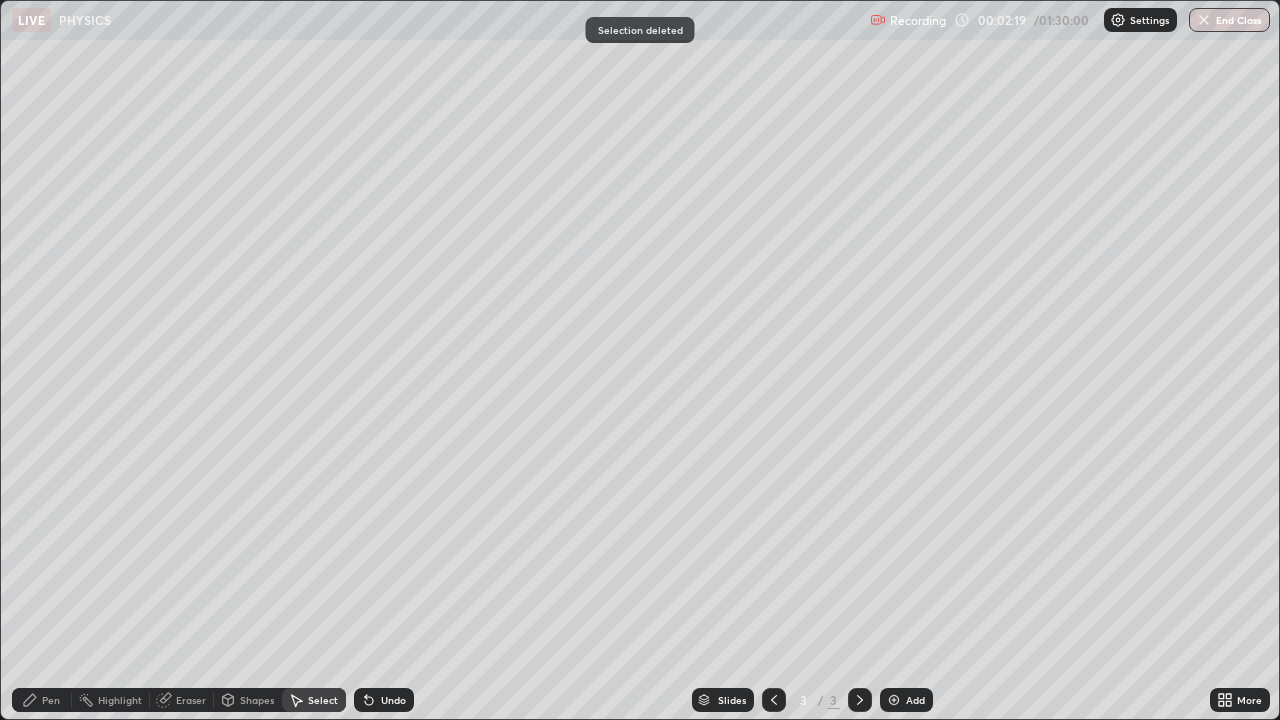 click on "Pen" at bounding box center (51, 700) 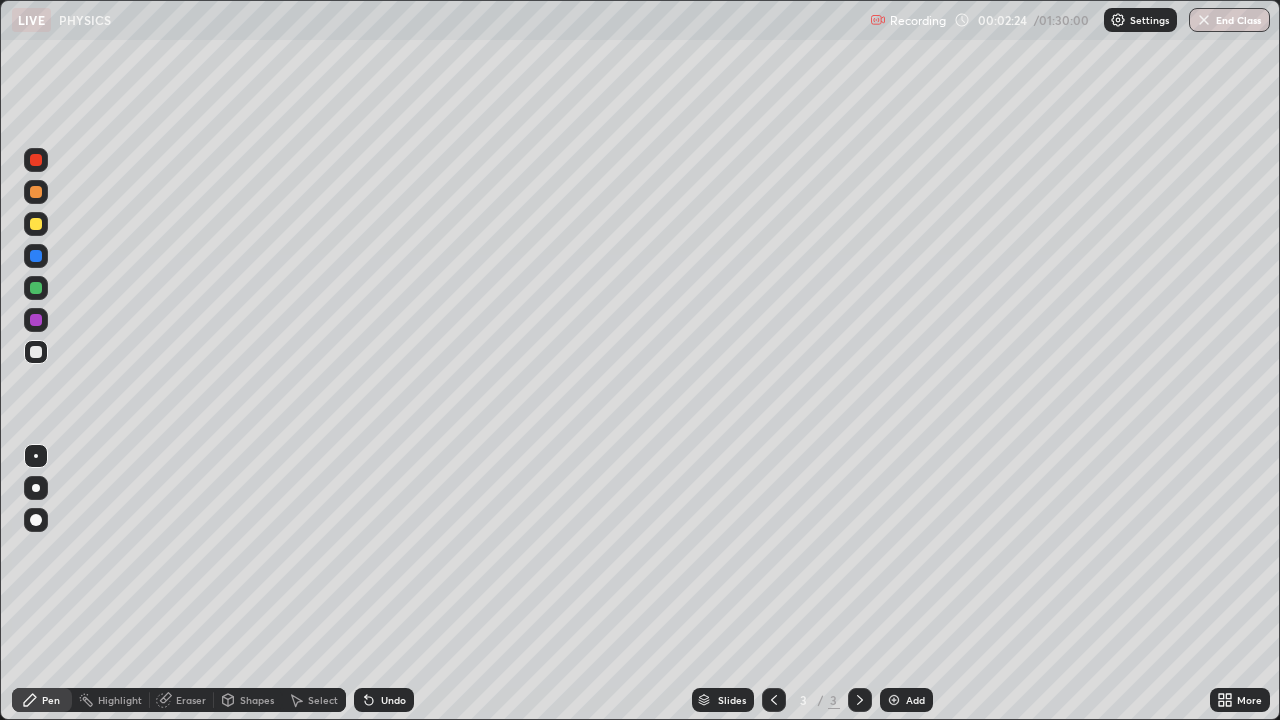 click on "Undo" at bounding box center (393, 700) 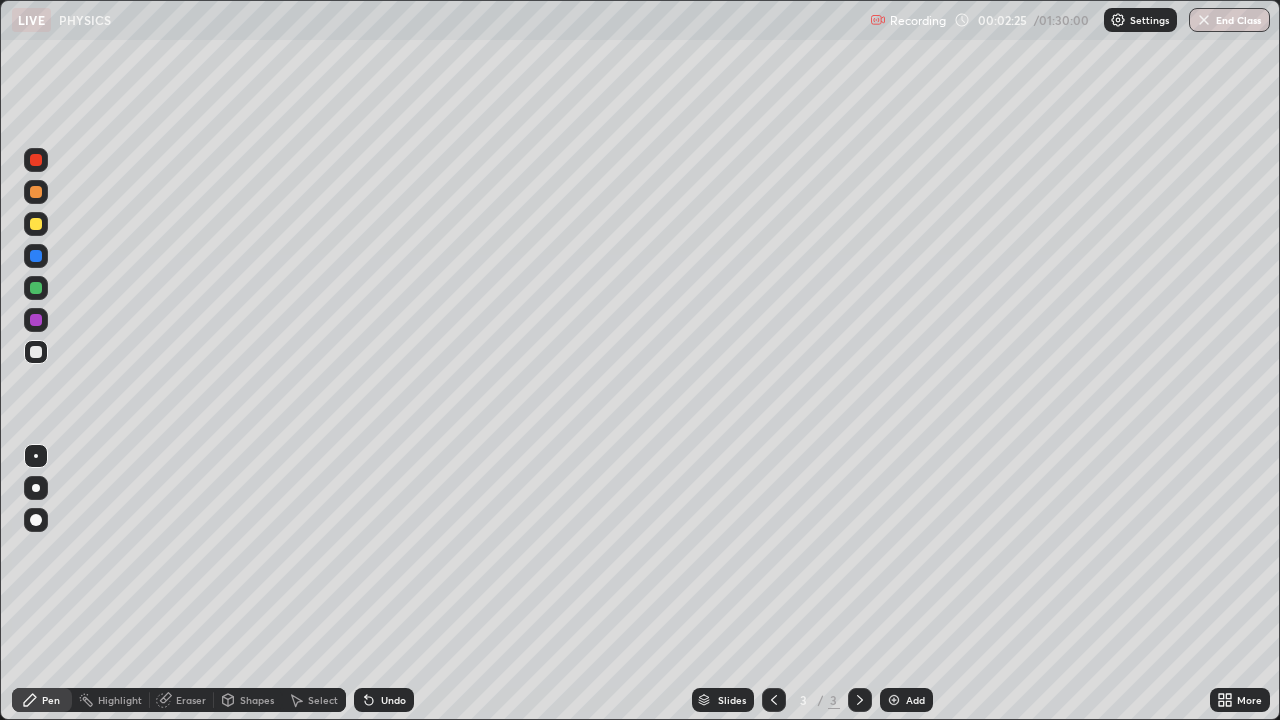 click on "Select" at bounding box center [314, 700] 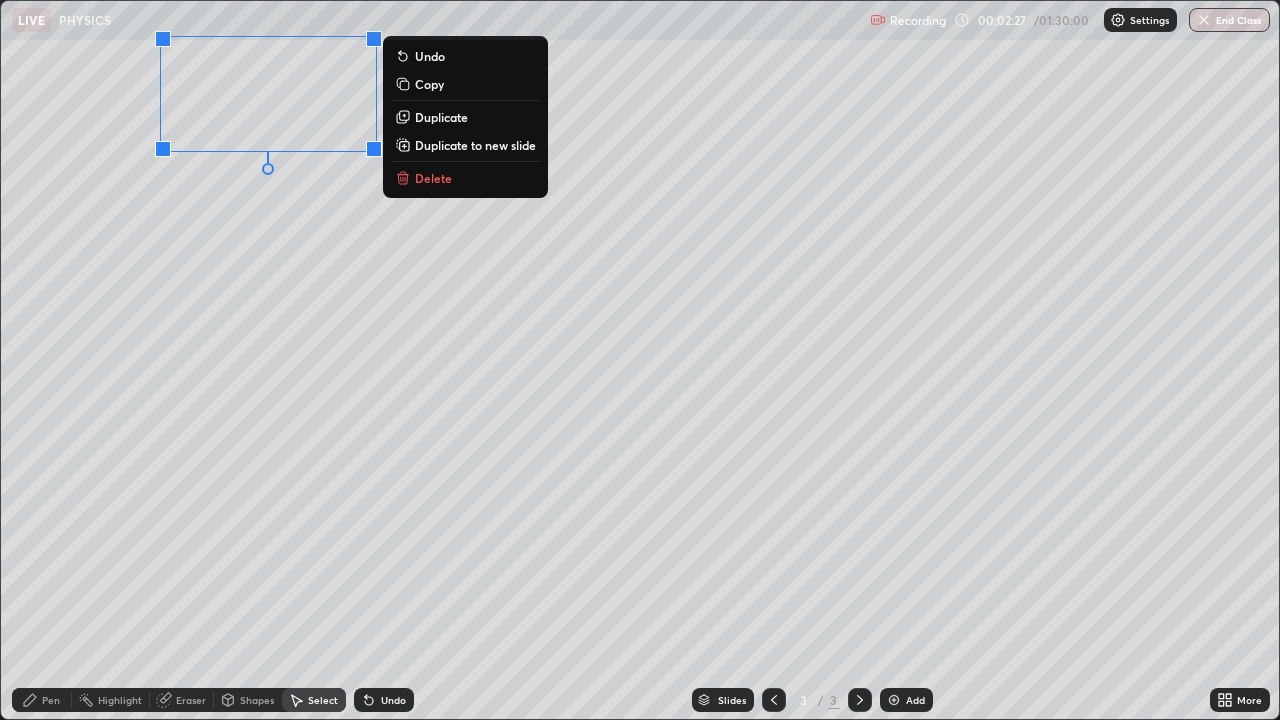 click on "0 ° Undo Copy Duplicate Duplicate to new slide Delete" at bounding box center [640, 360] 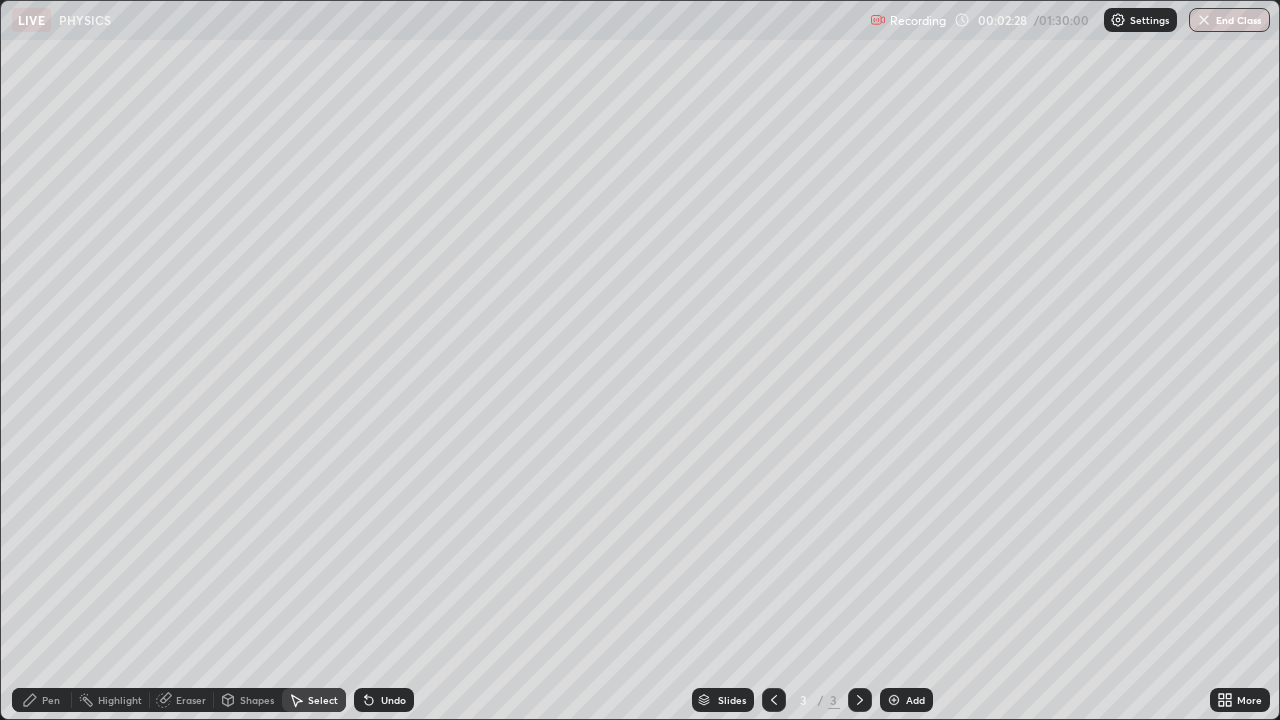 click on "Pen" at bounding box center [51, 700] 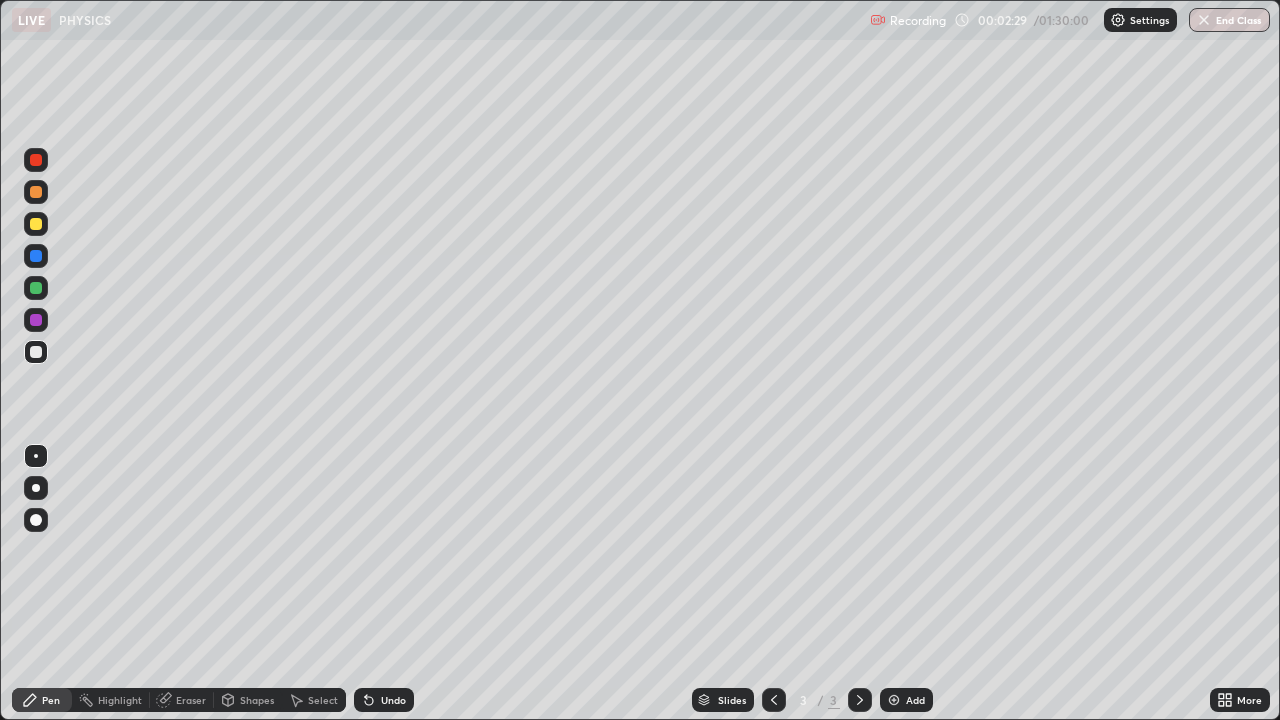 click at bounding box center (36, 288) 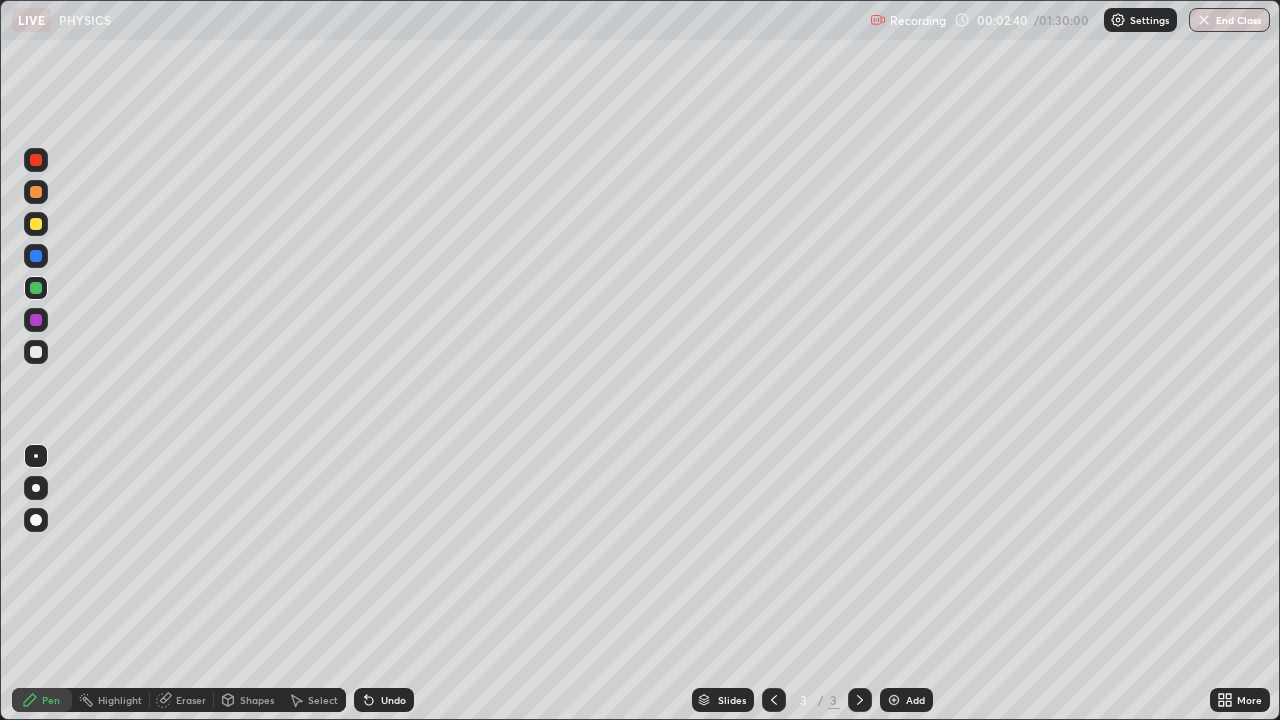 click on "Shapes" at bounding box center [257, 700] 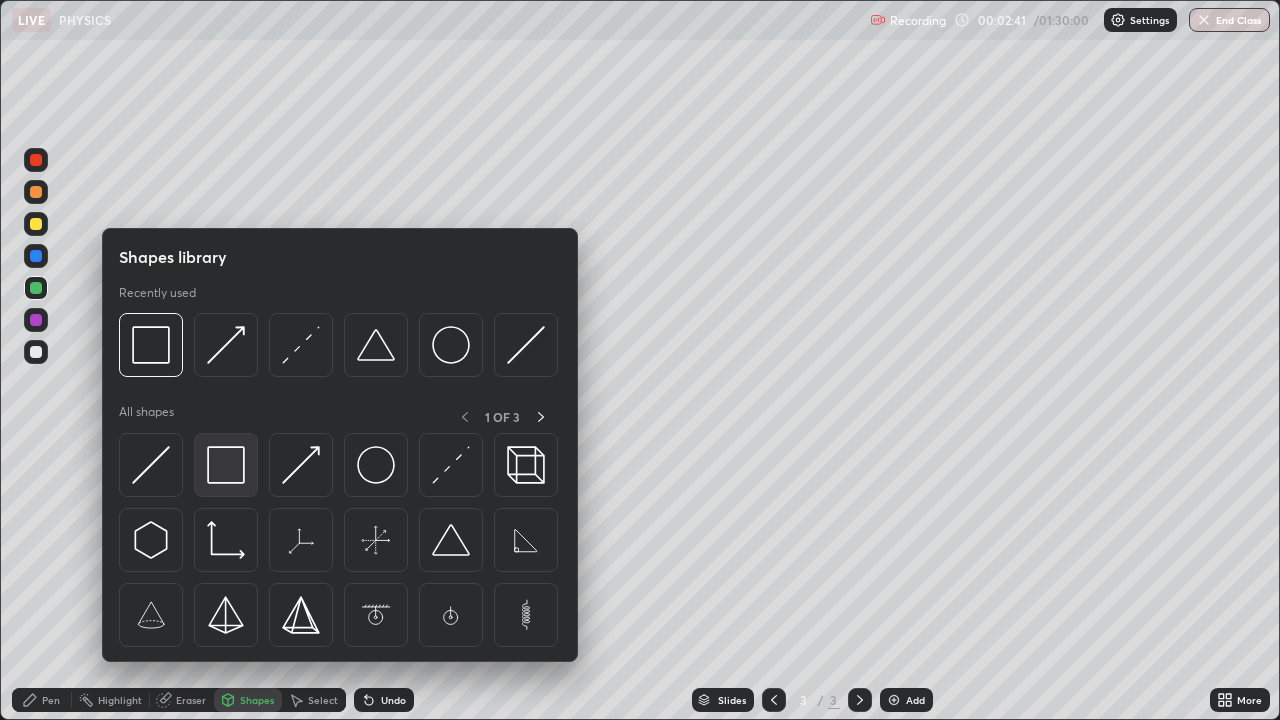 click at bounding box center (226, 465) 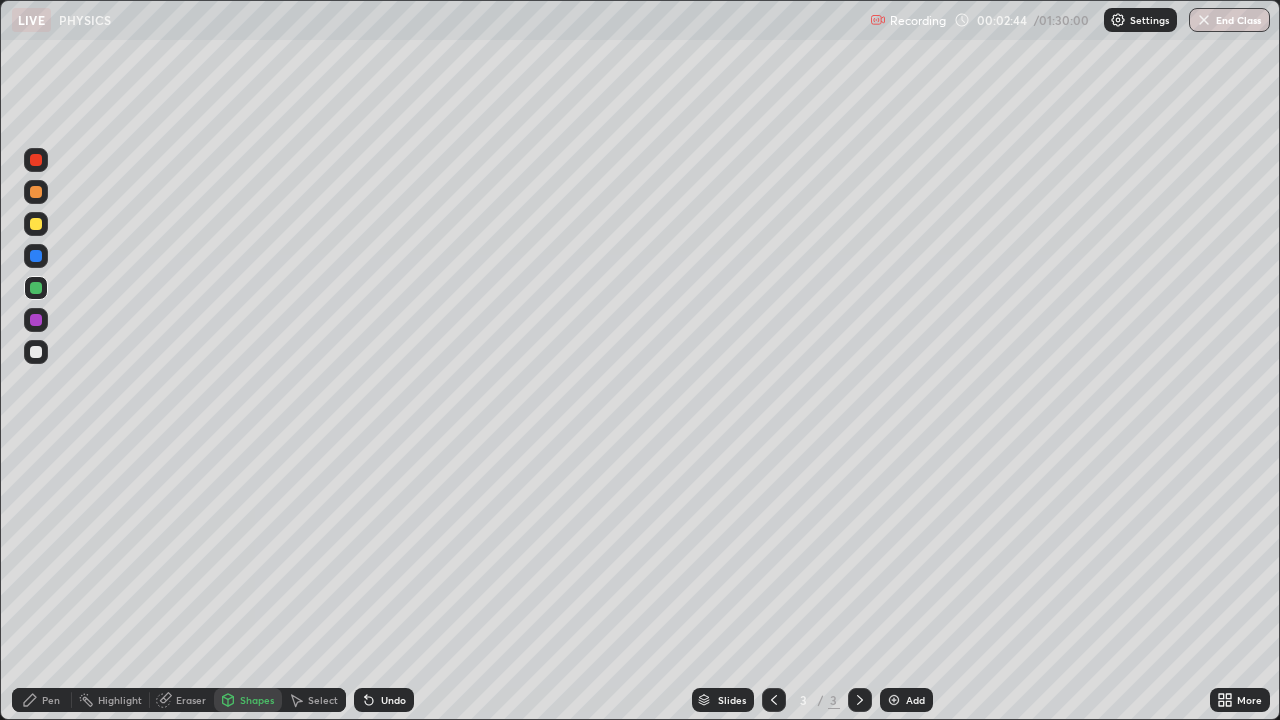 click on "Pen" at bounding box center [51, 700] 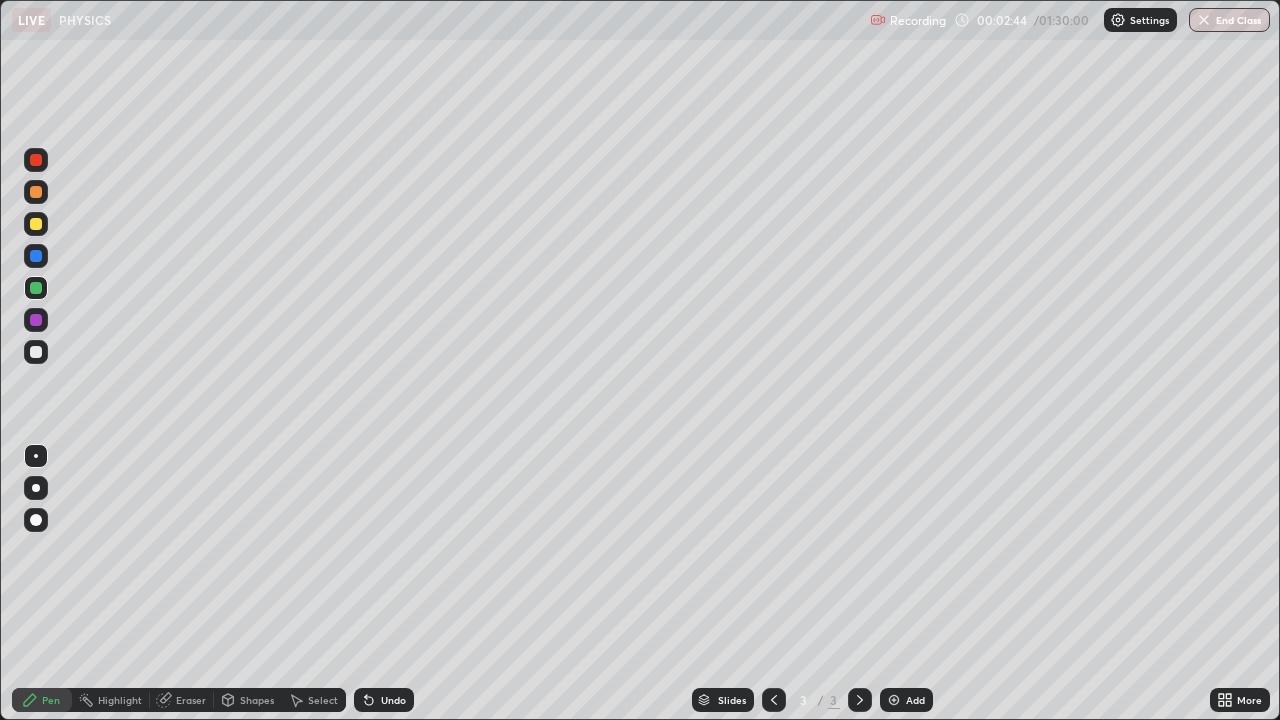 click at bounding box center [36, 352] 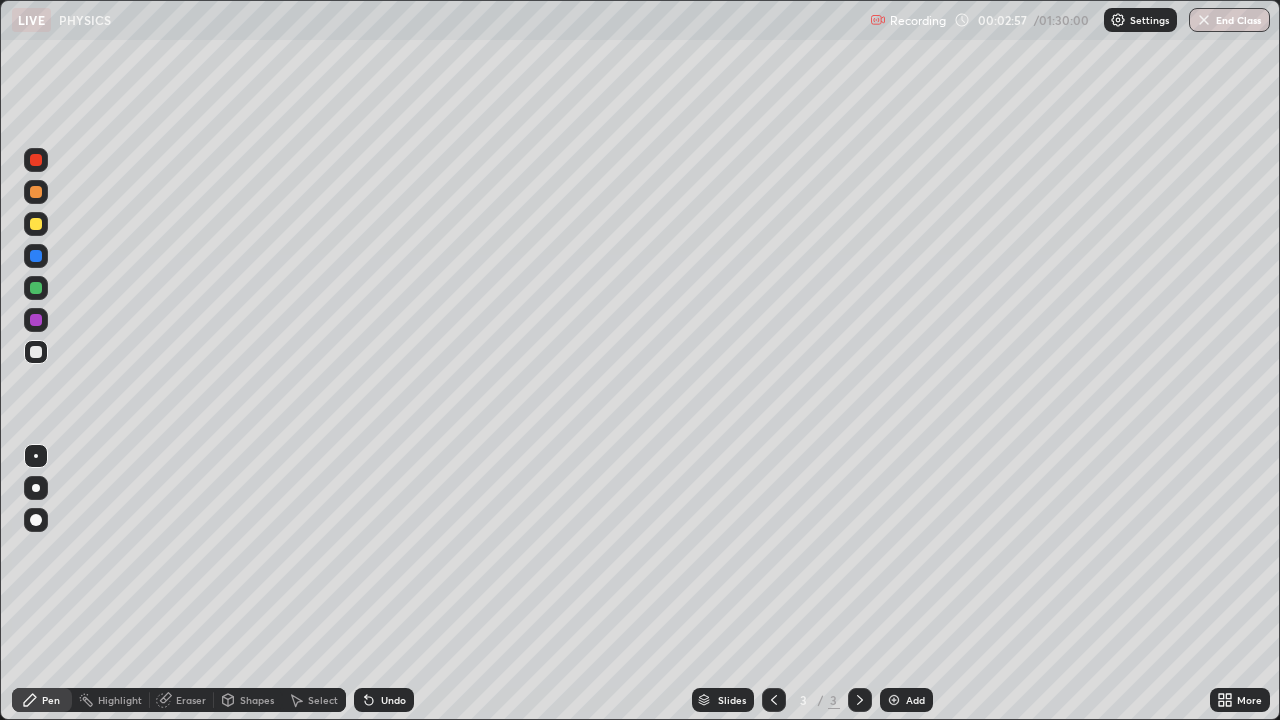 click on "Select" at bounding box center [323, 700] 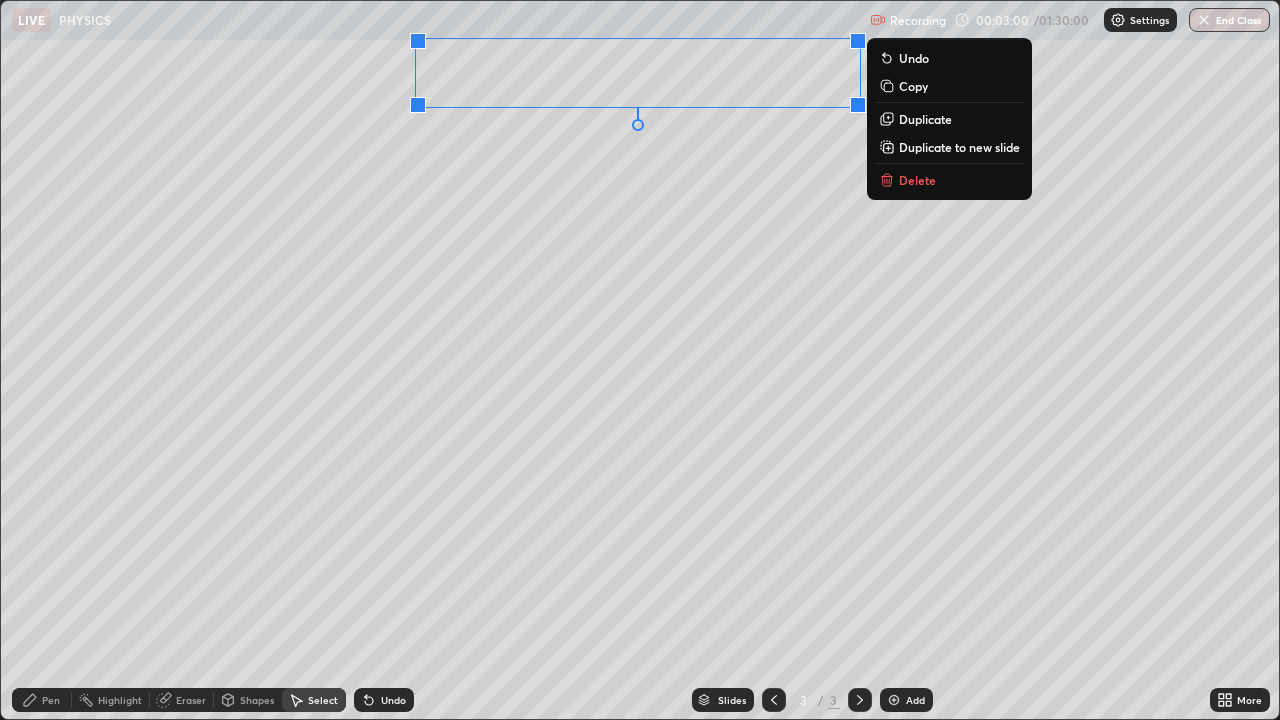 click on "0 ° Undo Copy Duplicate Duplicate to new slide Delete" at bounding box center [640, 360] 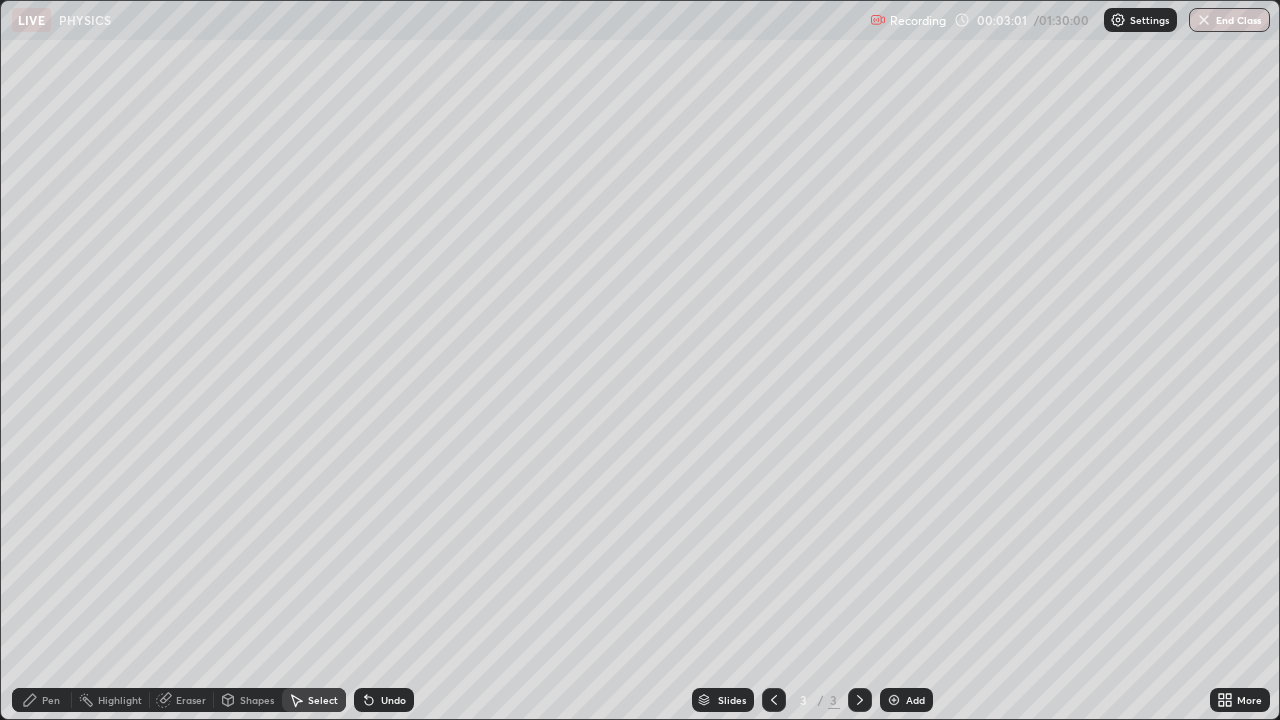 click on "Shapes" at bounding box center [257, 700] 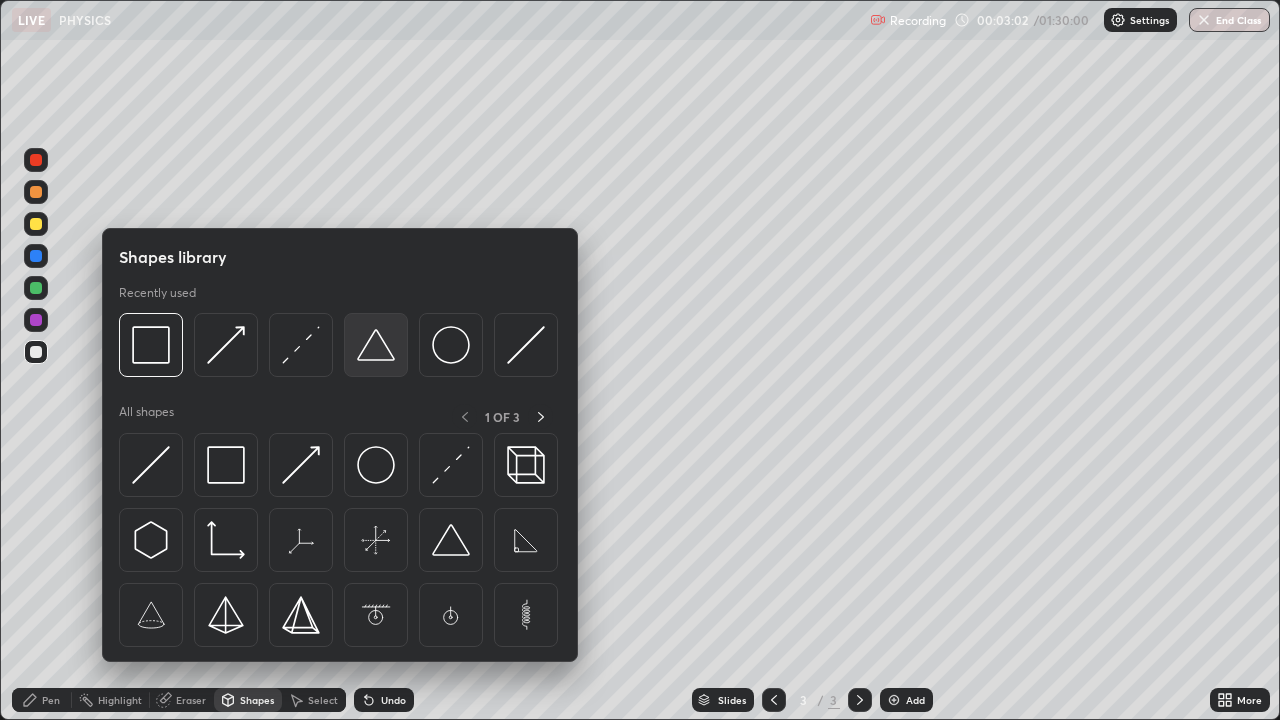 click at bounding box center (376, 345) 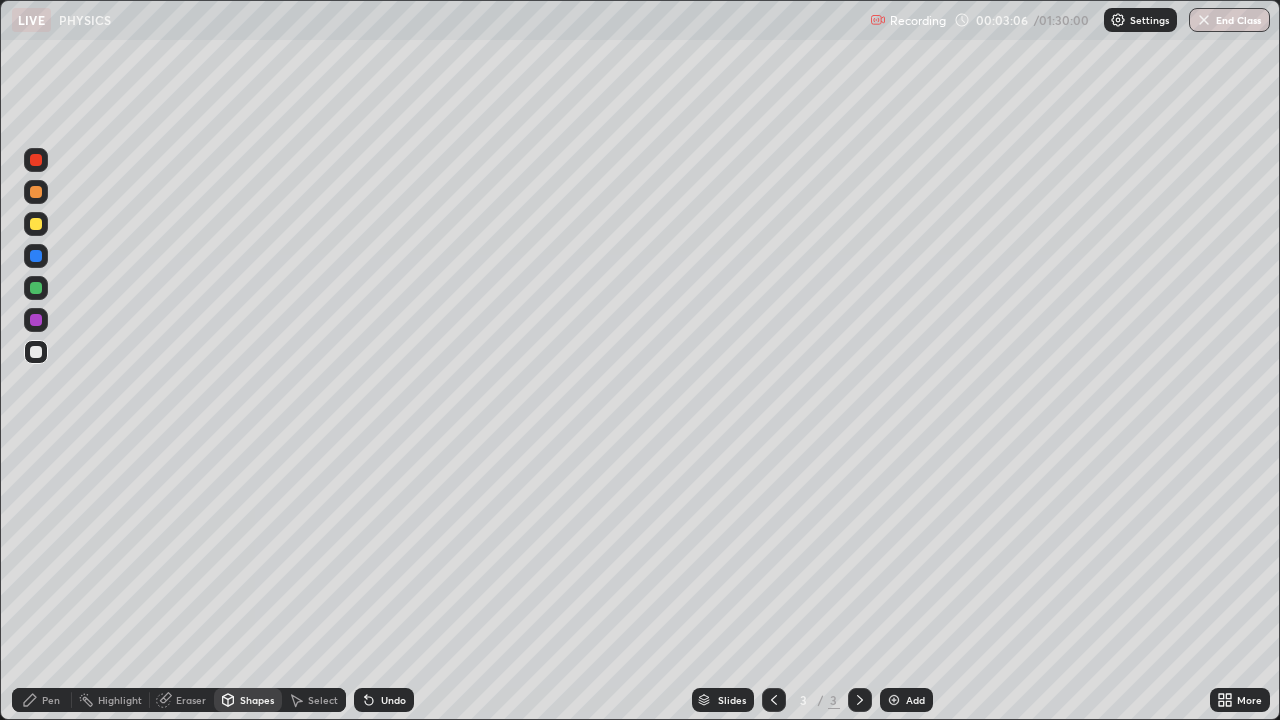 click on "Select" at bounding box center [323, 700] 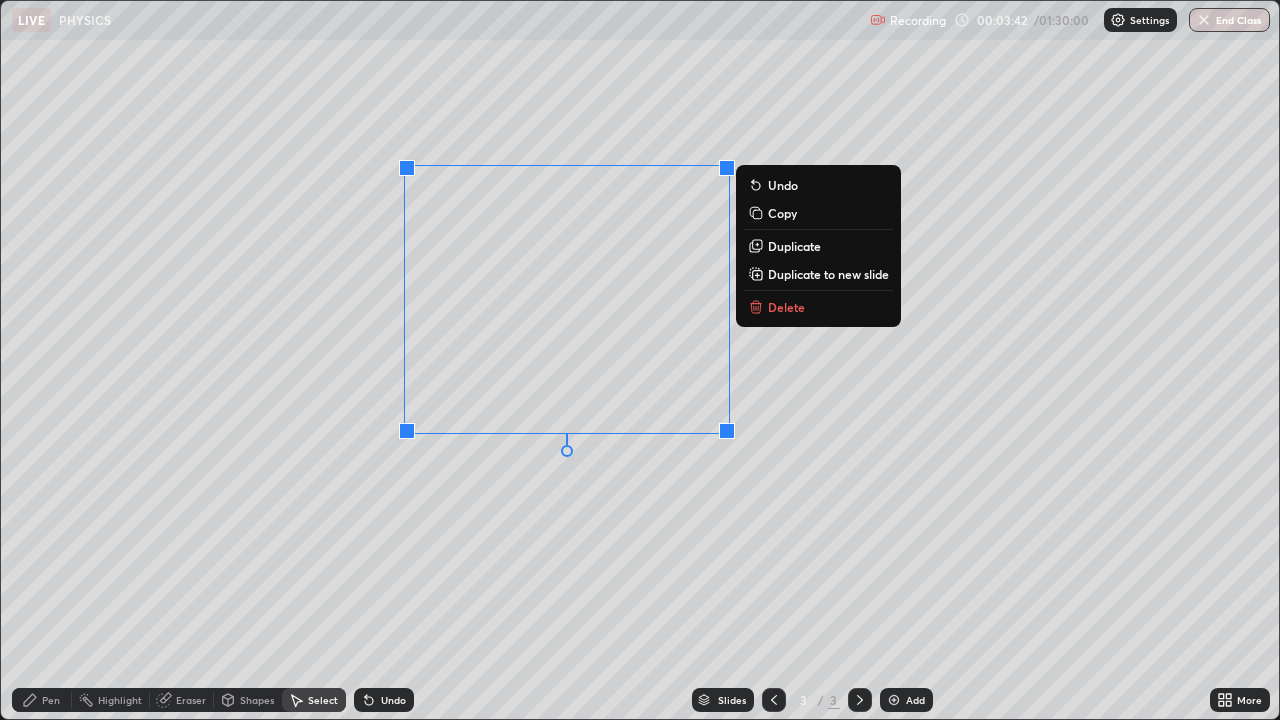 click on "0 ° Undo Copy Duplicate Duplicate to new slide Delete" at bounding box center [640, 360] 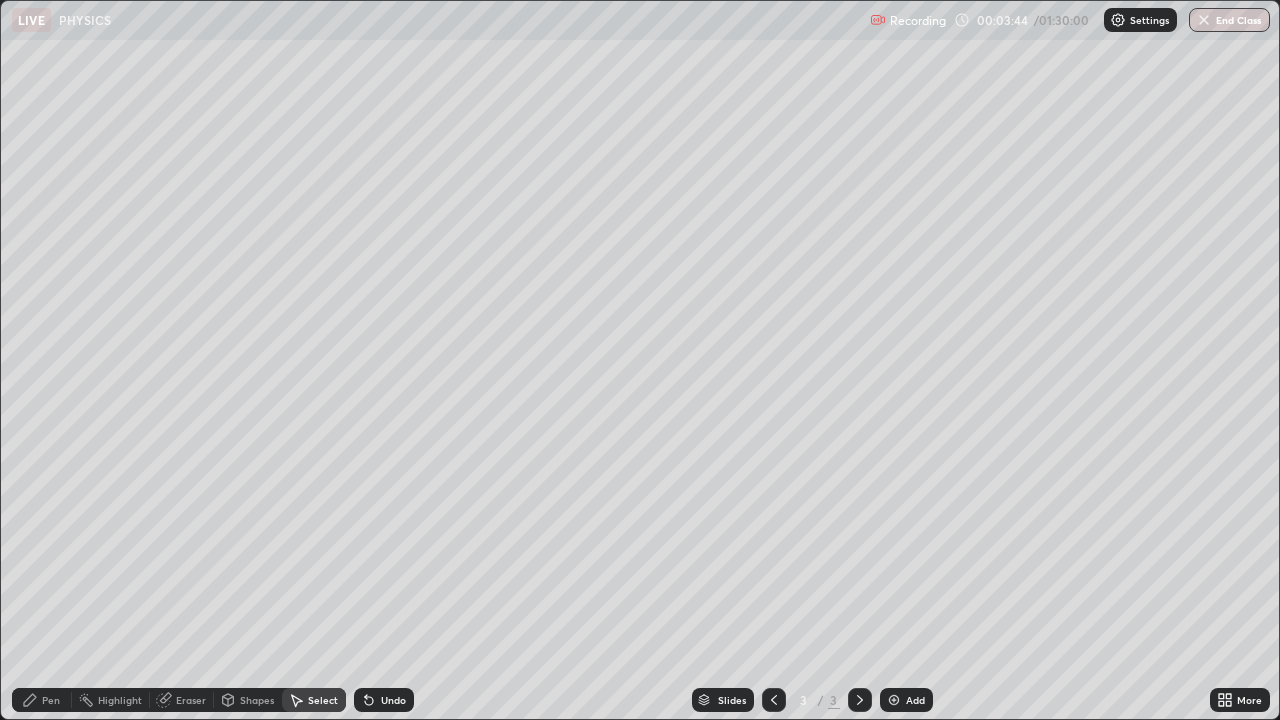 click 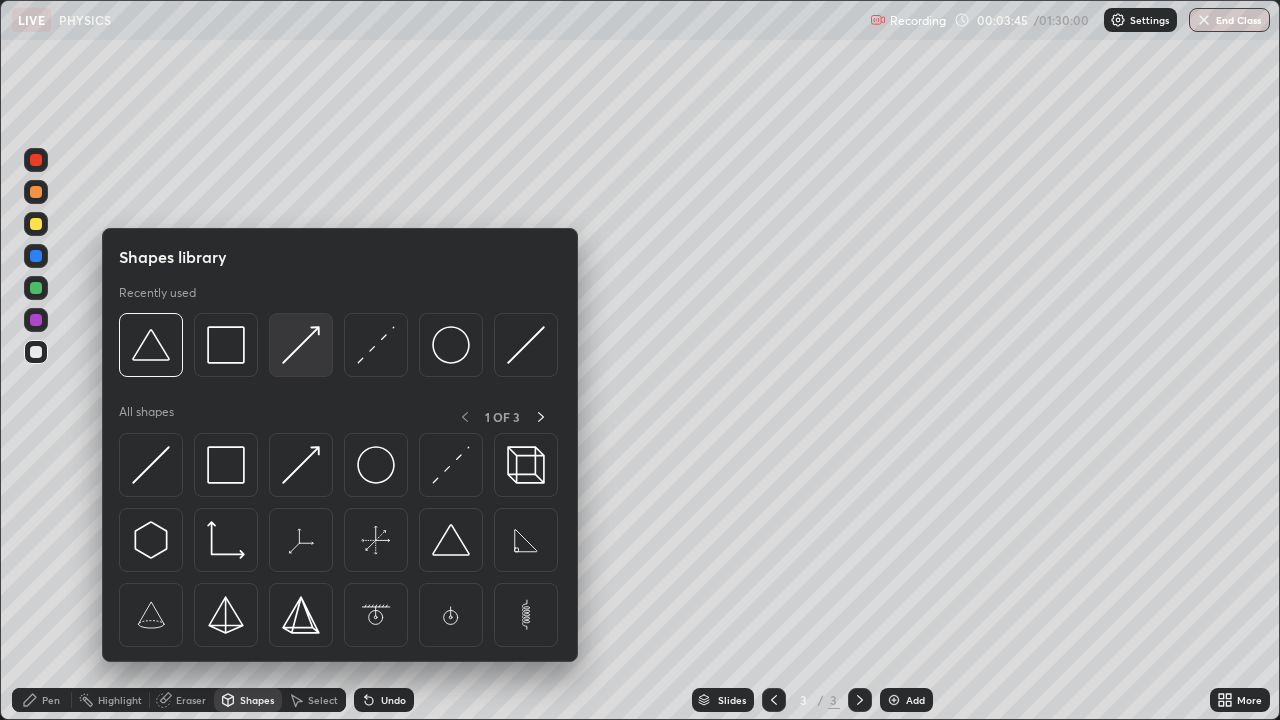 click at bounding box center [301, 345] 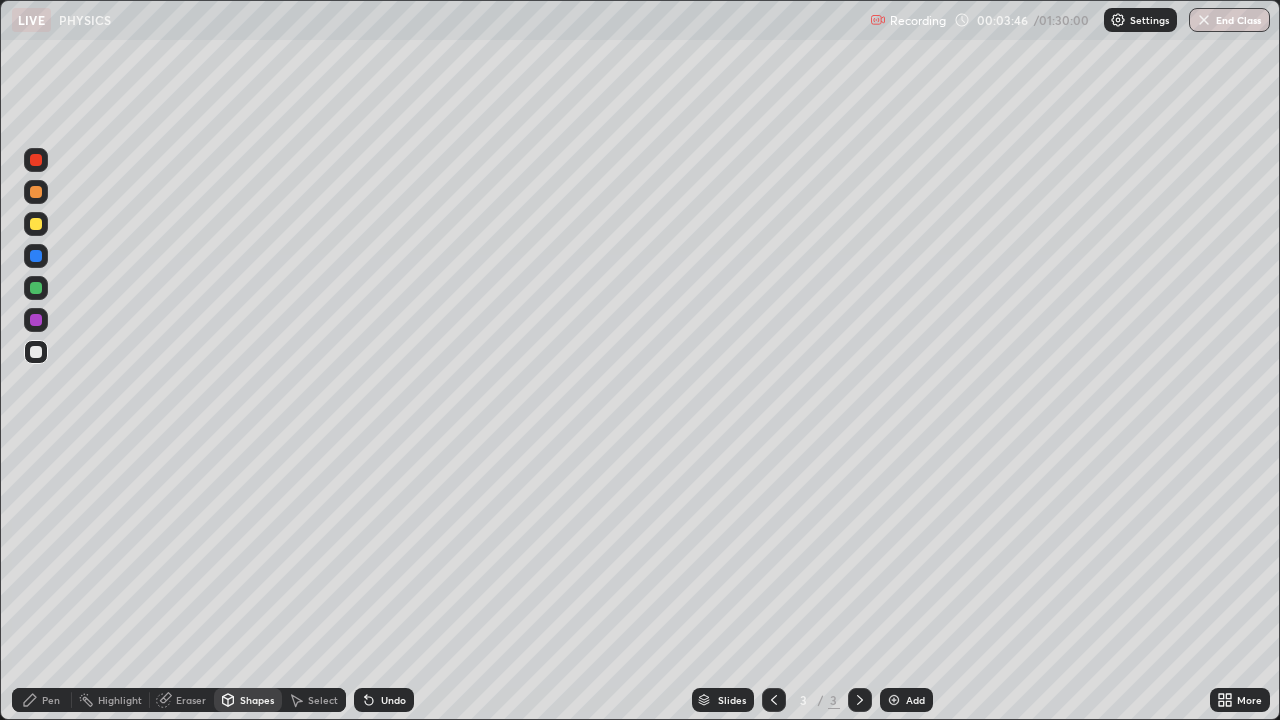 click at bounding box center [36, 288] 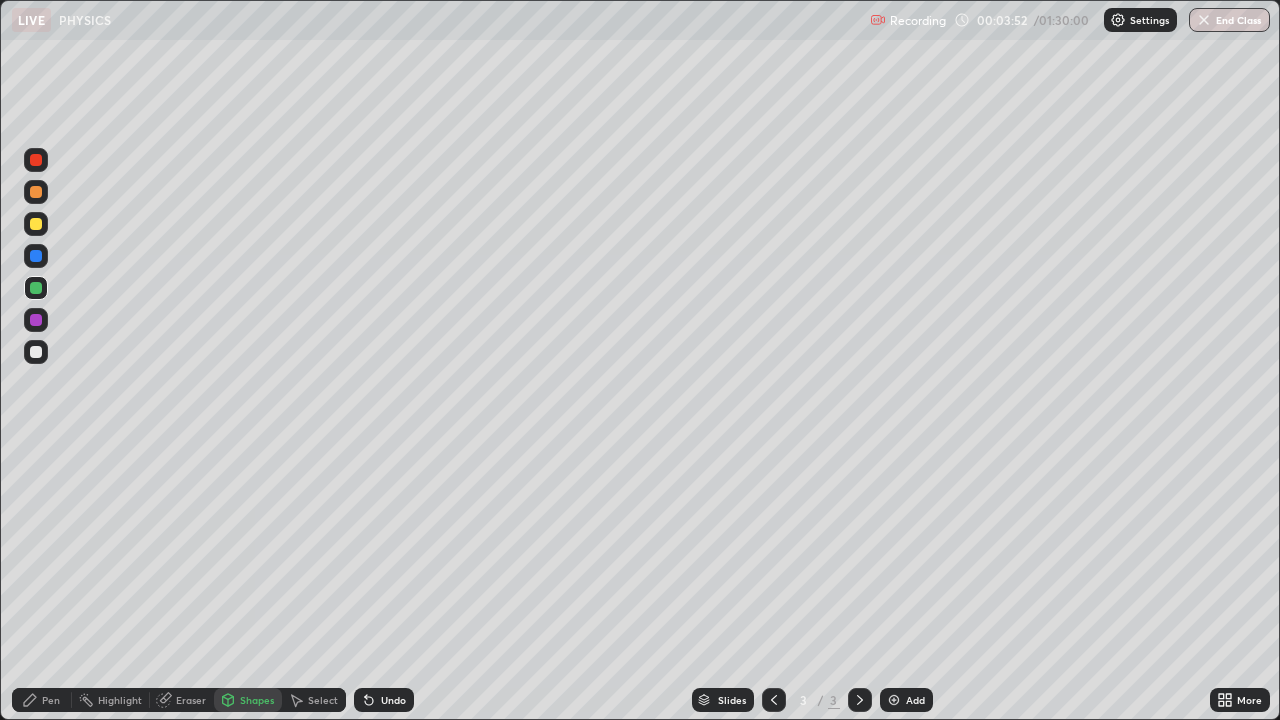 click on "Pen" at bounding box center [42, 700] 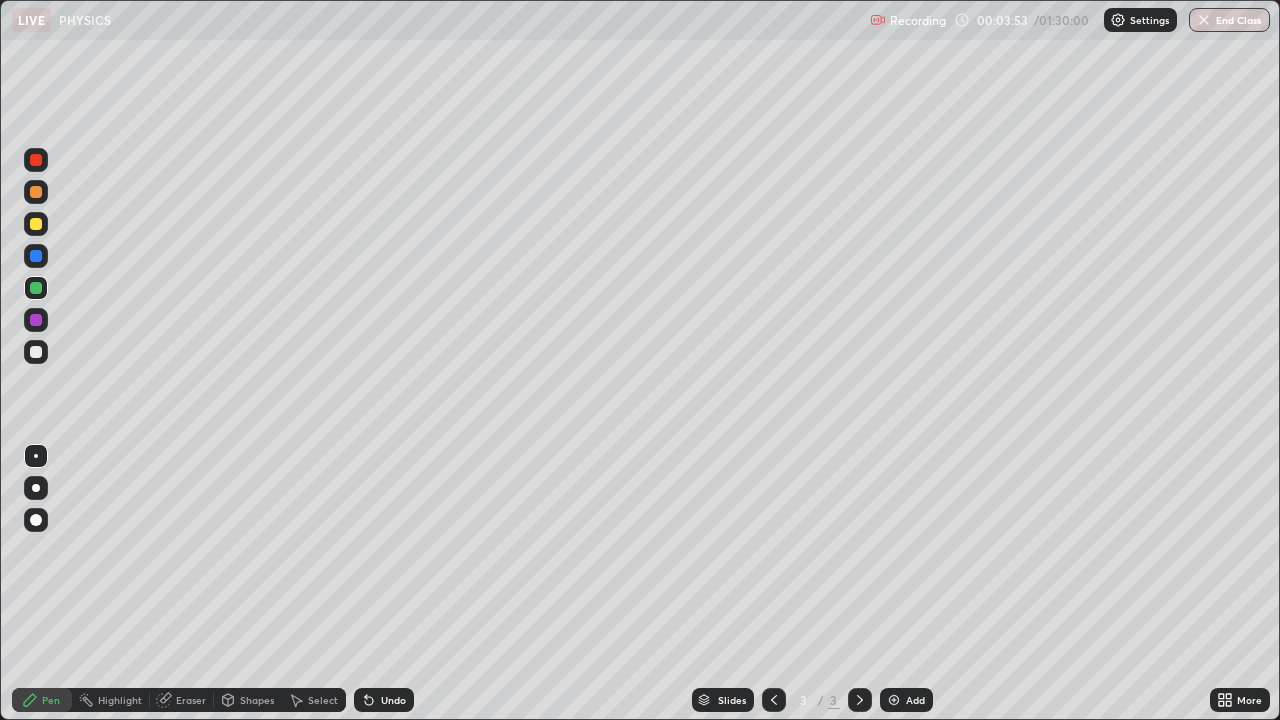 click at bounding box center (36, 224) 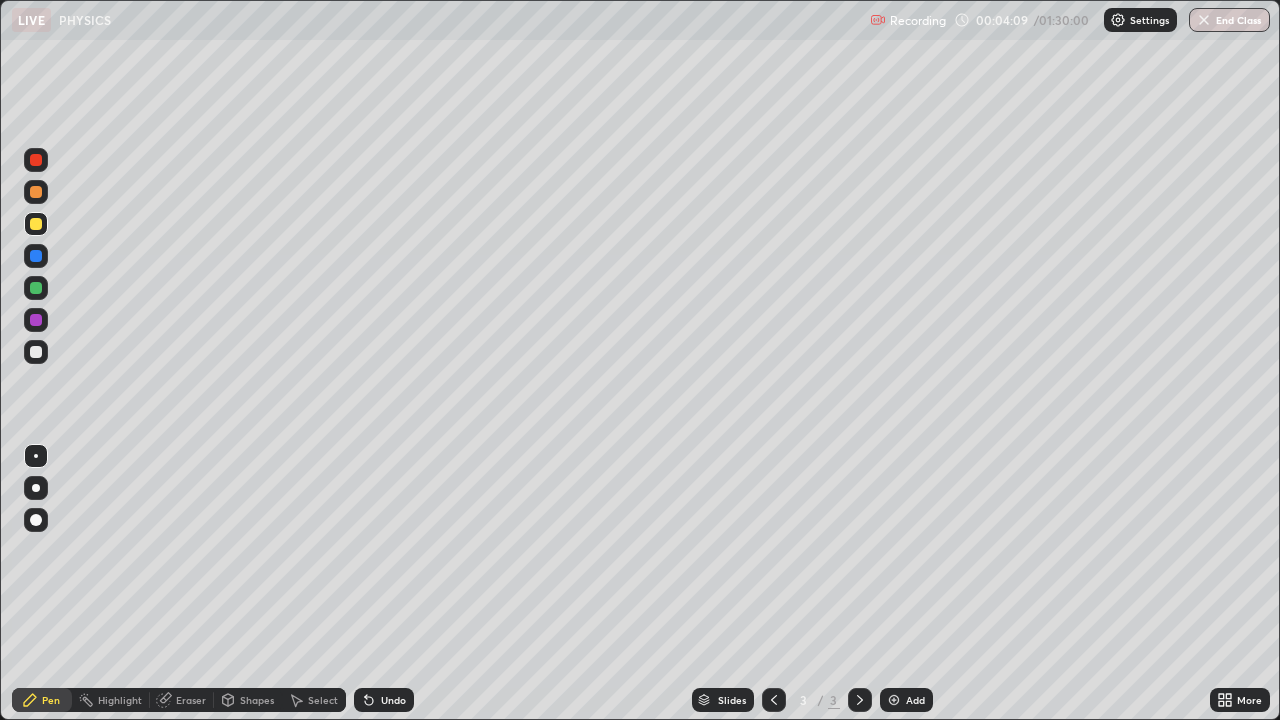 click on "Eraser" at bounding box center (191, 700) 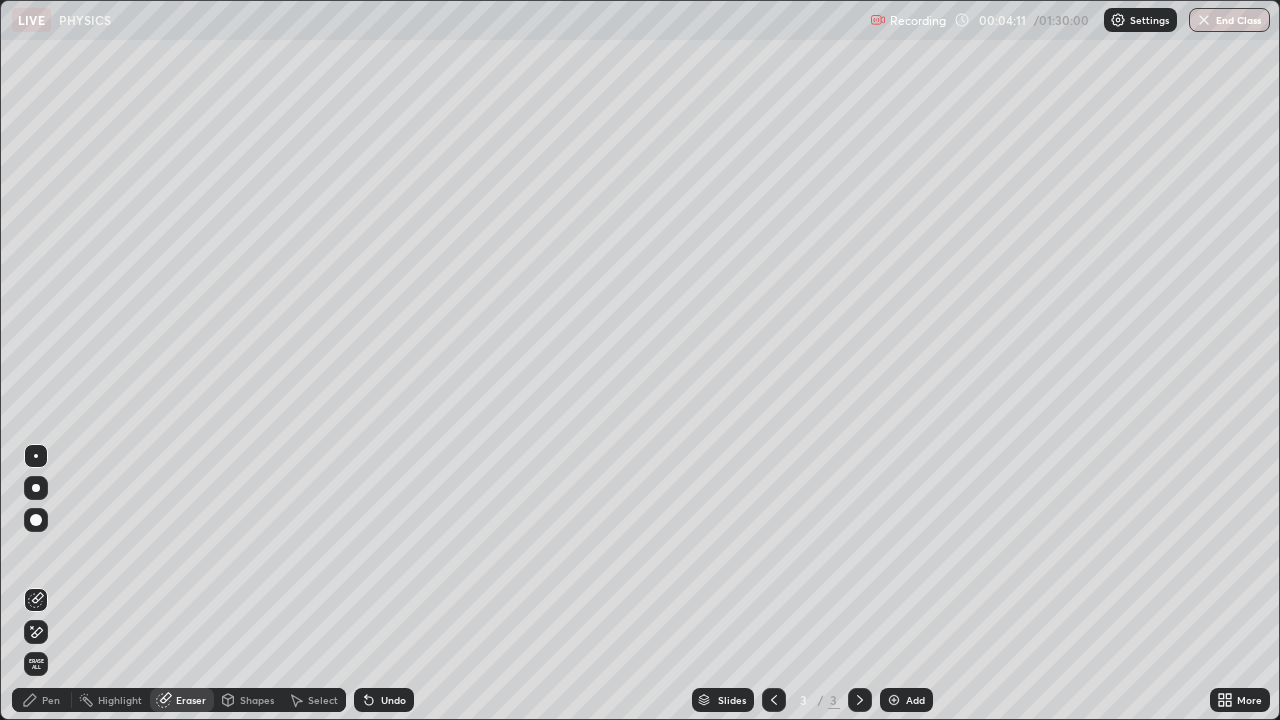 click on "Pen" at bounding box center (51, 700) 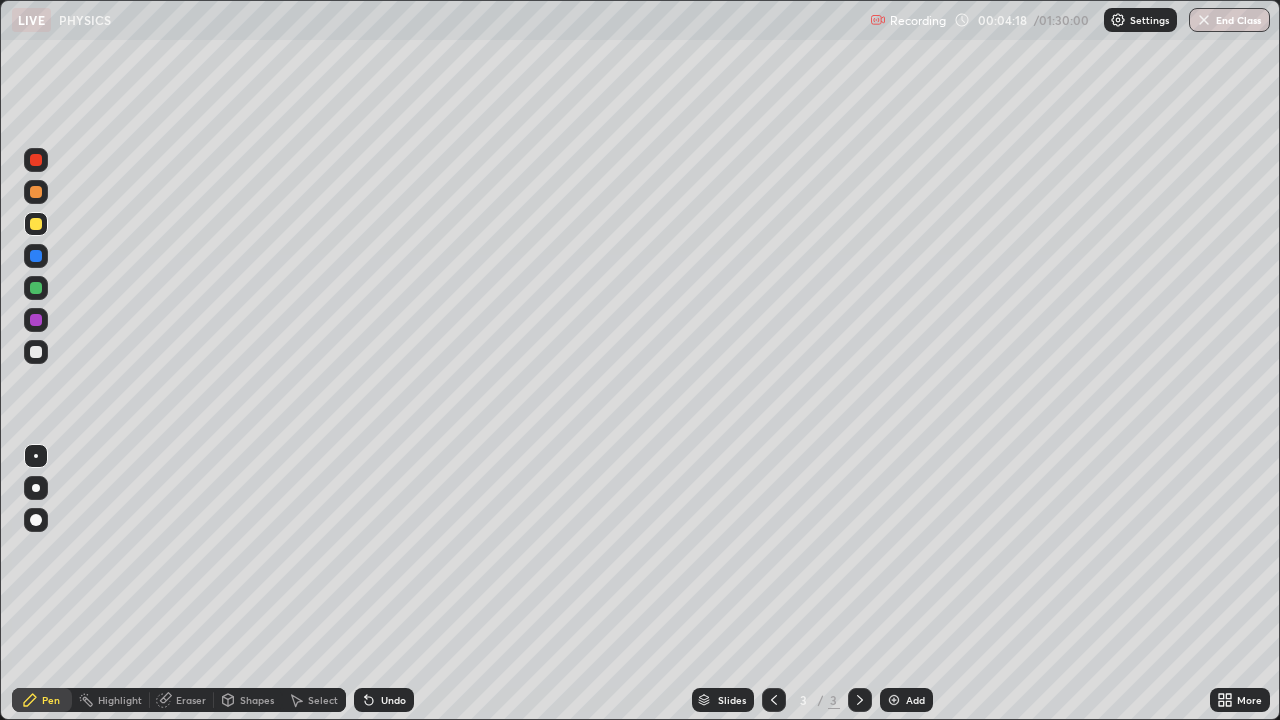 click at bounding box center (36, 320) 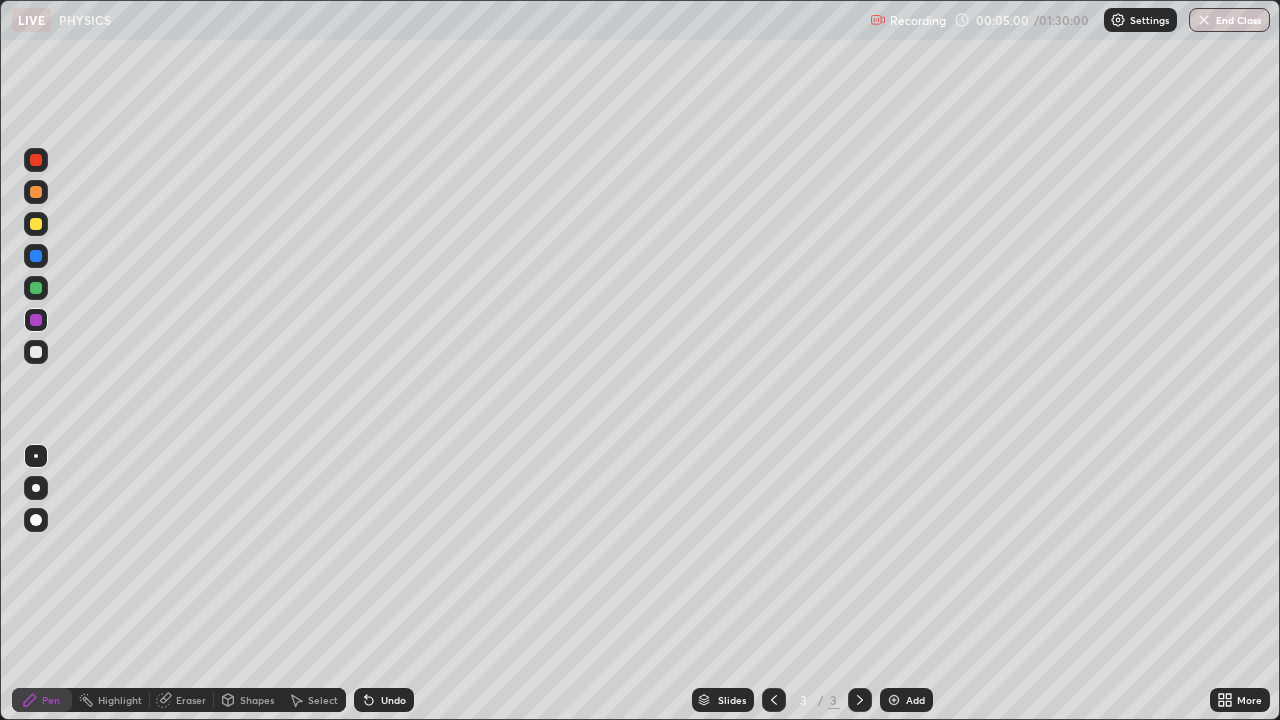 click at bounding box center [36, 288] 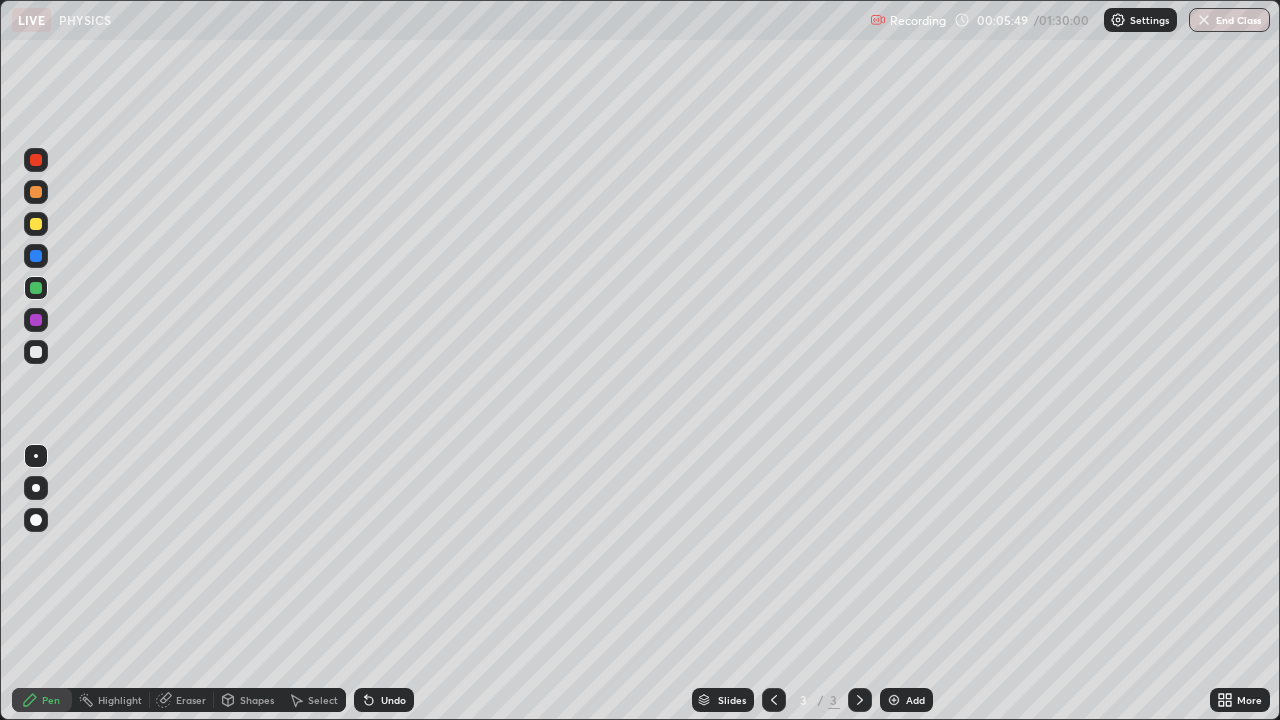 click on "Select" at bounding box center [314, 700] 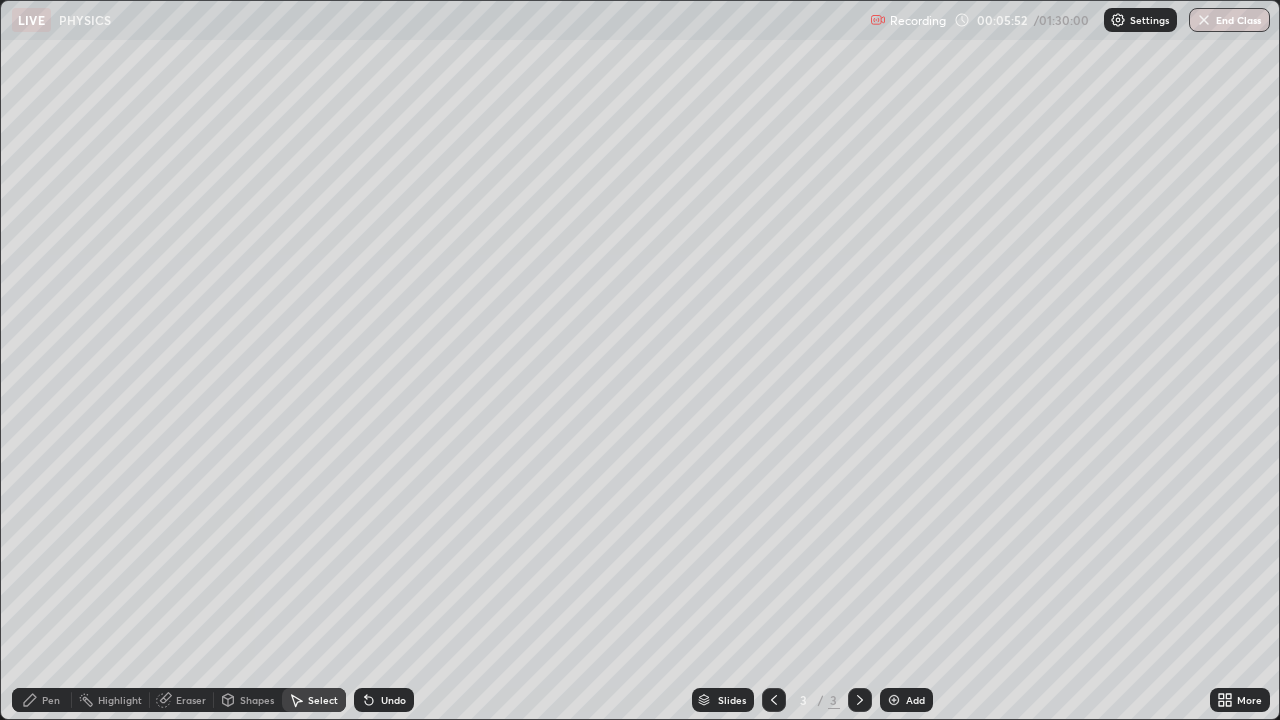 click on "Pen" at bounding box center [51, 700] 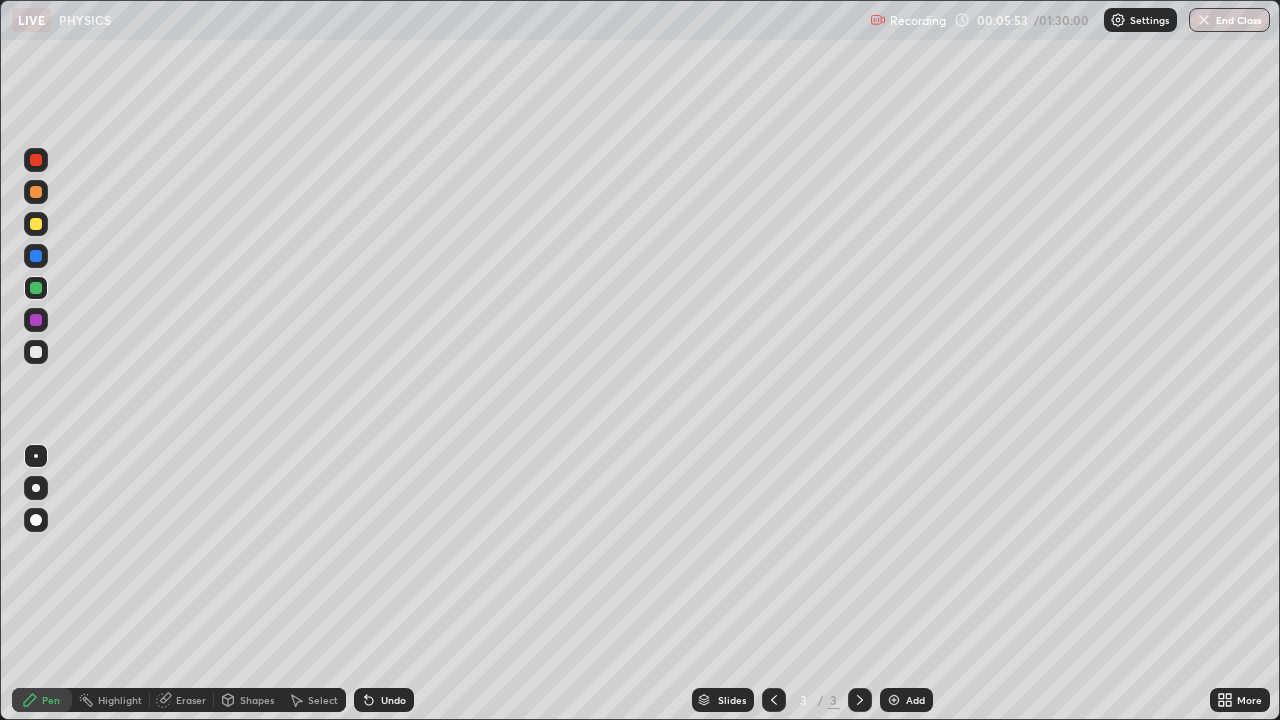 click at bounding box center [36, 352] 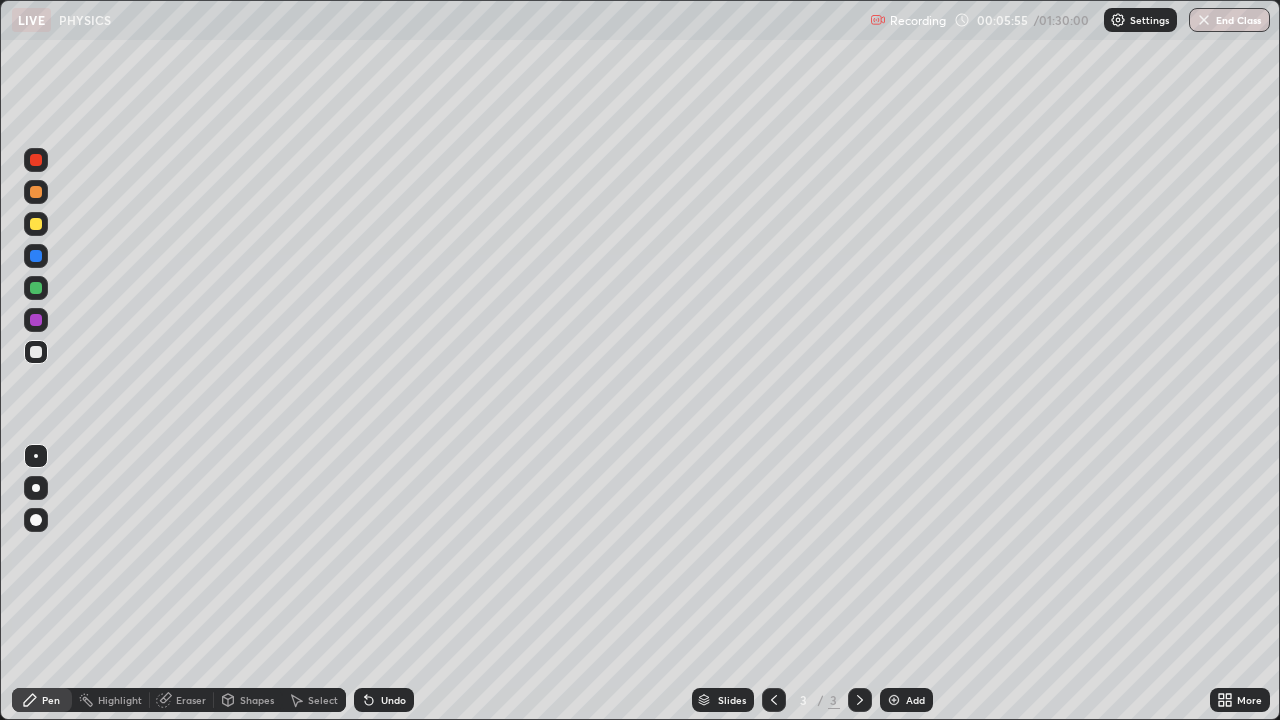 click on "Select" at bounding box center (314, 700) 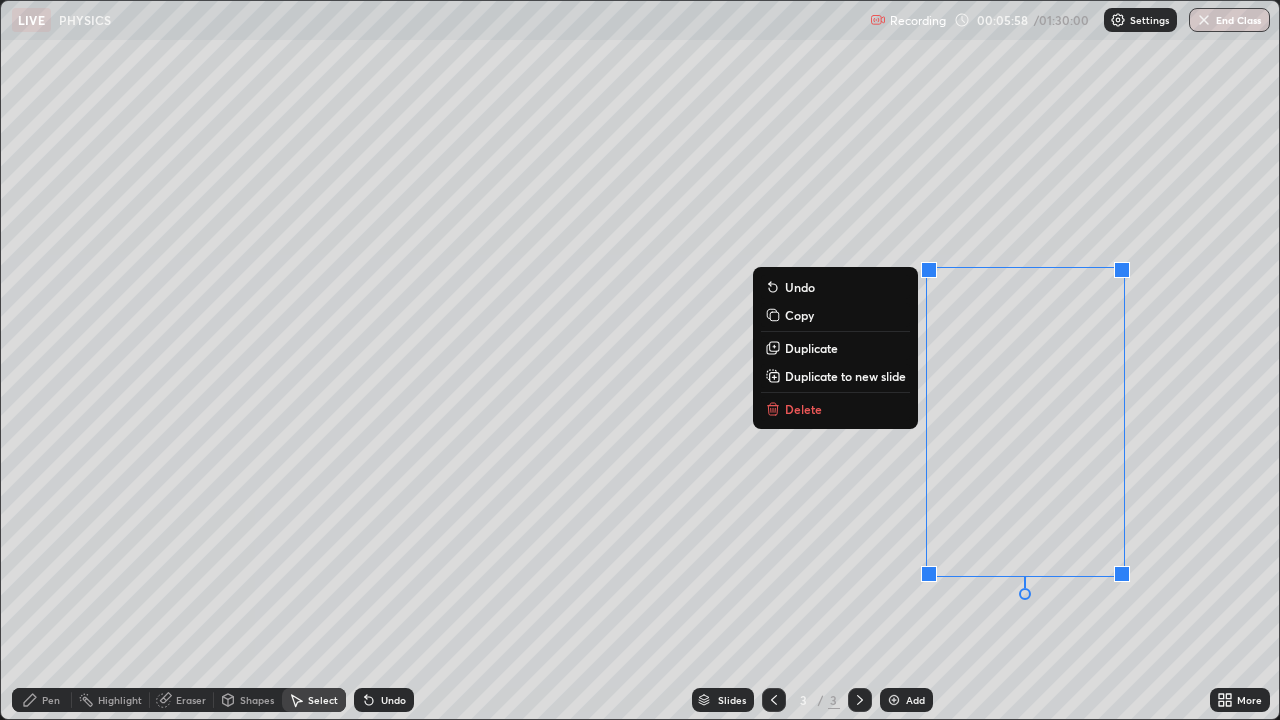click on "Delete" at bounding box center (835, 409) 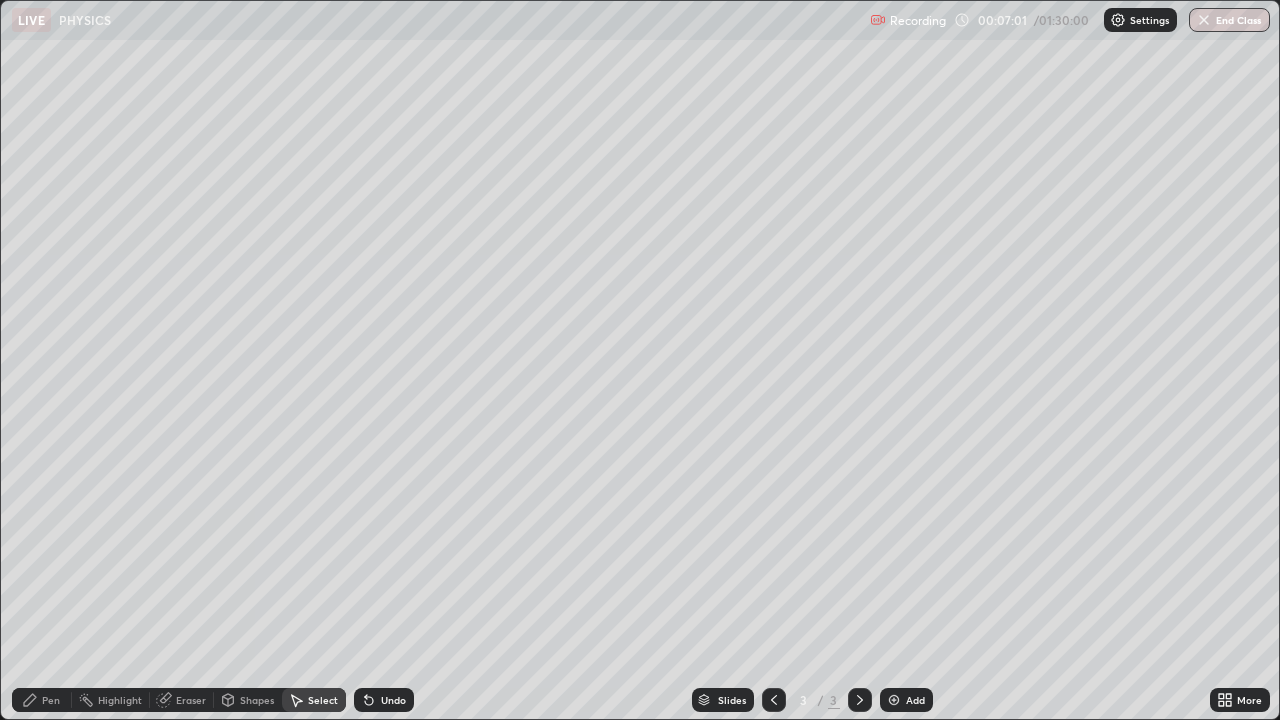 click on "Pen" at bounding box center (42, 700) 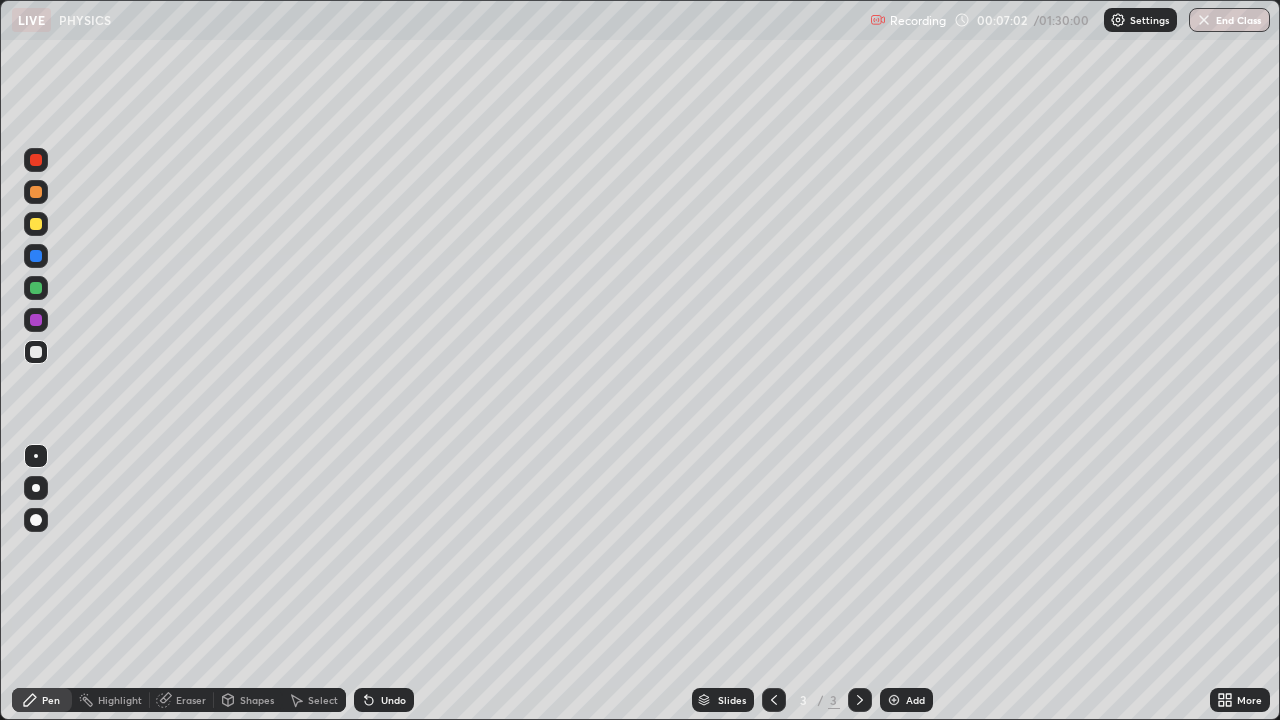 click at bounding box center [36, 256] 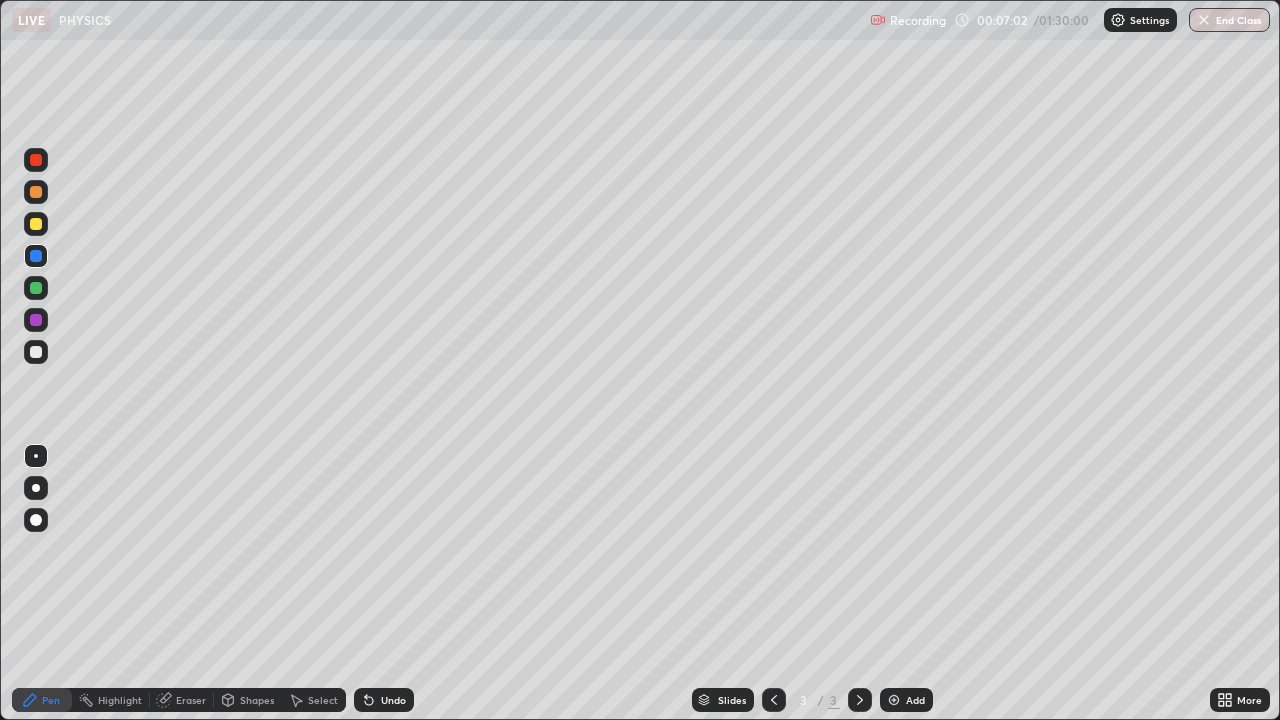 click at bounding box center [36, 224] 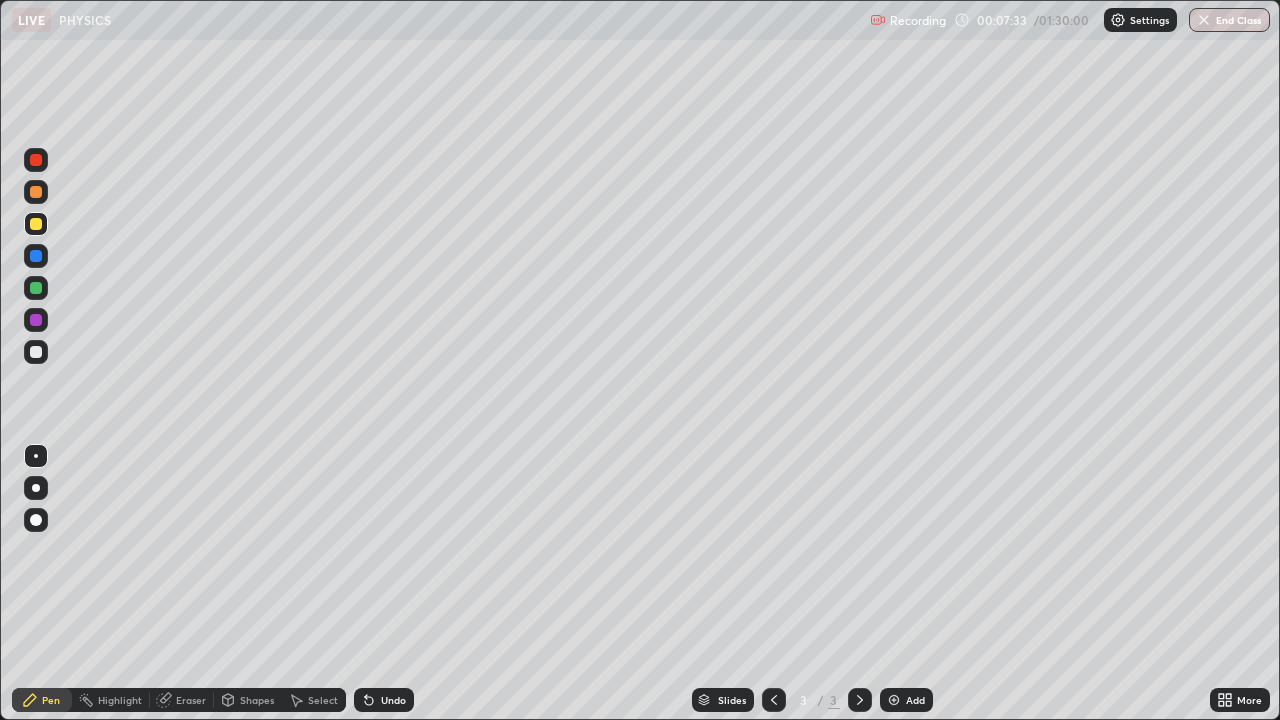 click at bounding box center (36, 352) 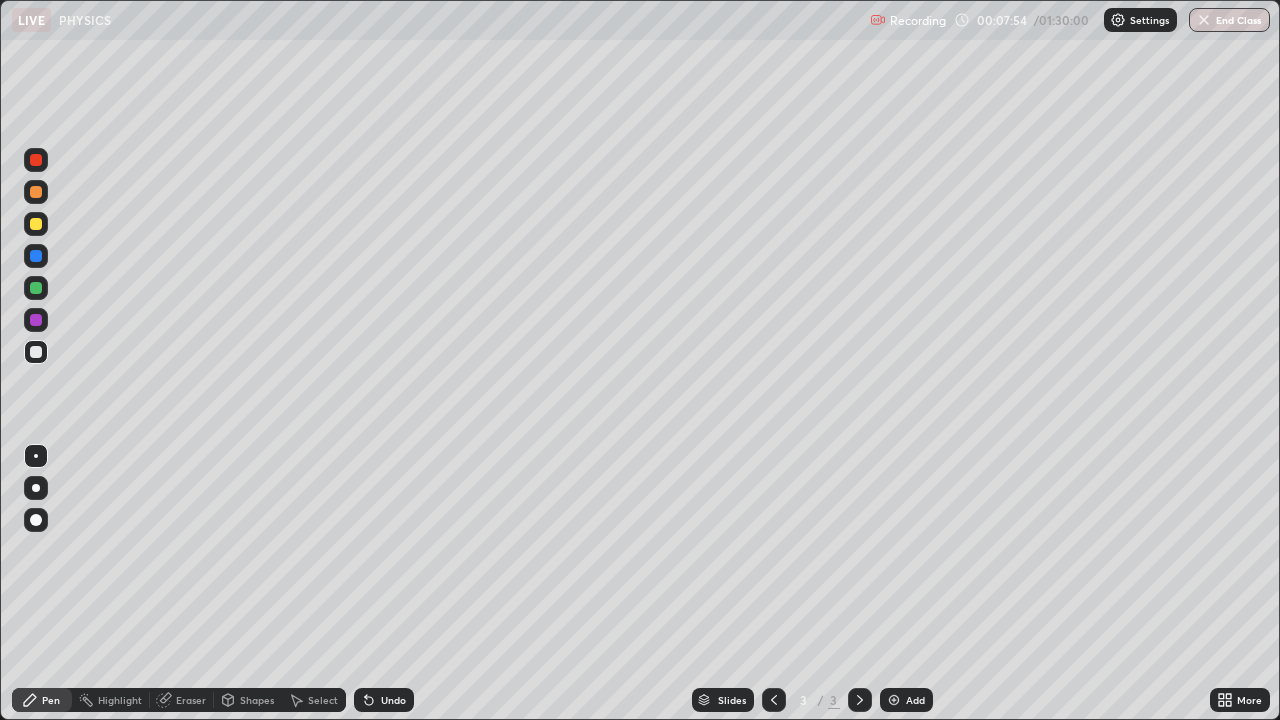 click on "Eraser" at bounding box center (191, 700) 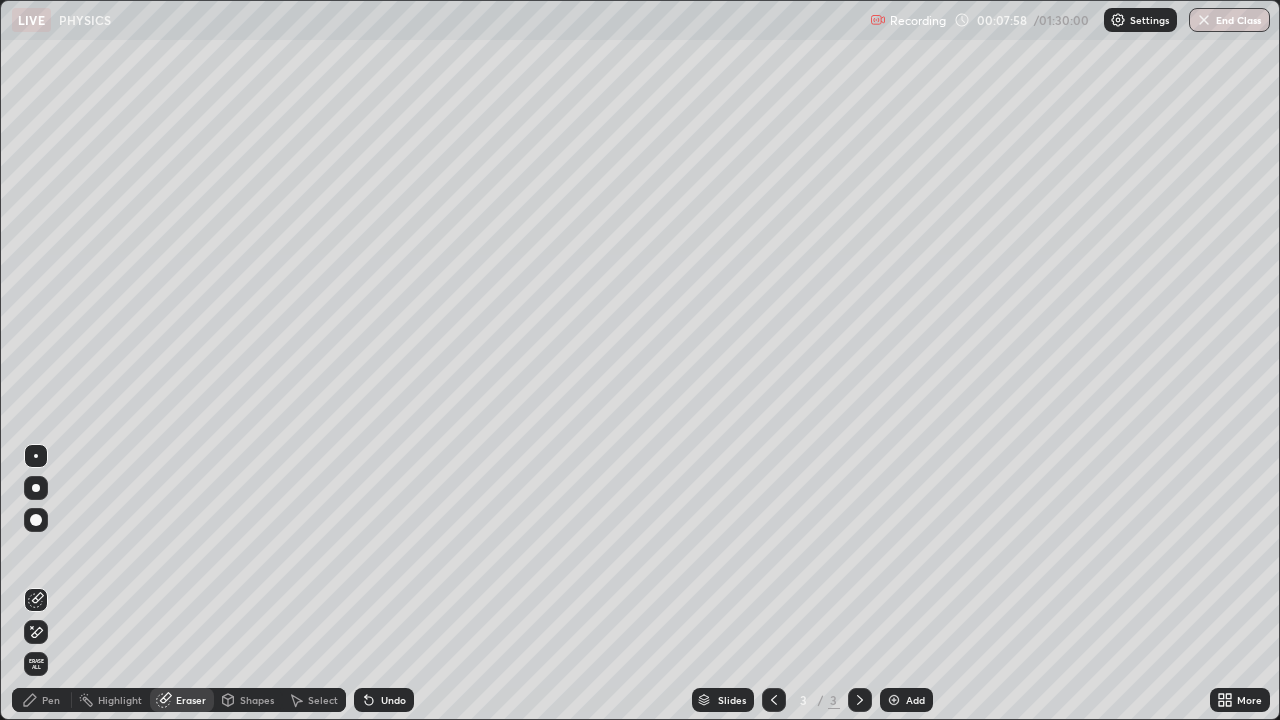 click on "Pen" at bounding box center (42, 700) 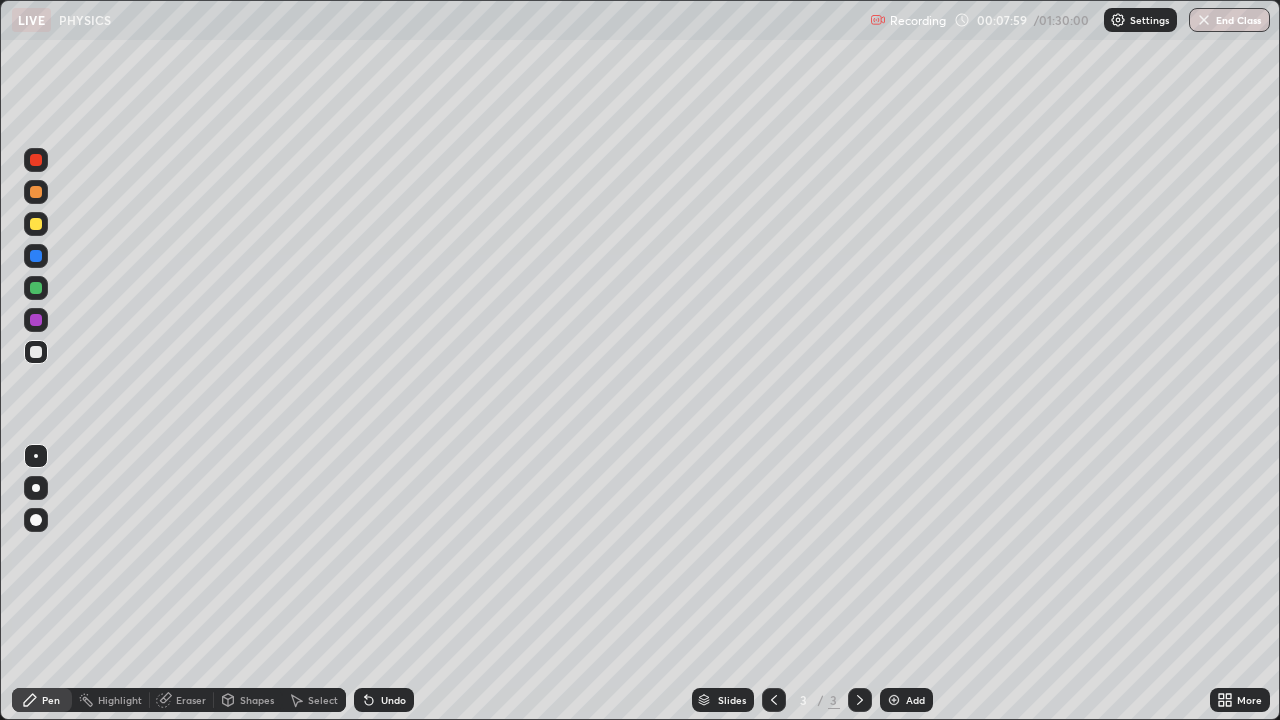 click at bounding box center (36, 352) 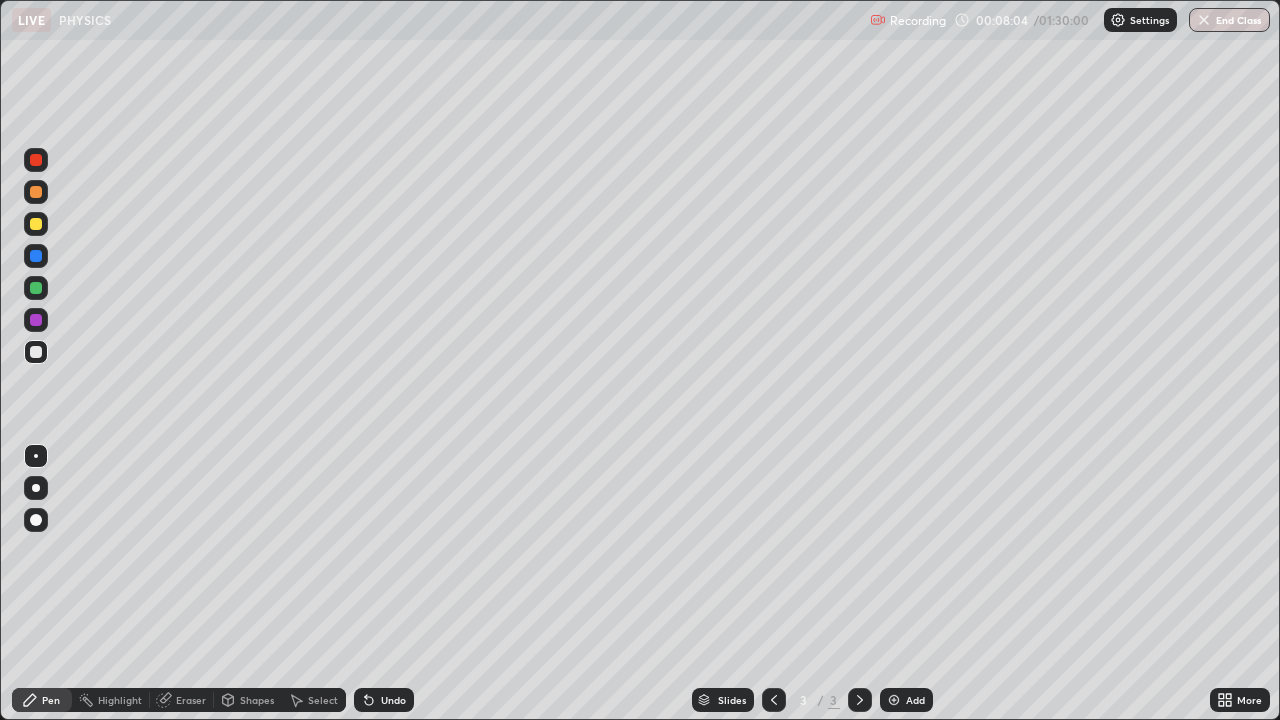 click on "Select" at bounding box center (323, 700) 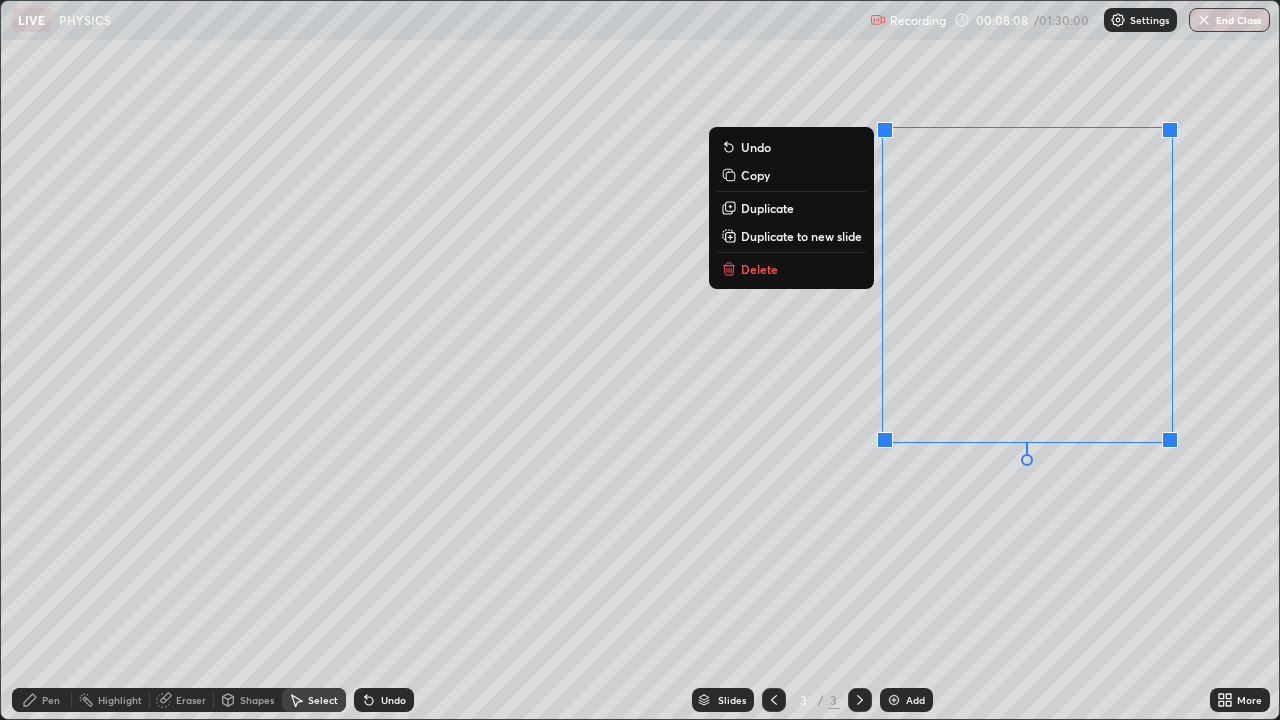 click on "0 ° Undo Copy Duplicate Duplicate to new slide Delete" at bounding box center [640, 360] 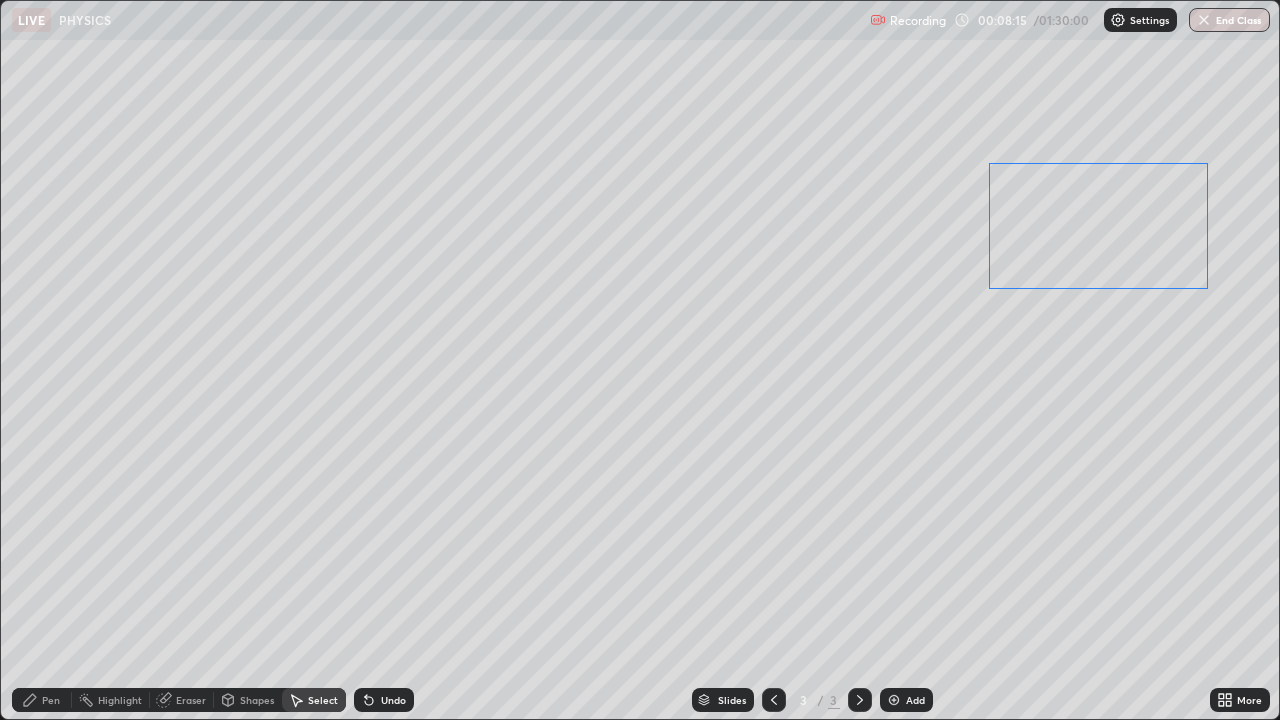 click on "0 ° Undo Copy Duplicate Duplicate to new slide Delete" at bounding box center [640, 360] 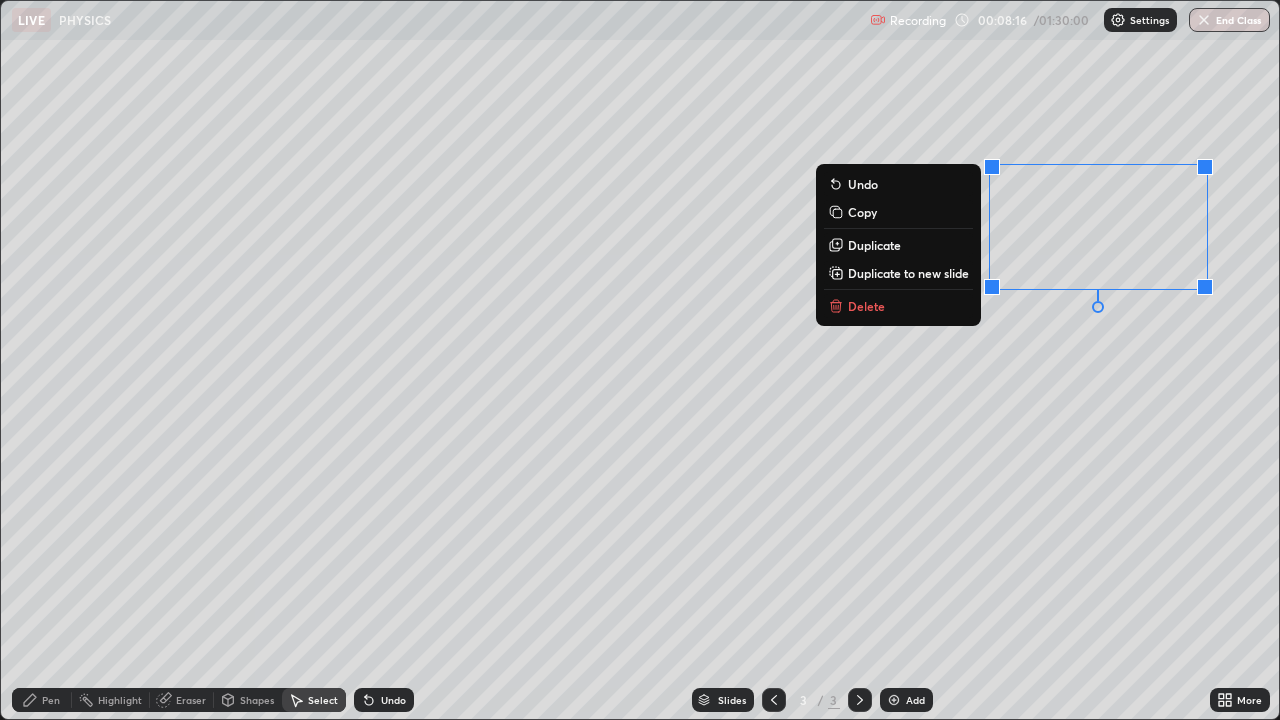 click on "0 ° Undo Copy Duplicate Duplicate to new slide Delete" at bounding box center [640, 360] 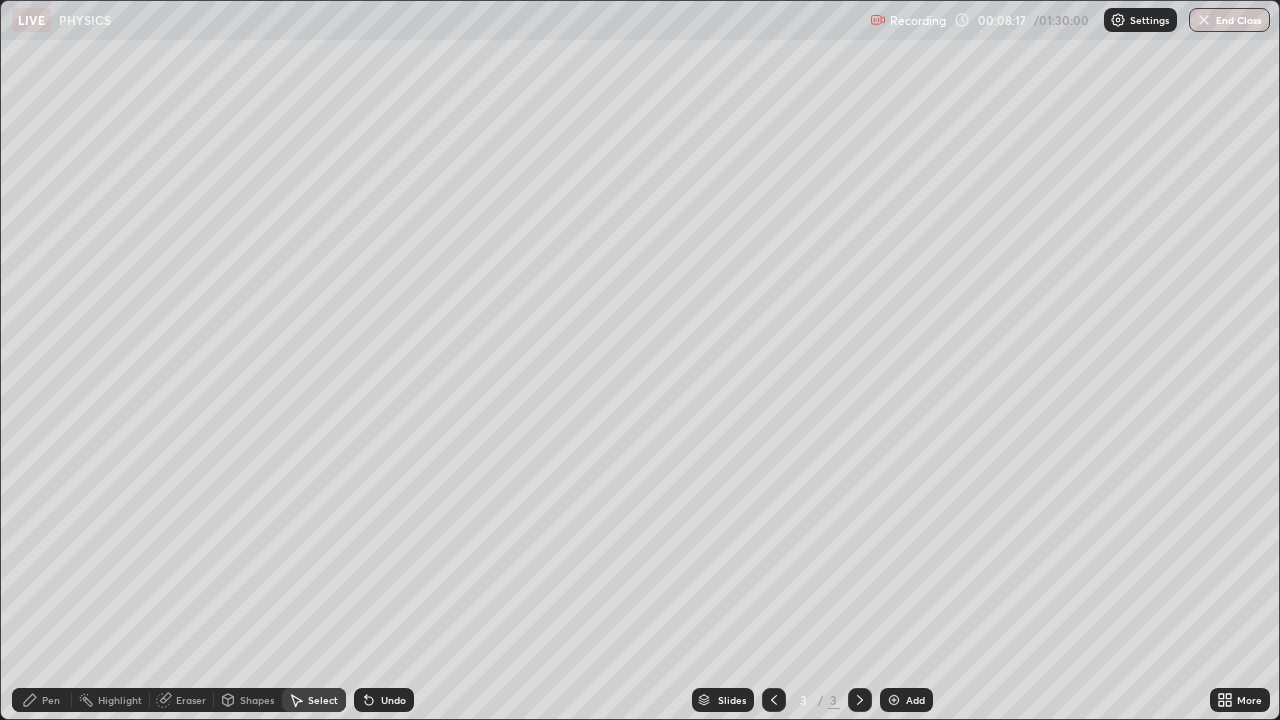click on "Pen" at bounding box center [51, 700] 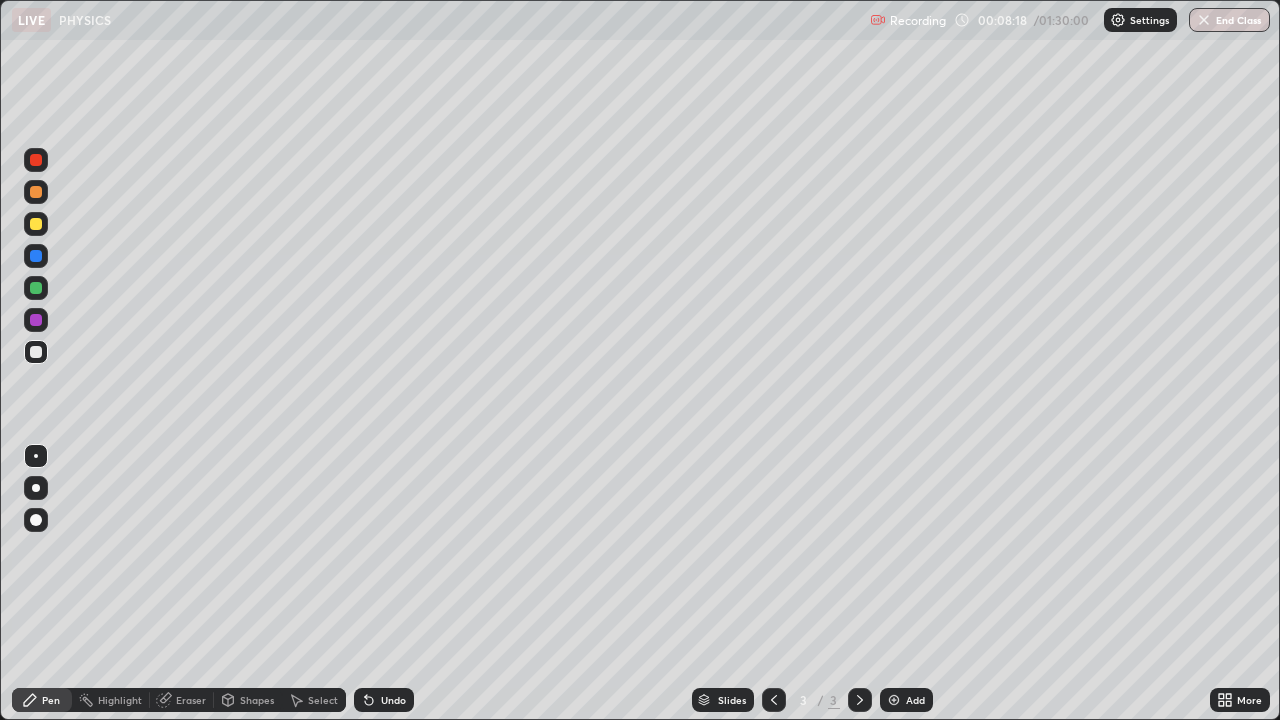 click at bounding box center (36, 352) 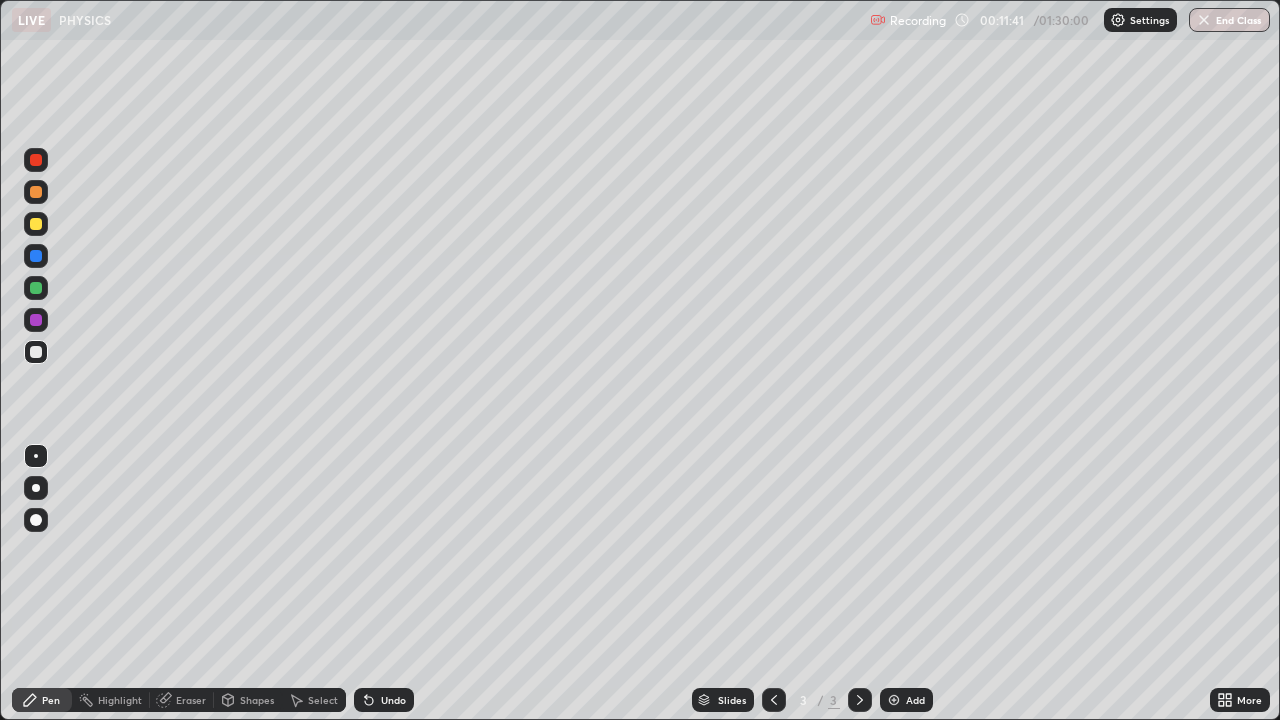 click at bounding box center [36, 288] 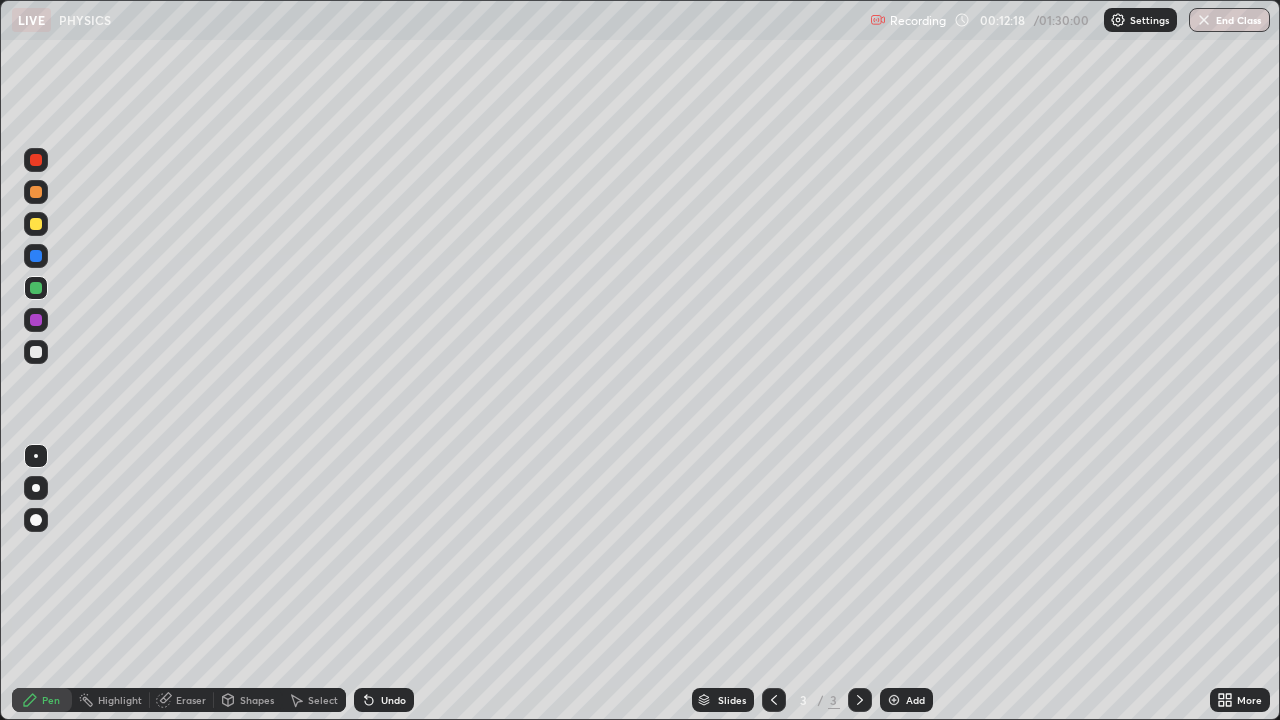 click at bounding box center (36, 352) 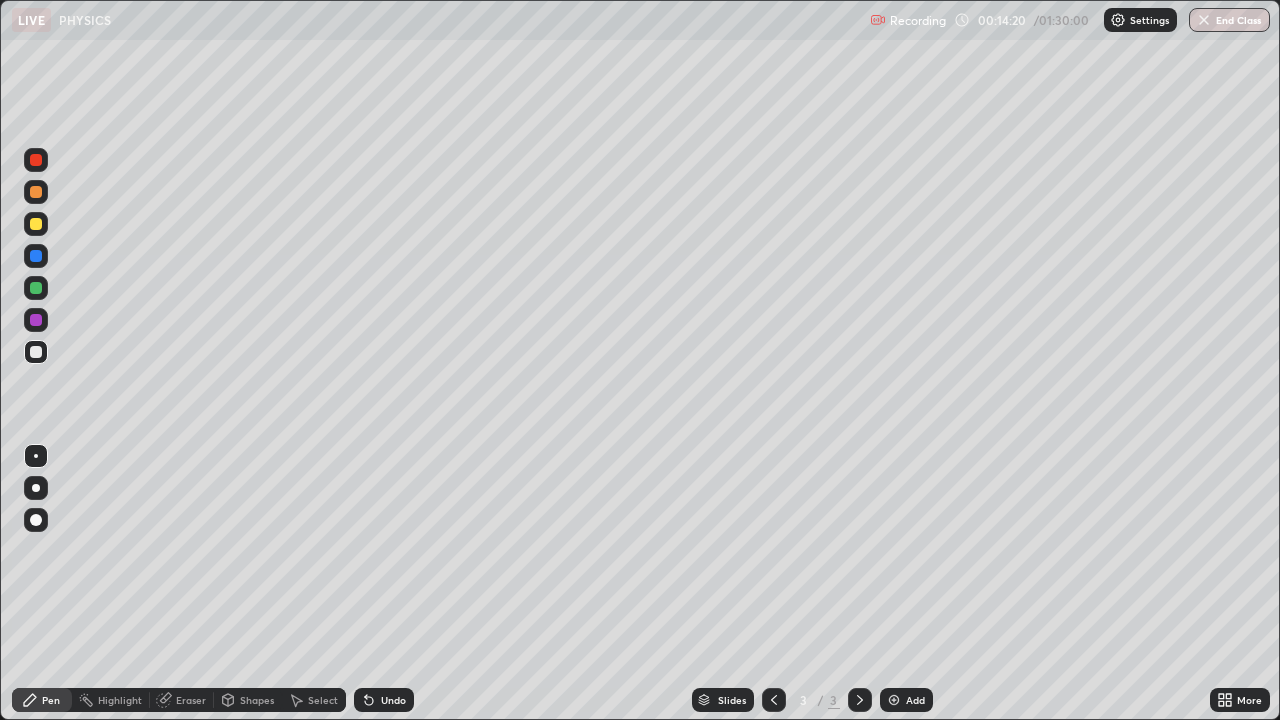 click on "Select" at bounding box center (323, 700) 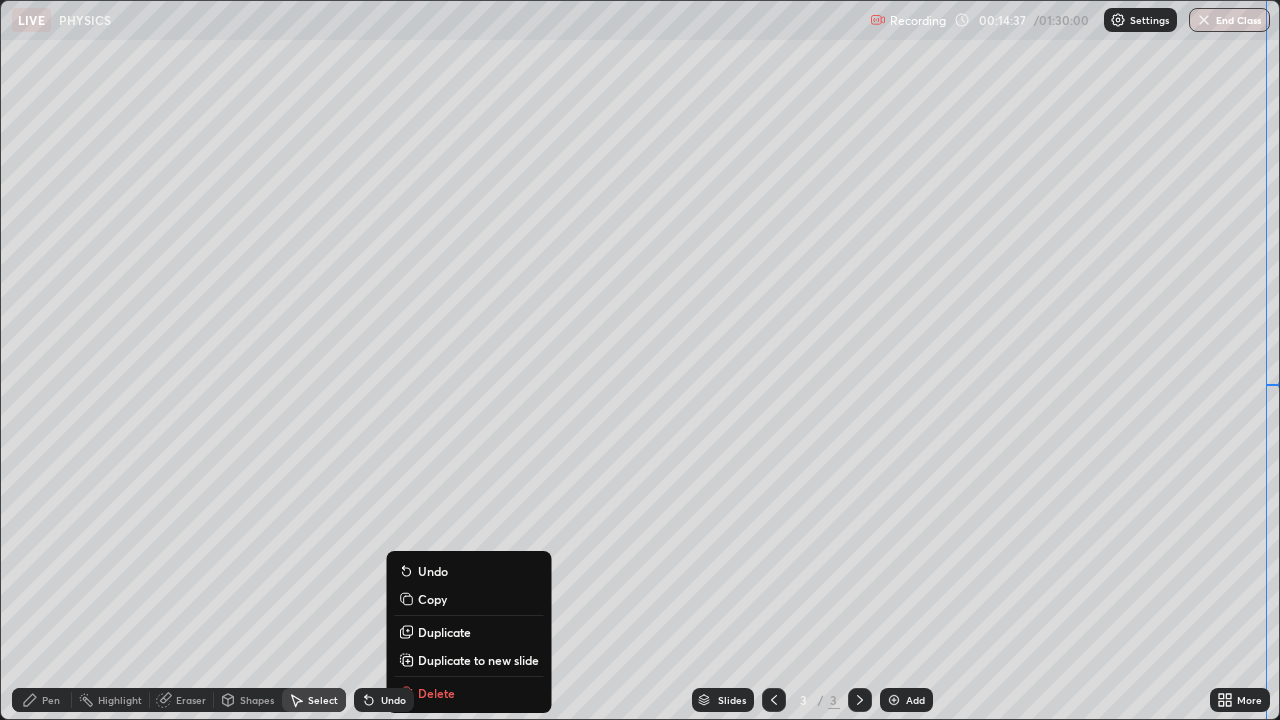 click on "0 ° Undo Copy Duplicate Duplicate to new slide Delete" at bounding box center (640, 360) 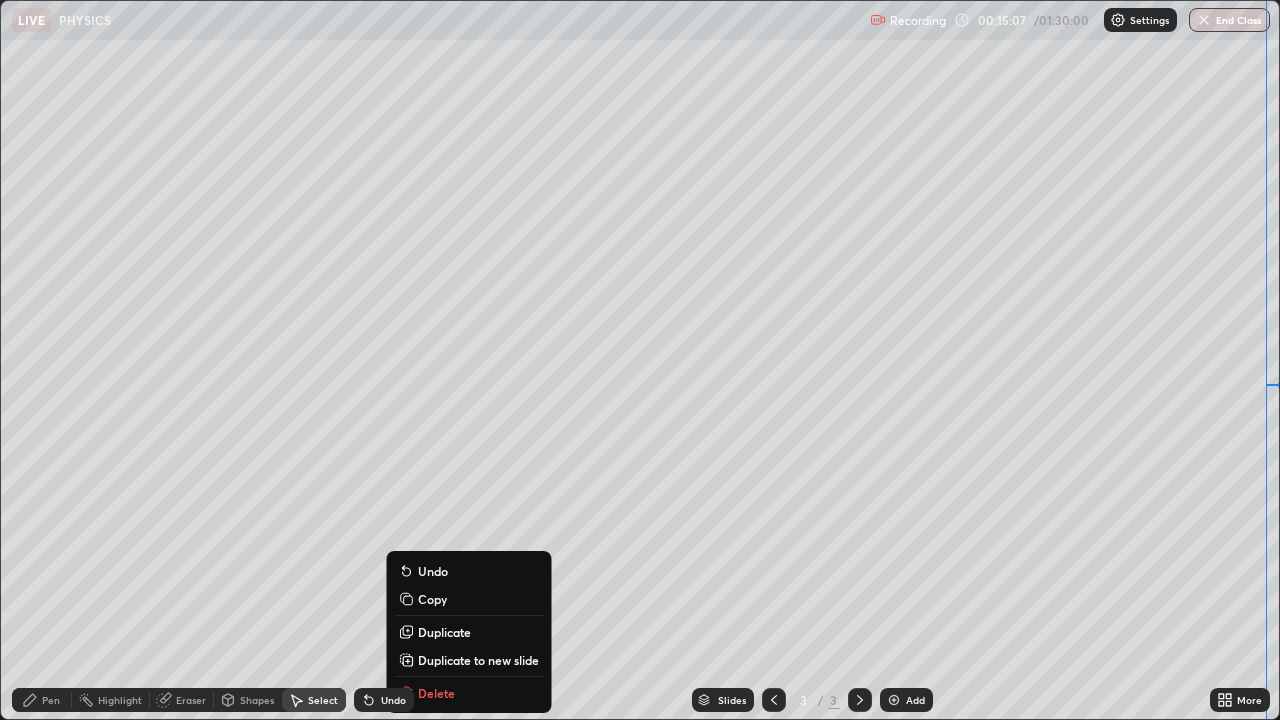 click on "0 ° Undo Copy Duplicate Duplicate to new slide Delete" at bounding box center (640, 360) 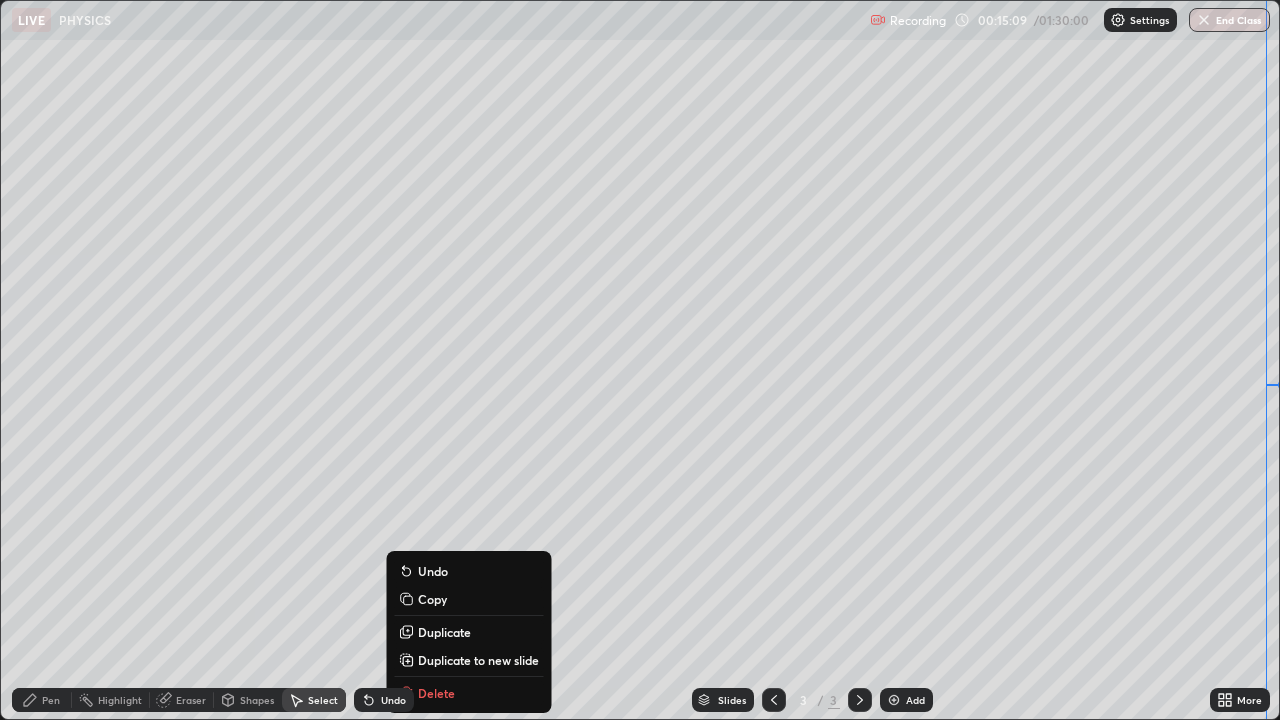 click on "0 ° Undo Copy Duplicate Duplicate to new slide Delete" at bounding box center [640, 360] 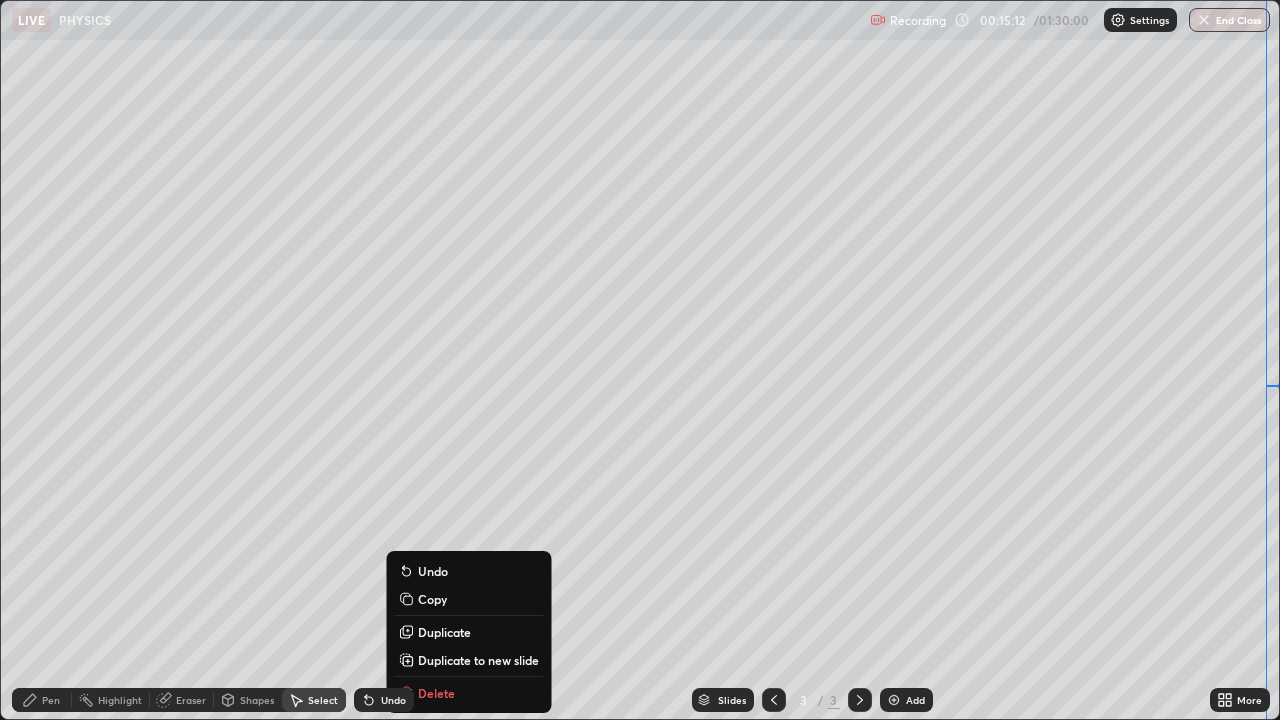 click on "Undo" at bounding box center (393, 700) 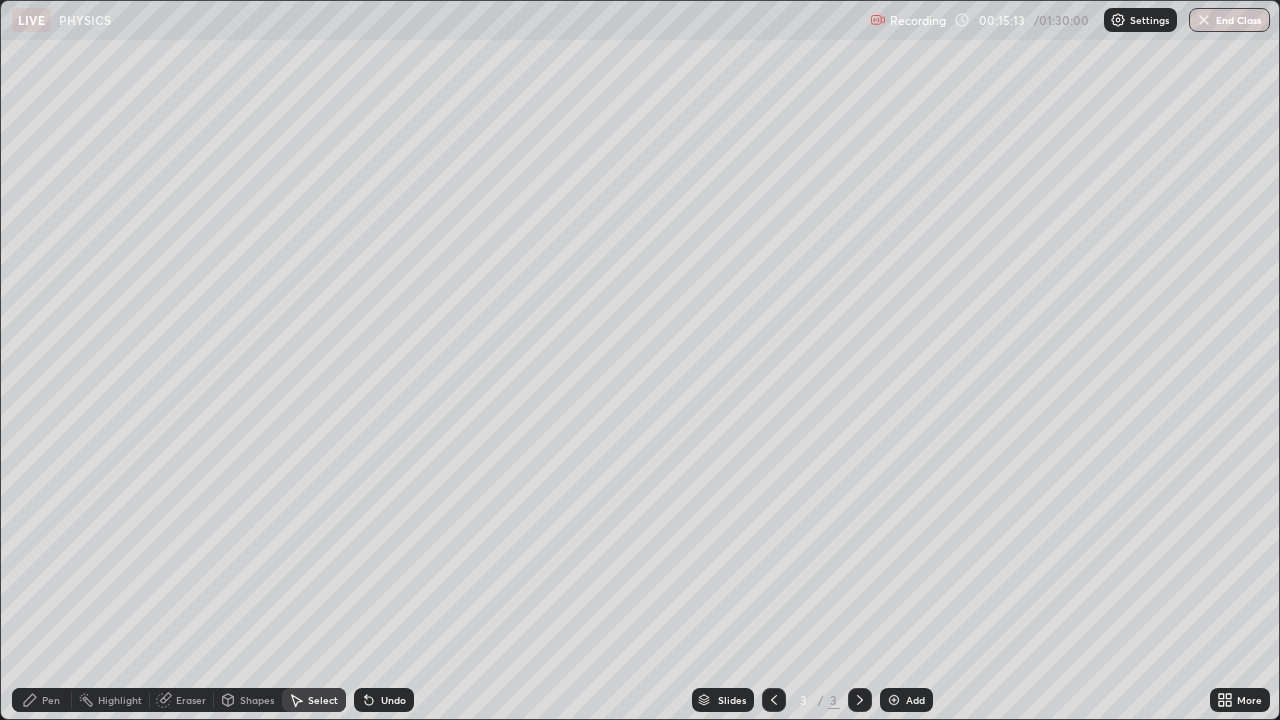 click 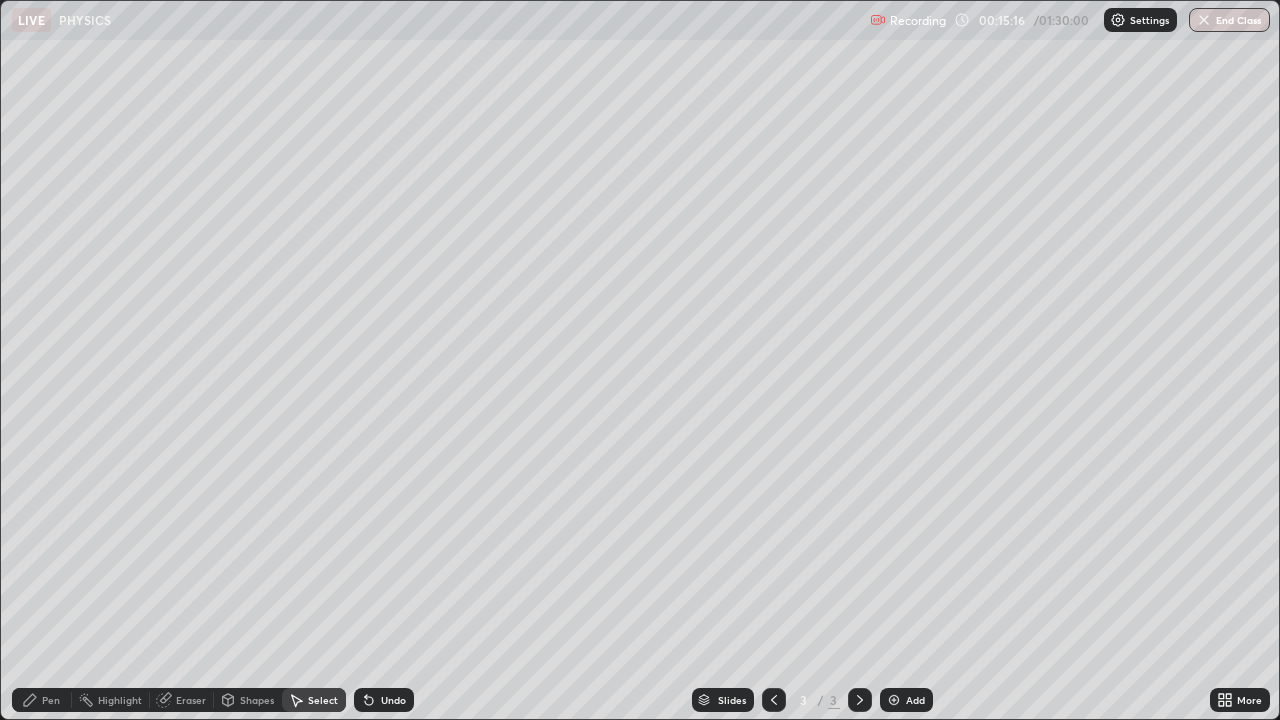 click 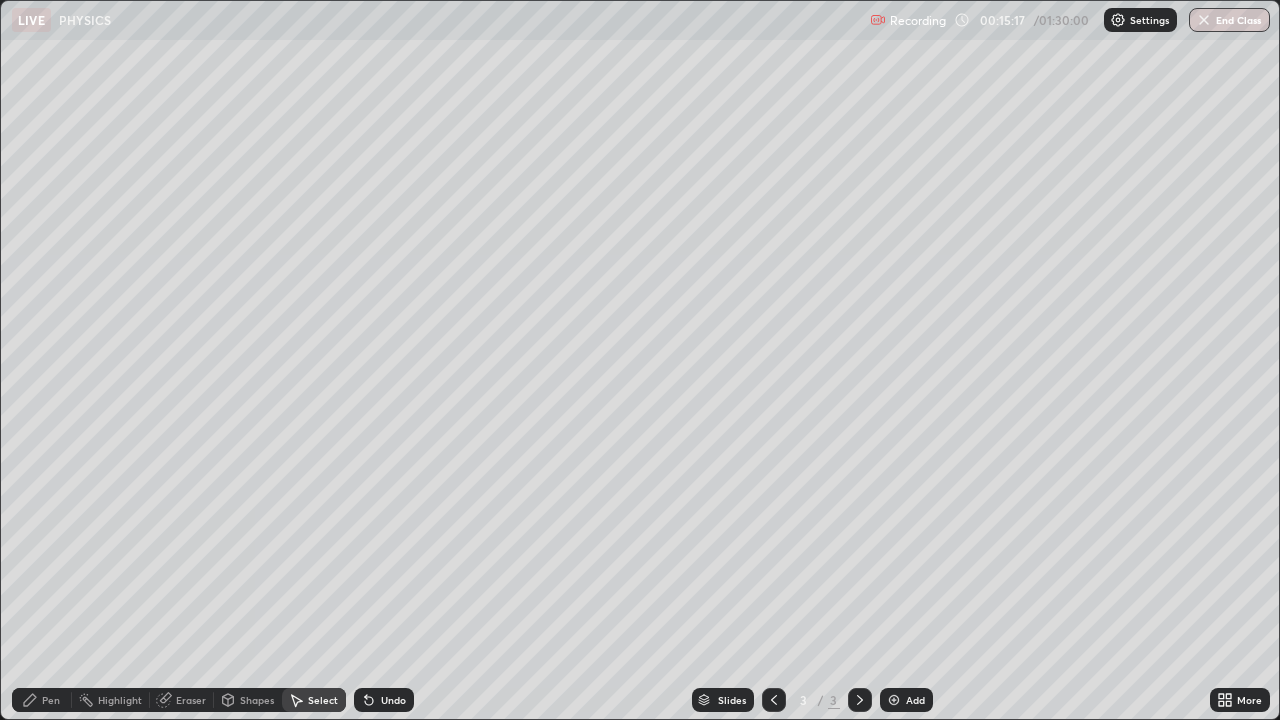 click on "Undo" at bounding box center [384, 700] 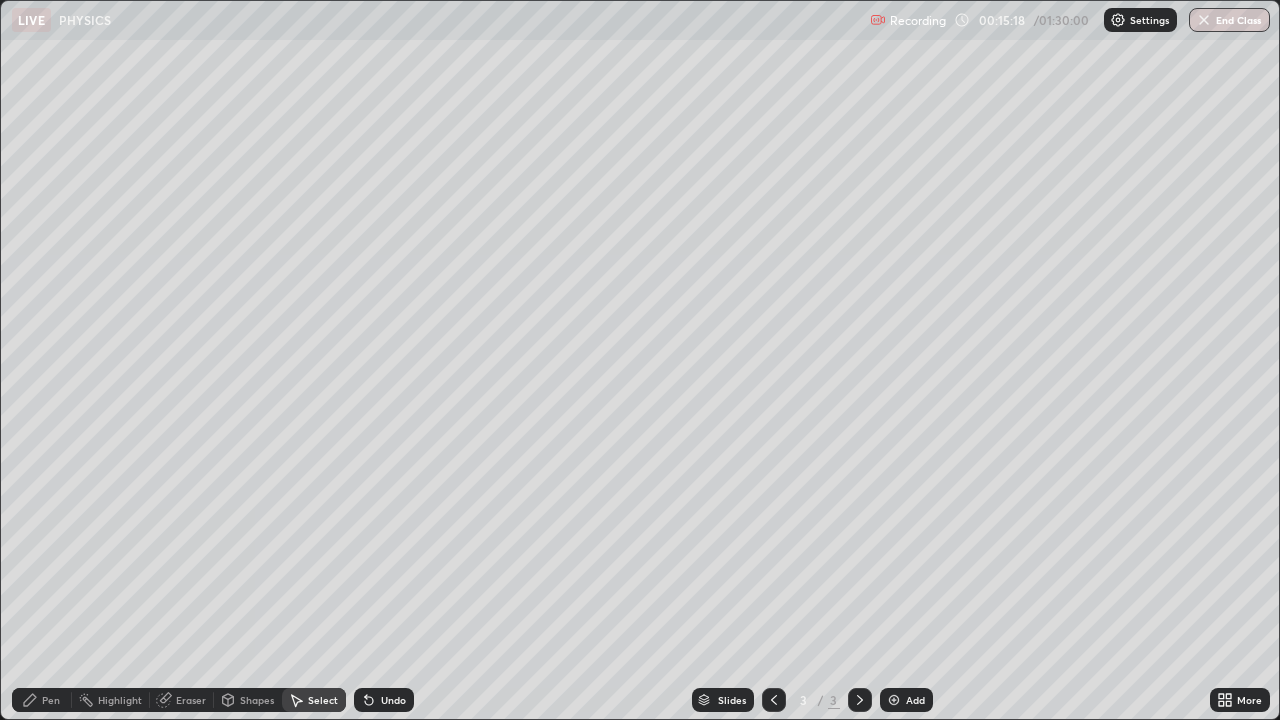 click on "Undo" at bounding box center (393, 700) 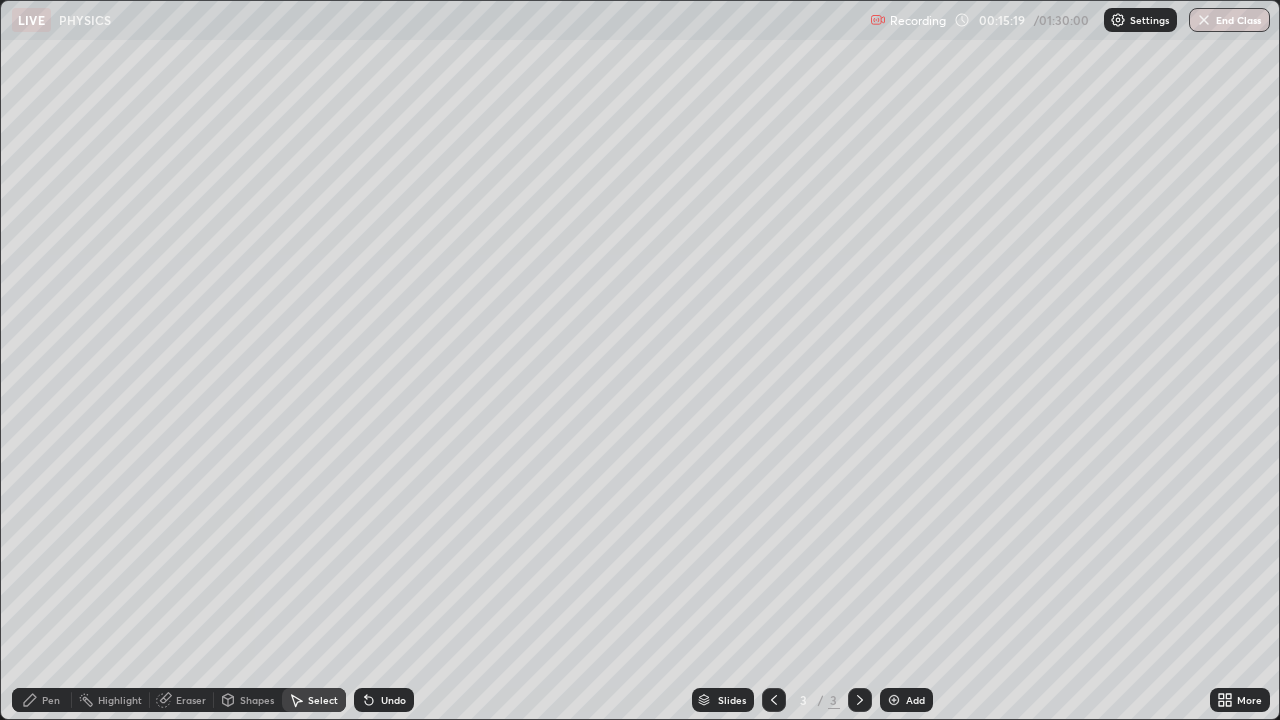 click on "Undo" at bounding box center [393, 700] 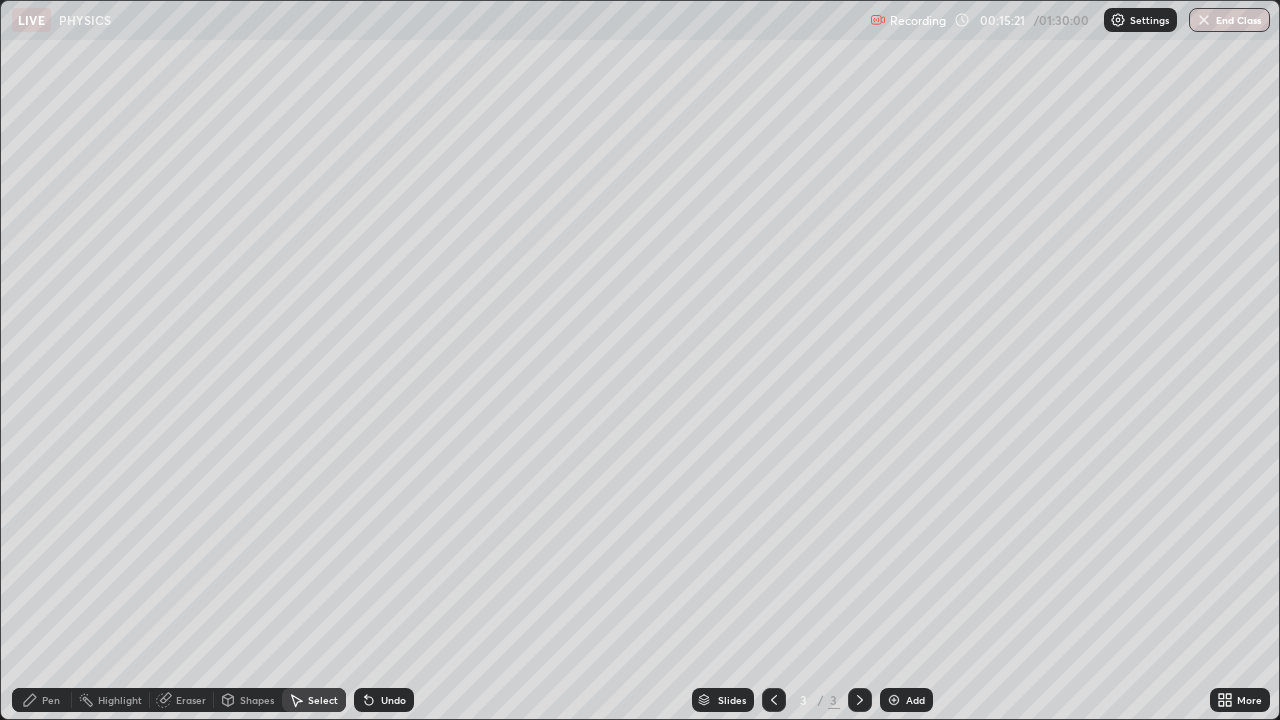 click on "Undo" at bounding box center [393, 700] 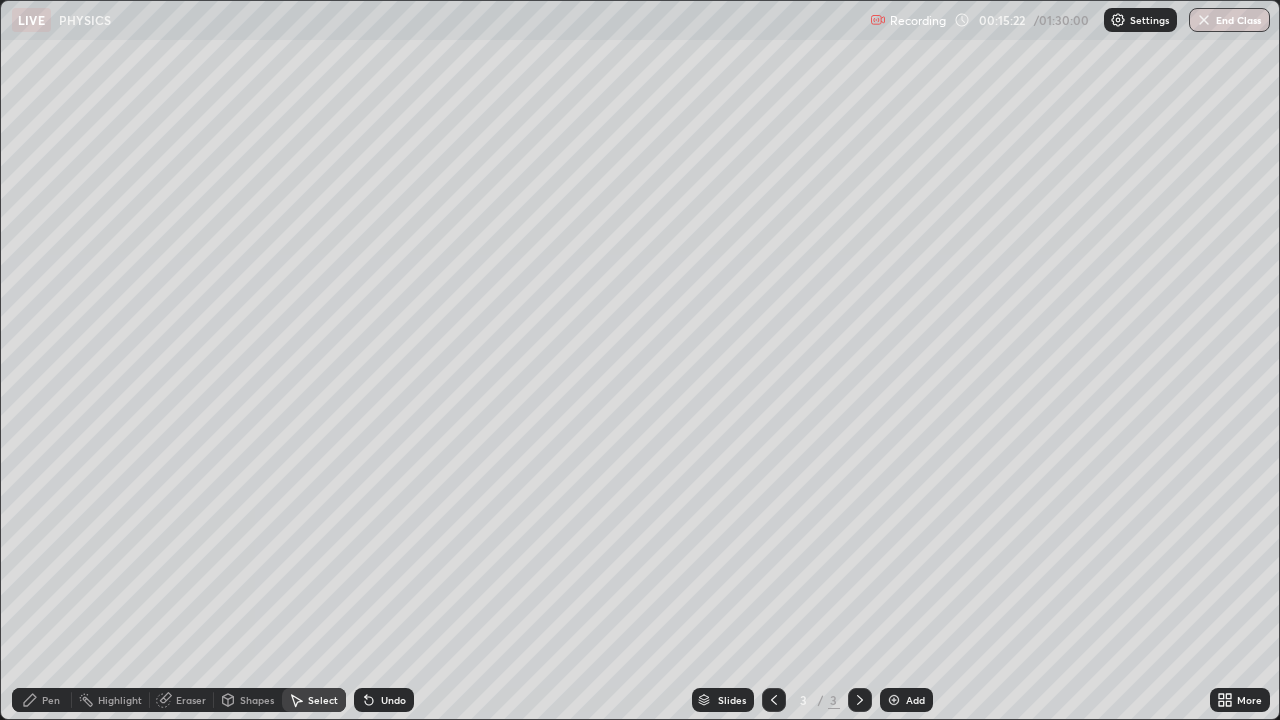 click on "Undo" at bounding box center [384, 700] 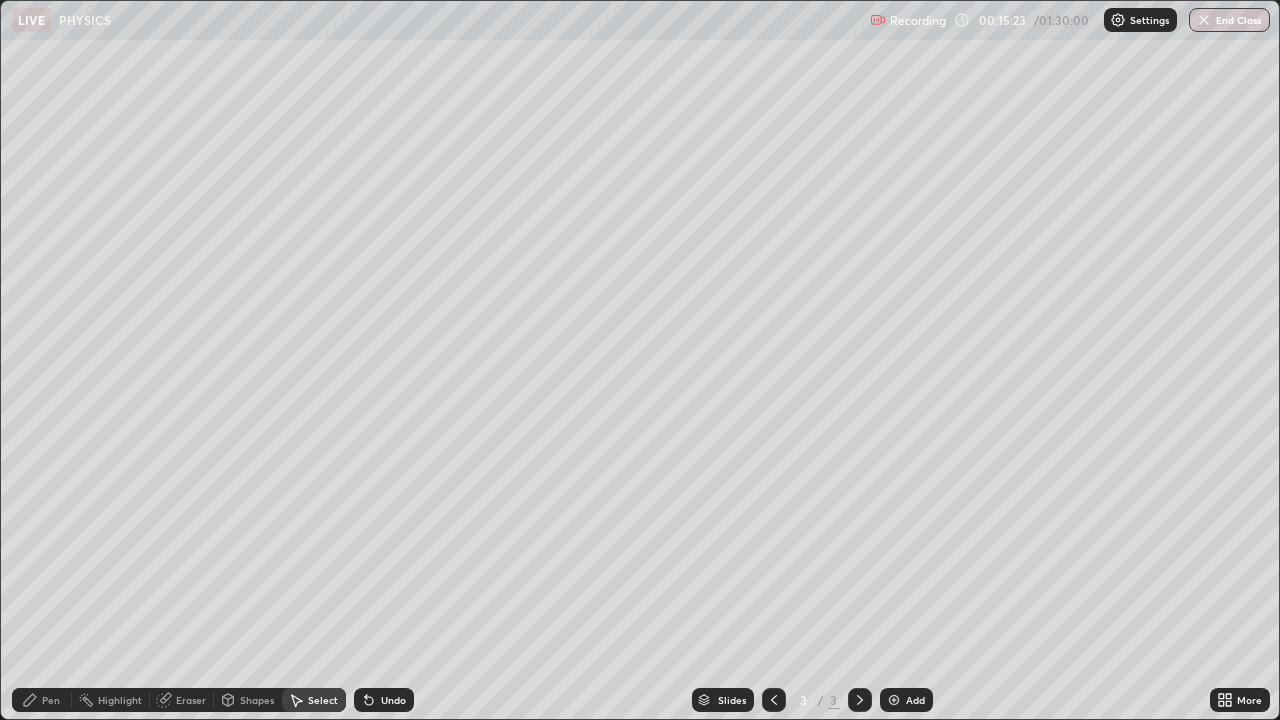 click on "Undo" at bounding box center (393, 700) 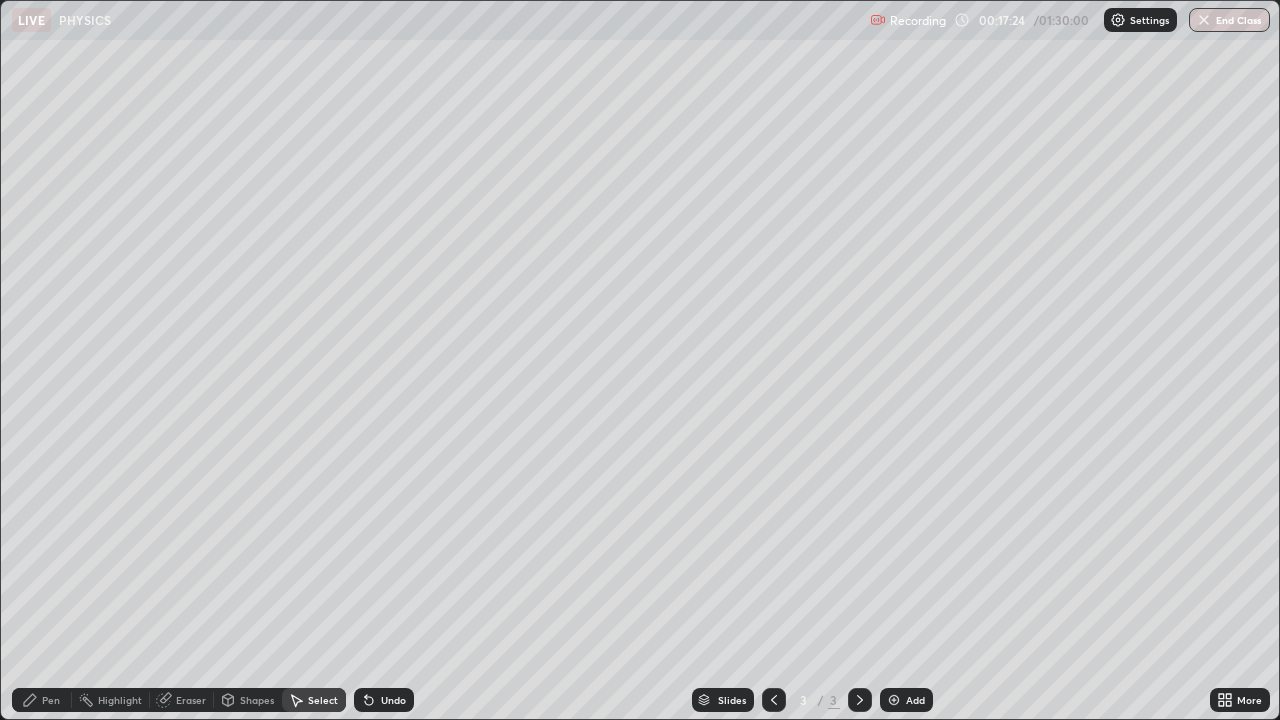 click at bounding box center [894, 700] 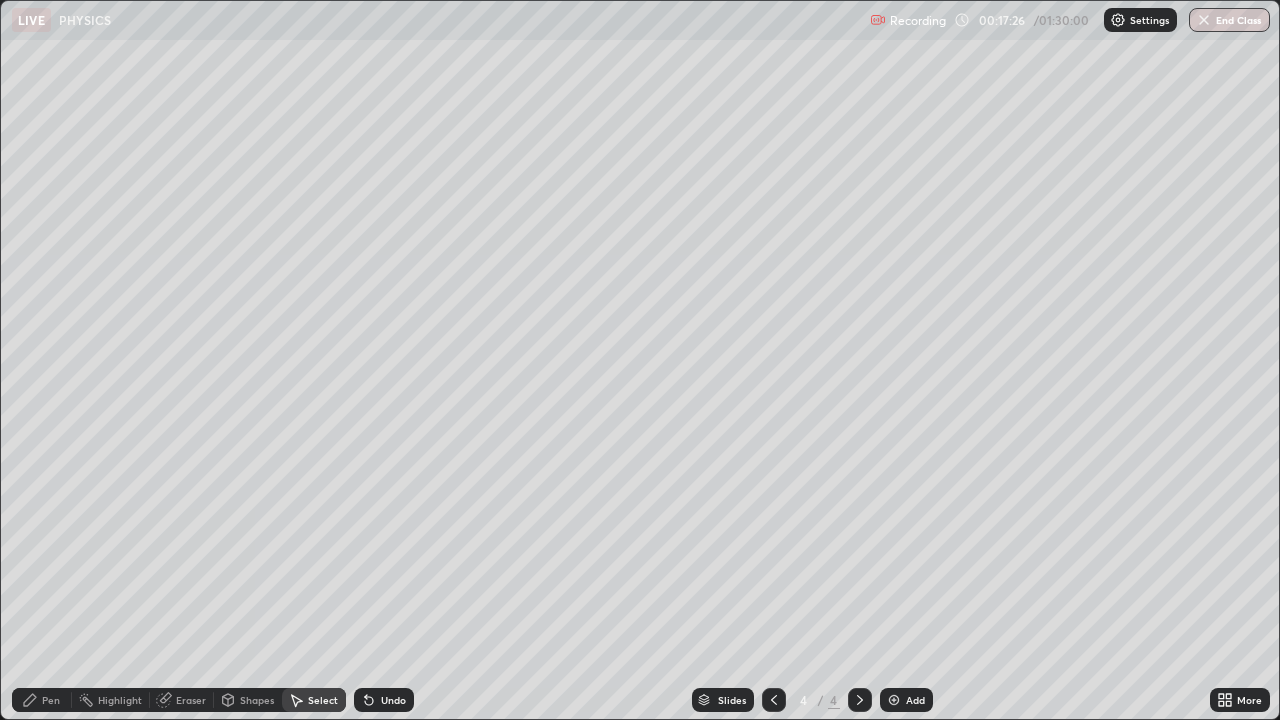 click 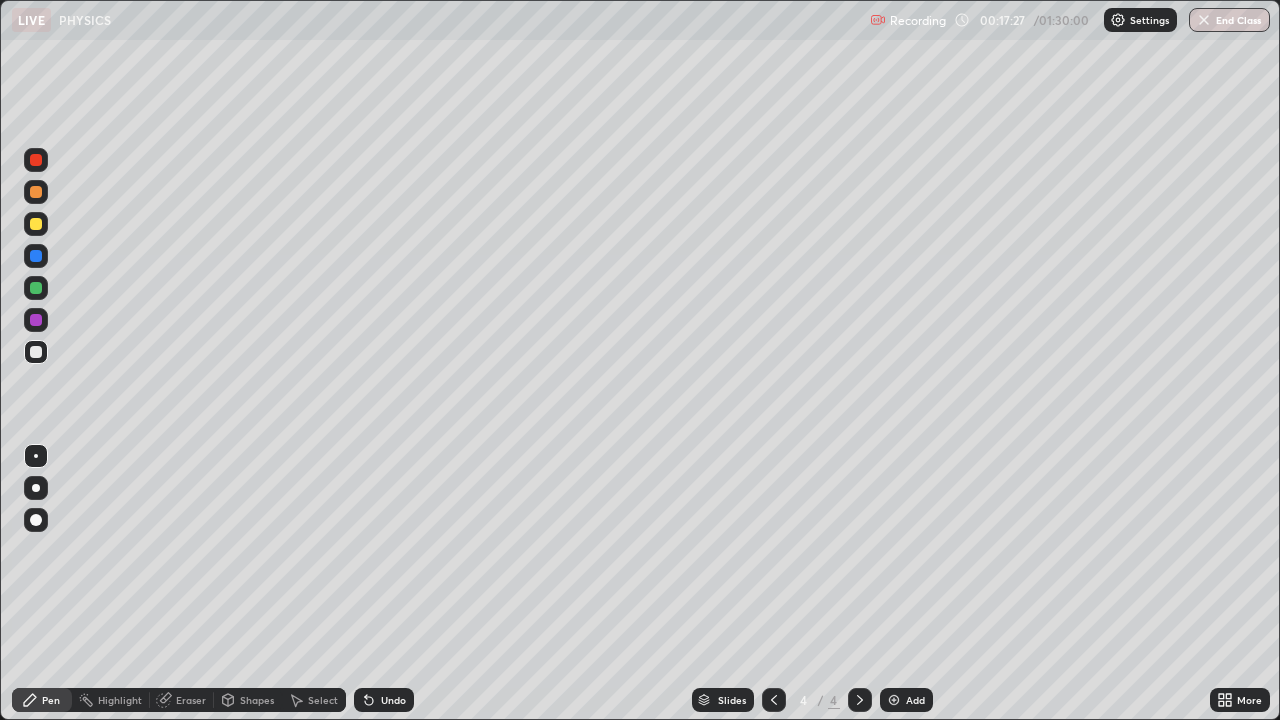 click at bounding box center [36, 224] 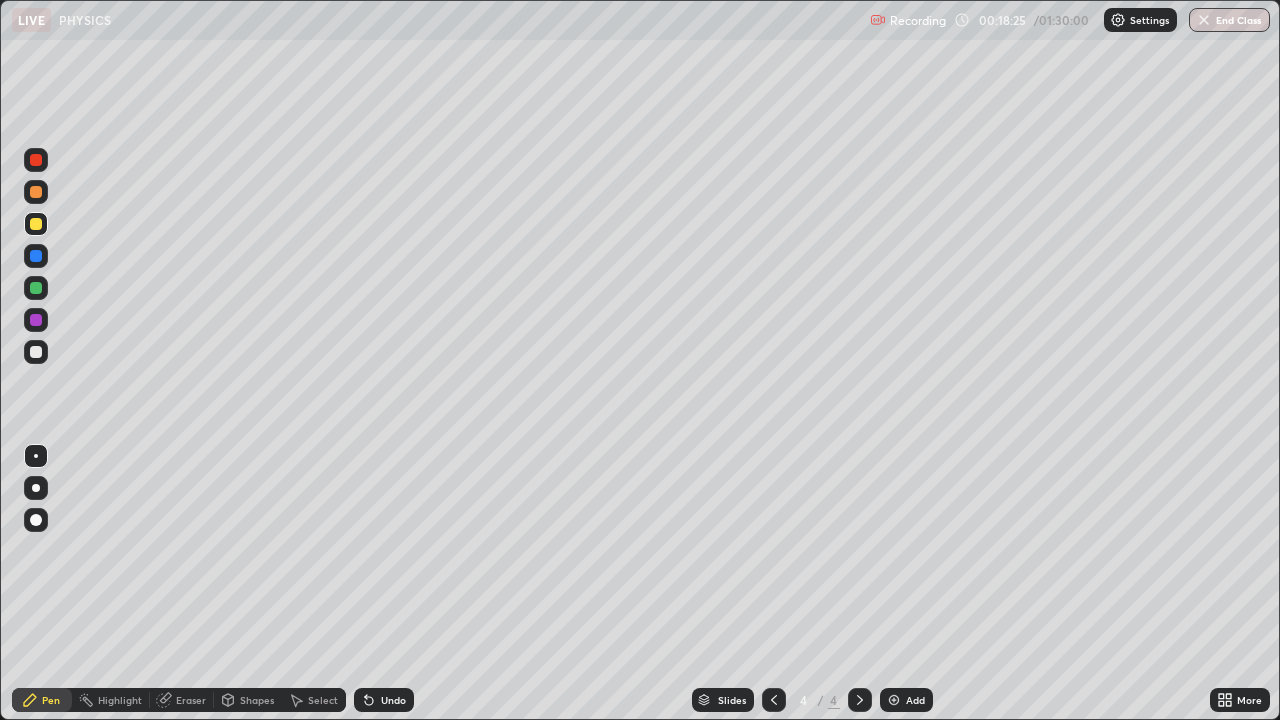 click on "Undo" at bounding box center (384, 700) 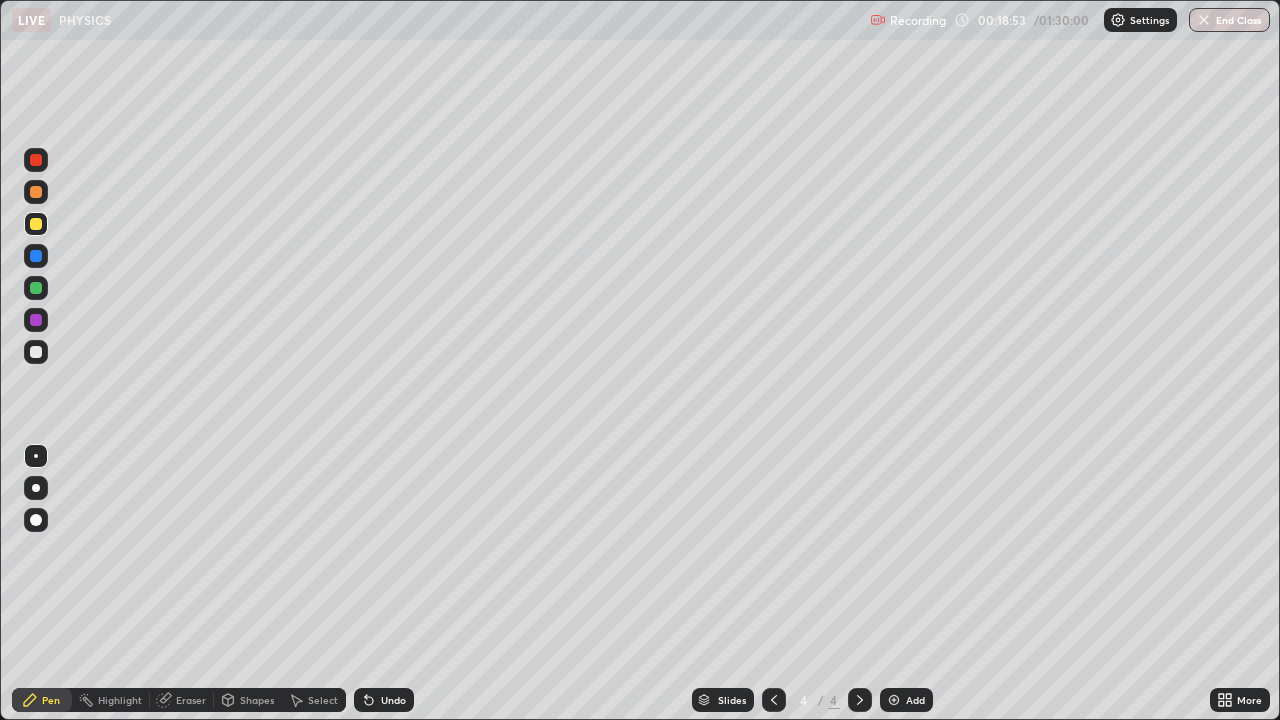click on "Eraser" at bounding box center [191, 700] 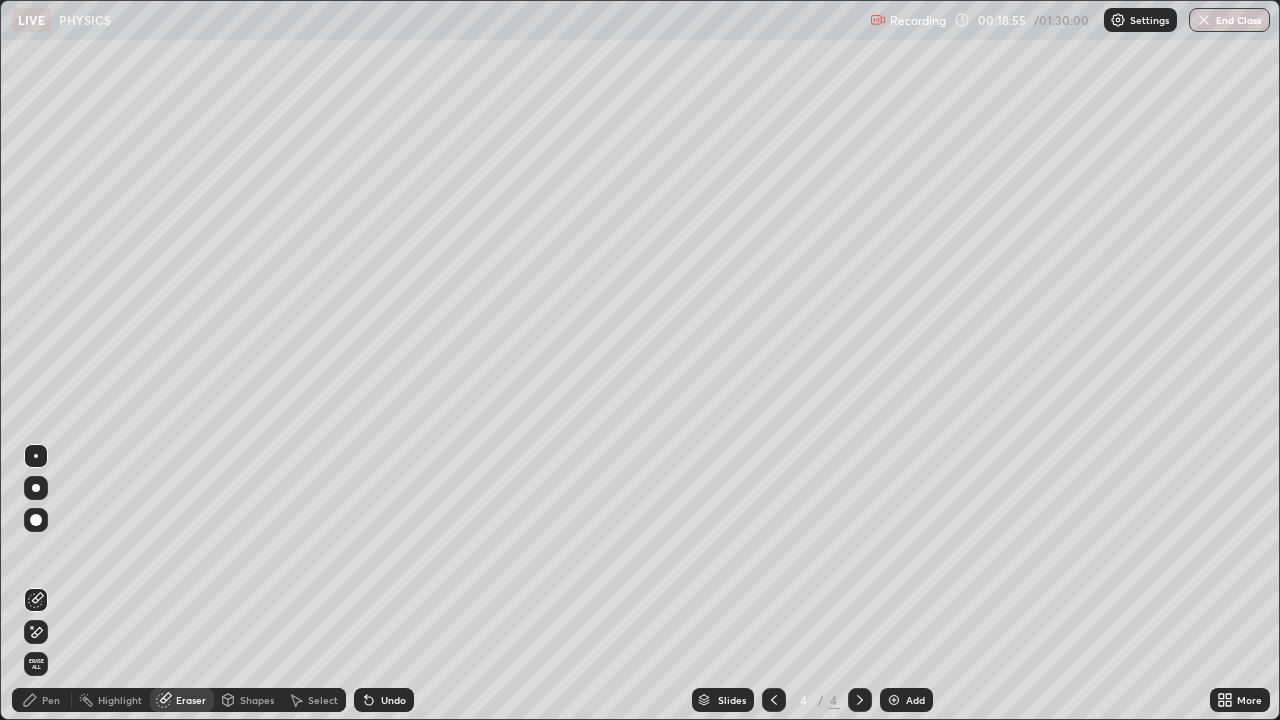 click on "Pen" at bounding box center [42, 700] 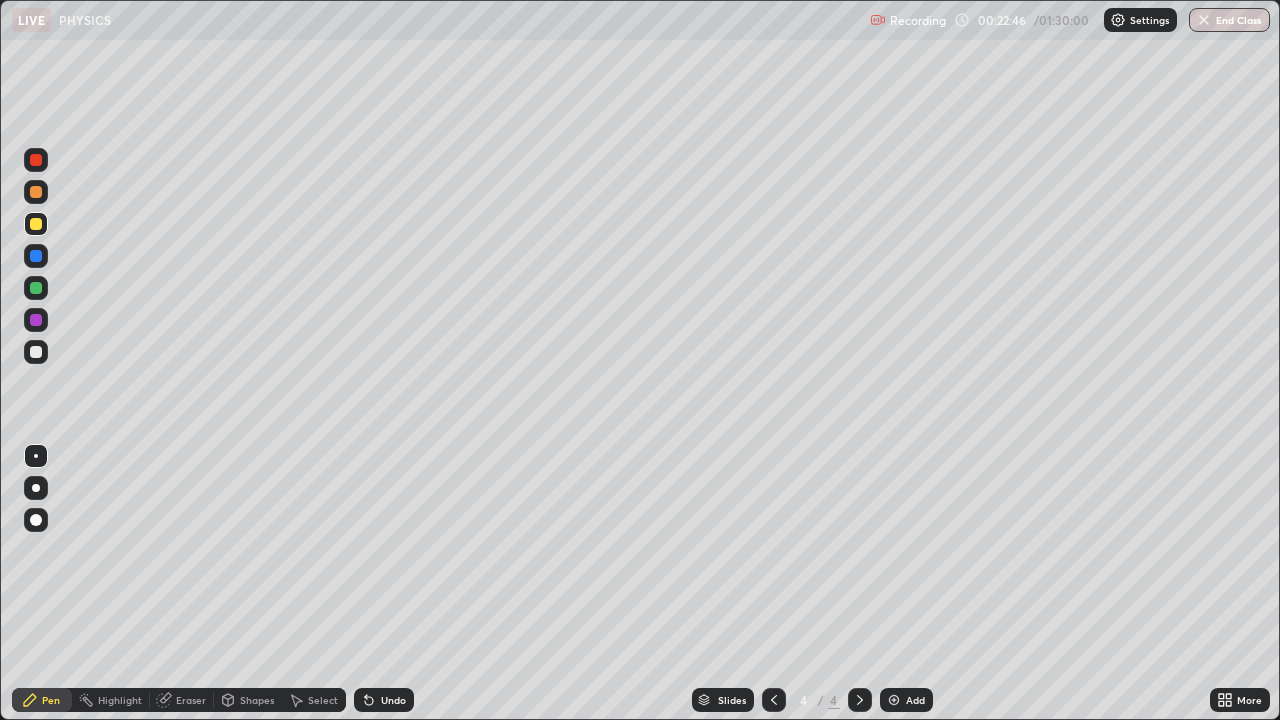 click on "Add" at bounding box center (906, 700) 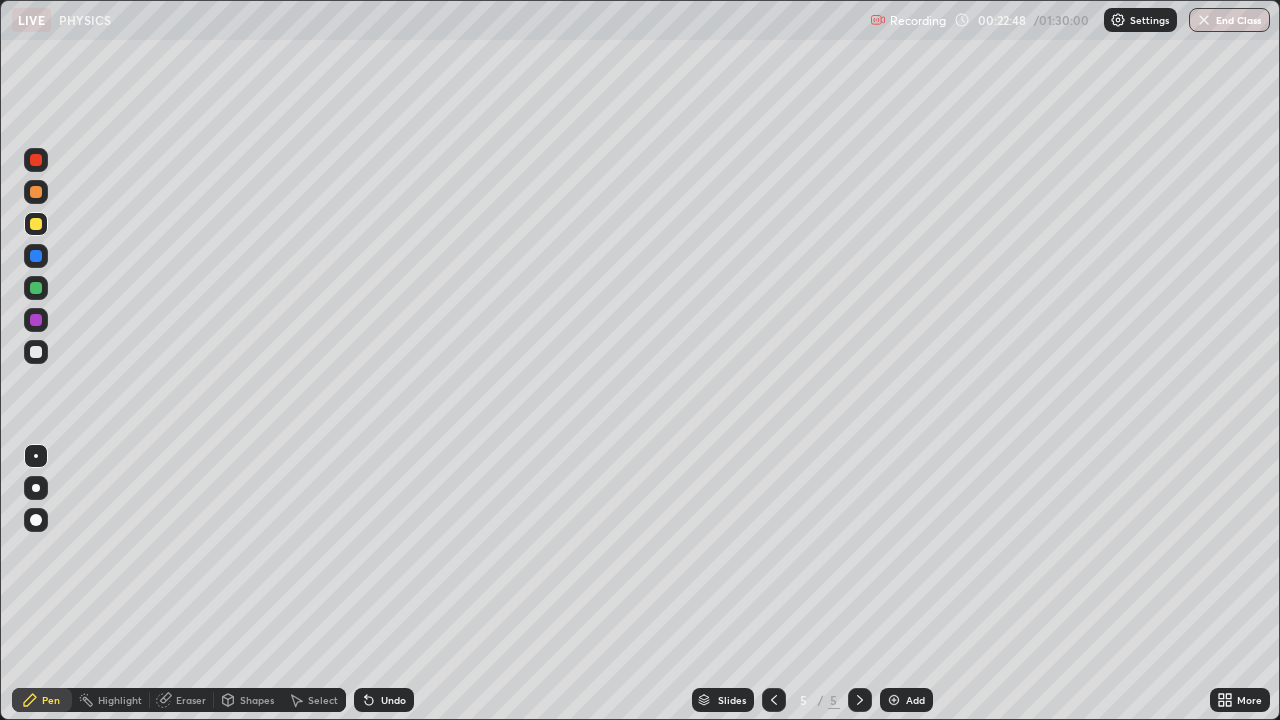 click at bounding box center (36, 352) 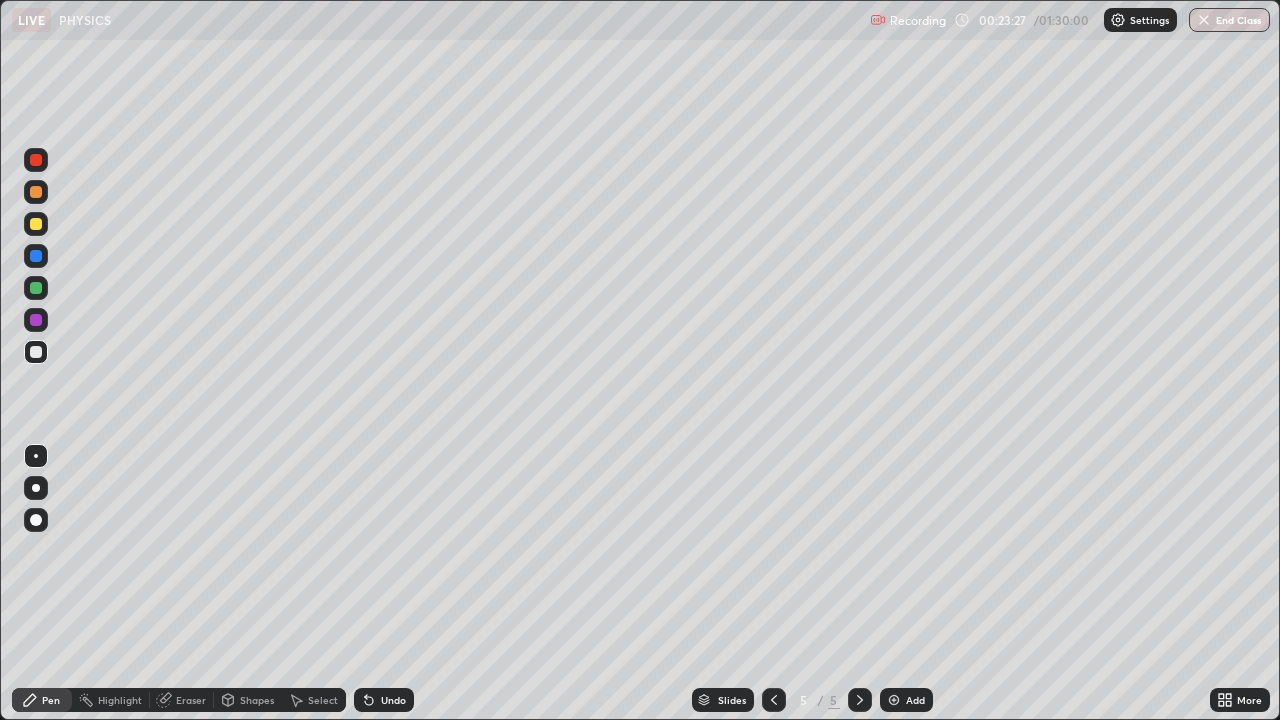 click at bounding box center [36, 224] 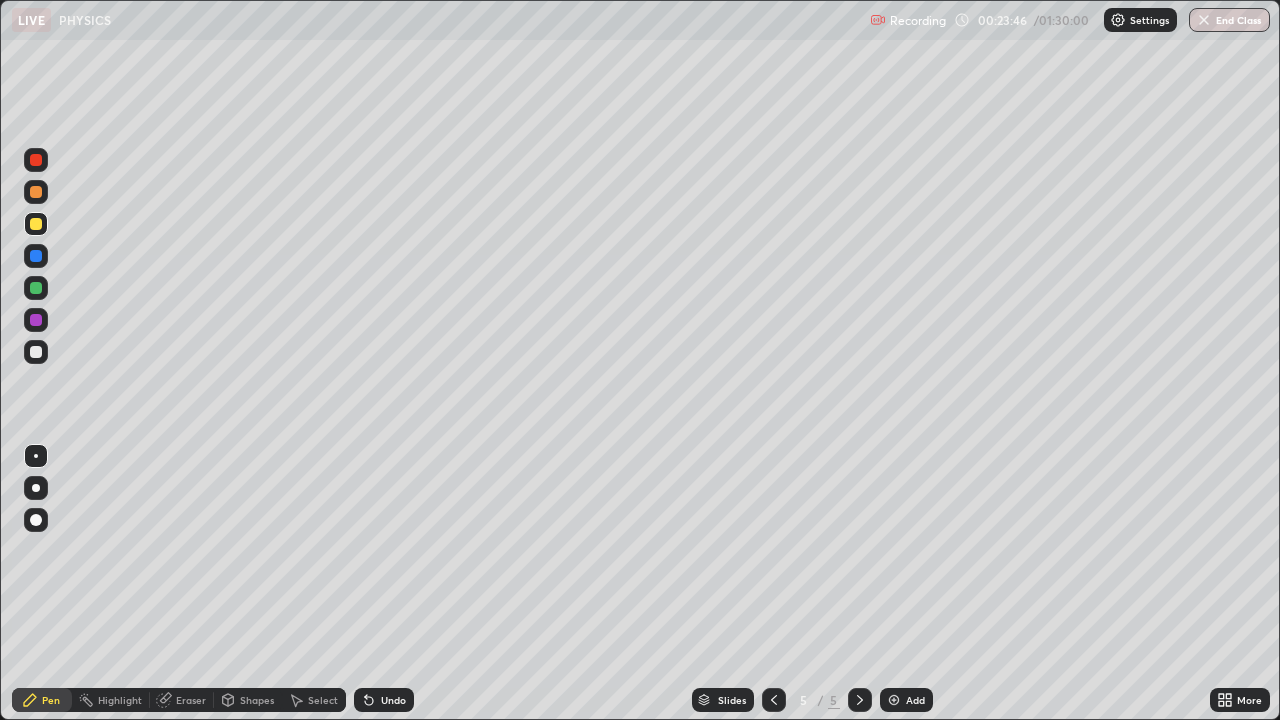 click on "Shapes" at bounding box center [257, 700] 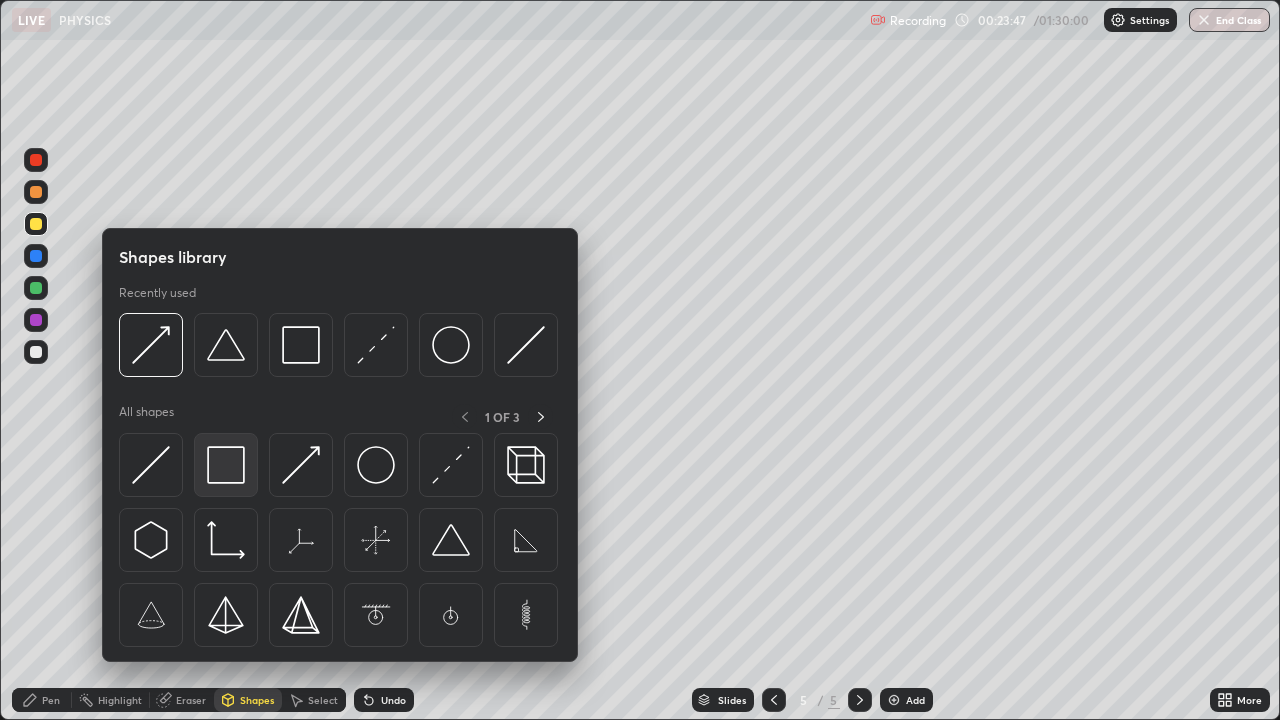 click at bounding box center [226, 465] 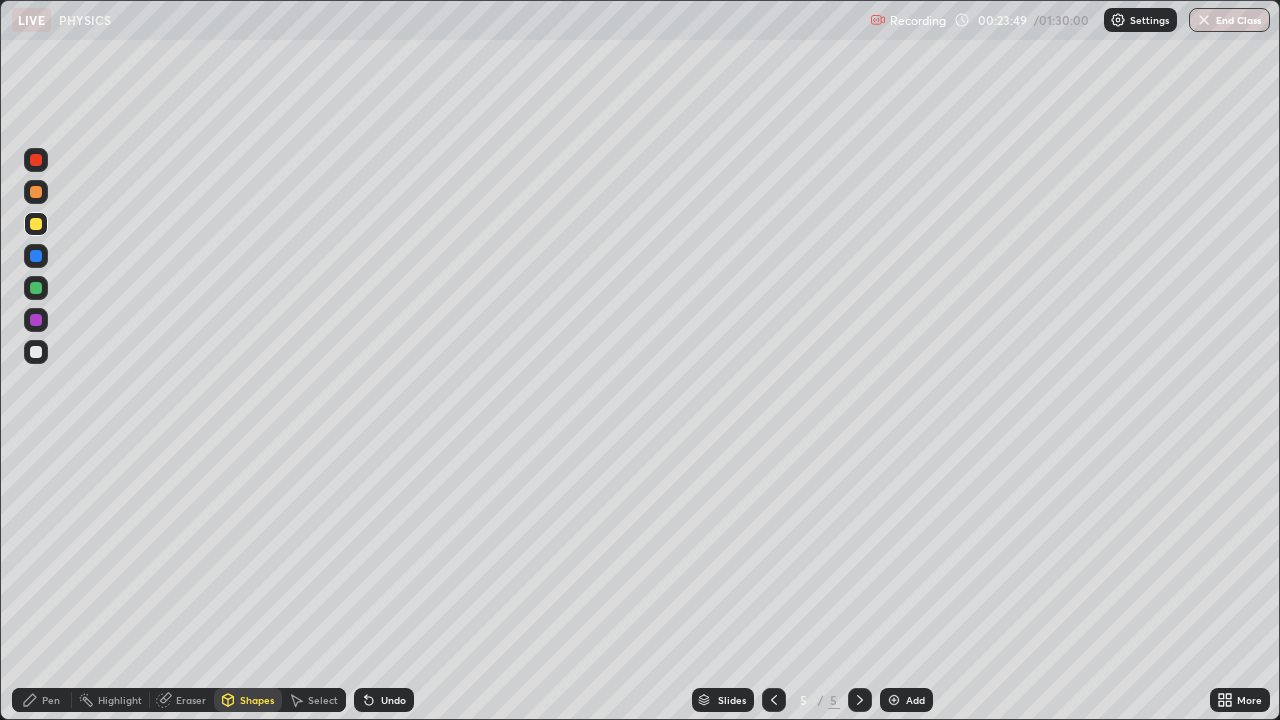 click on "Pen" at bounding box center [42, 700] 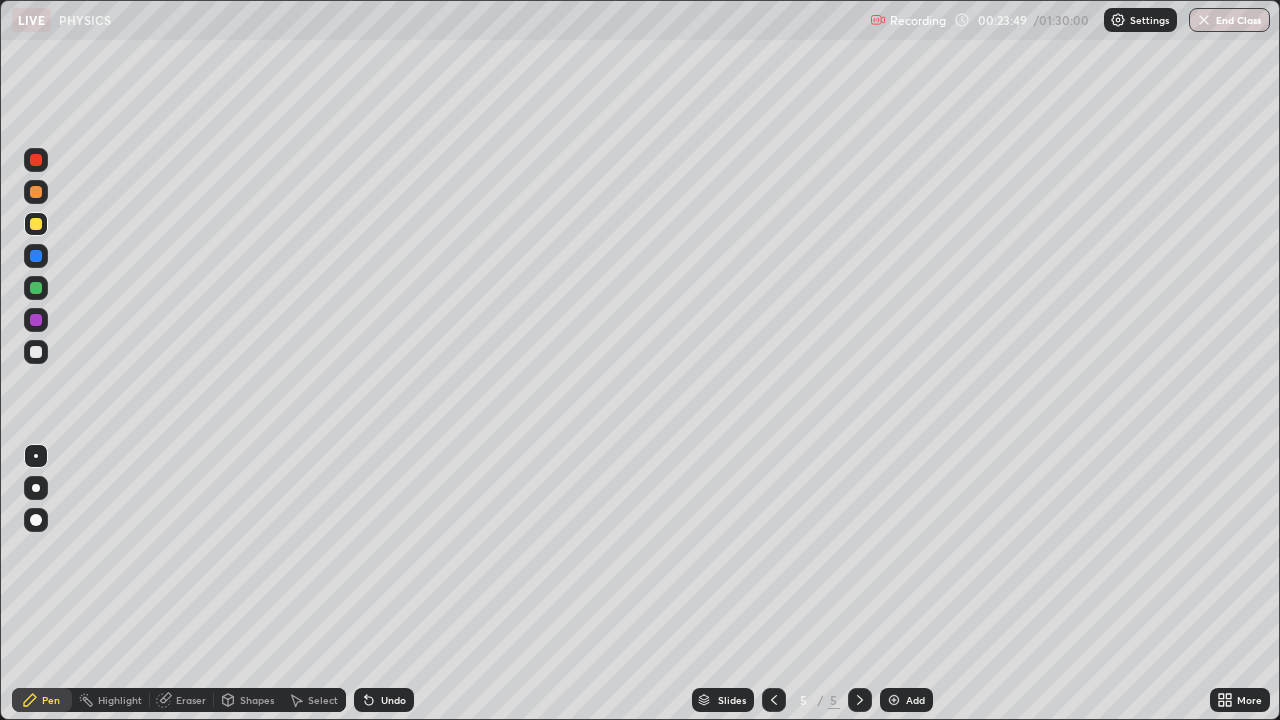 click at bounding box center [36, 352] 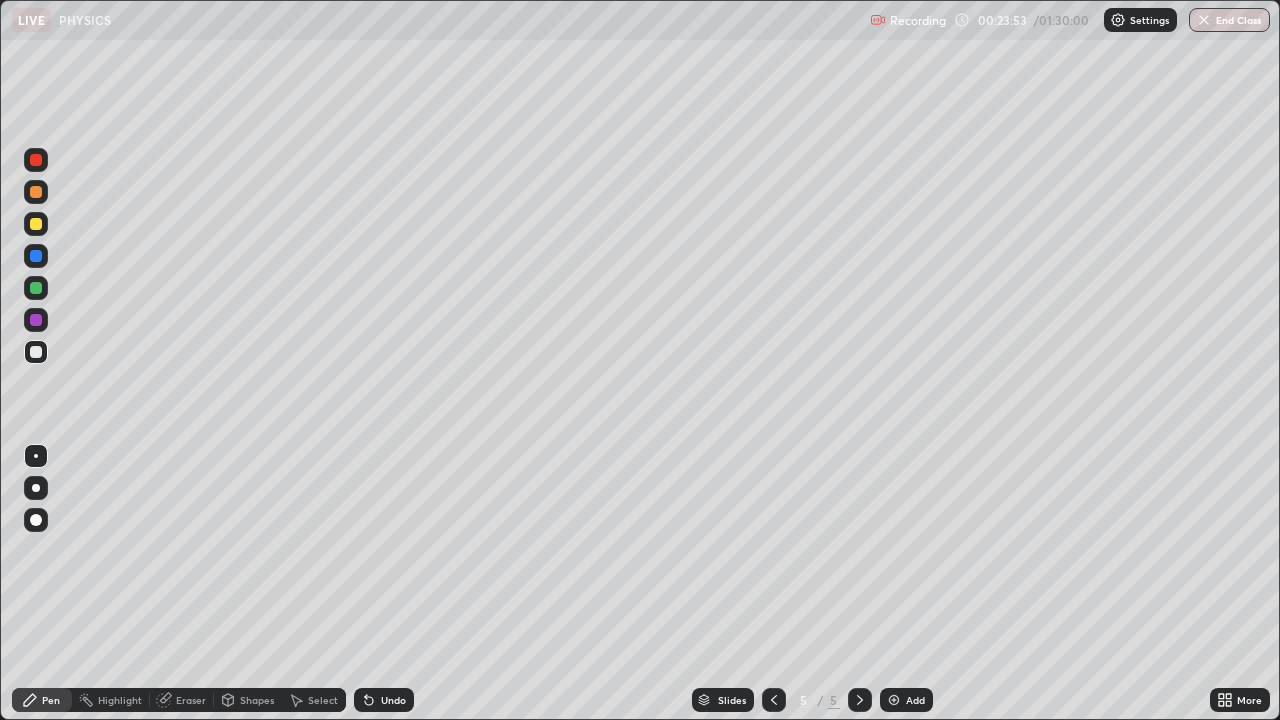 click on "Select" at bounding box center (314, 700) 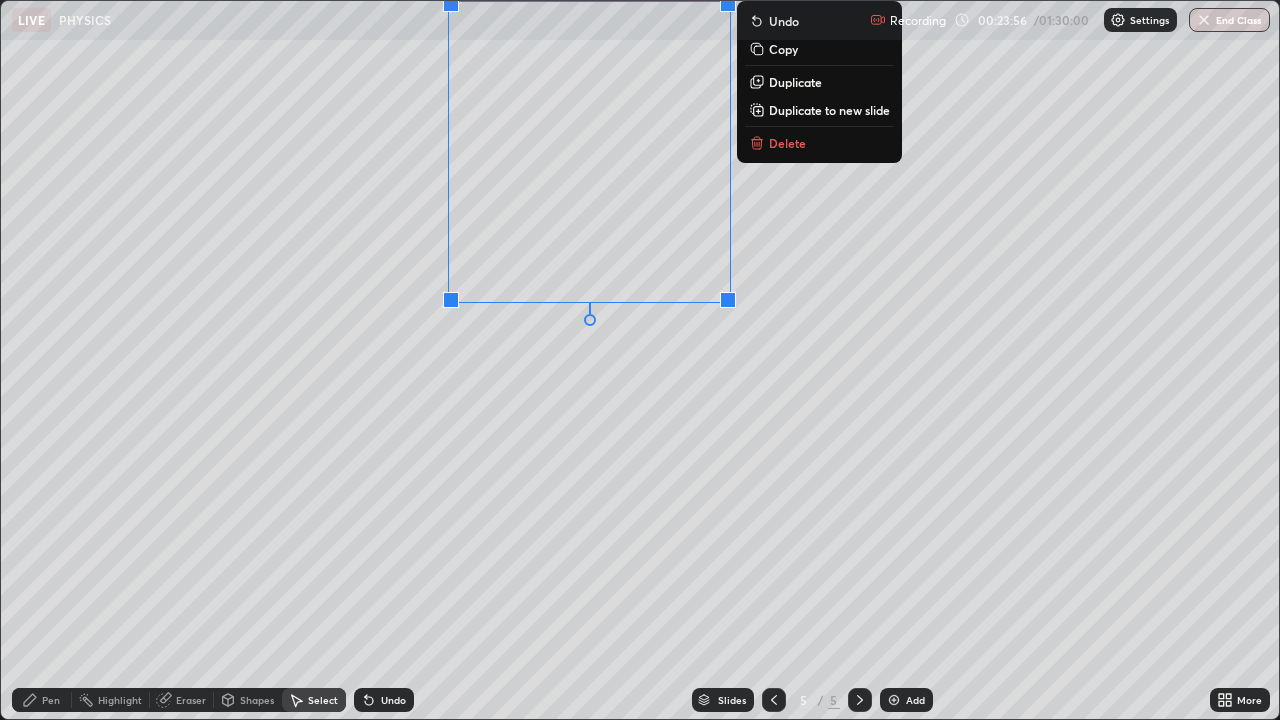click on "0 ° Undo Copy Duplicate Duplicate to new slide Delete" at bounding box center [640, 360] 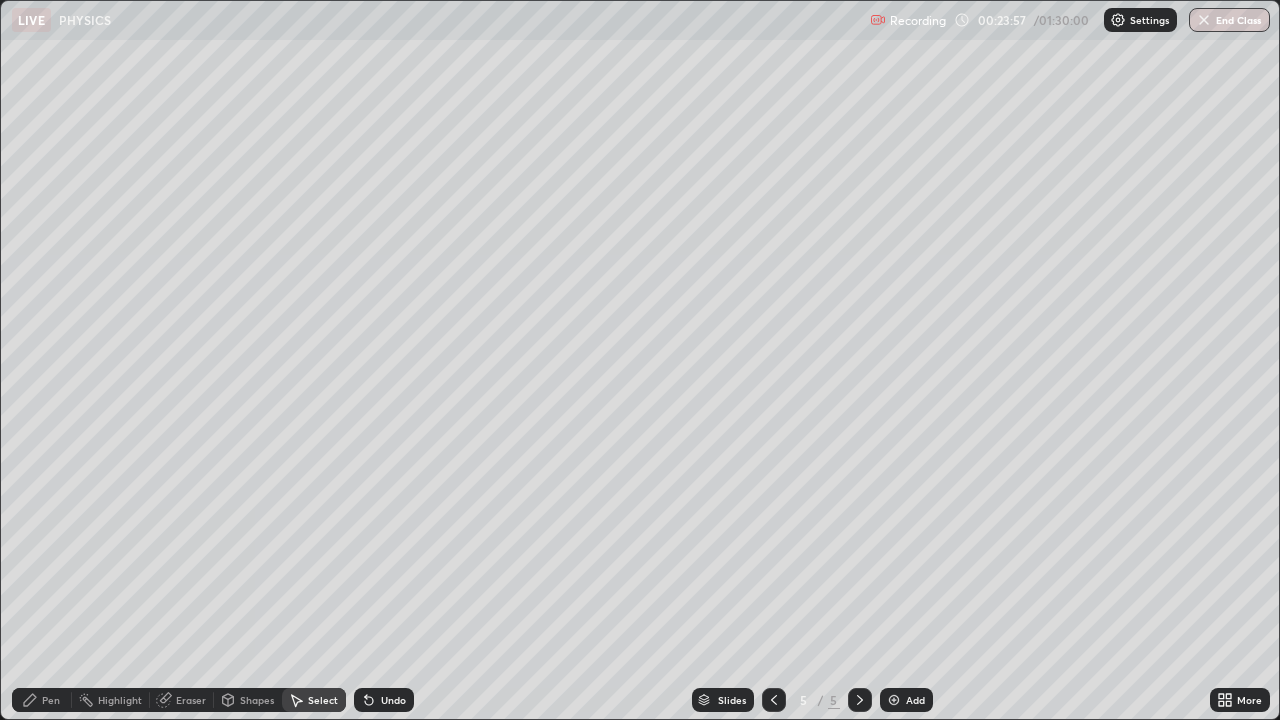 click on "Pen" at bounding box center [51, 700] 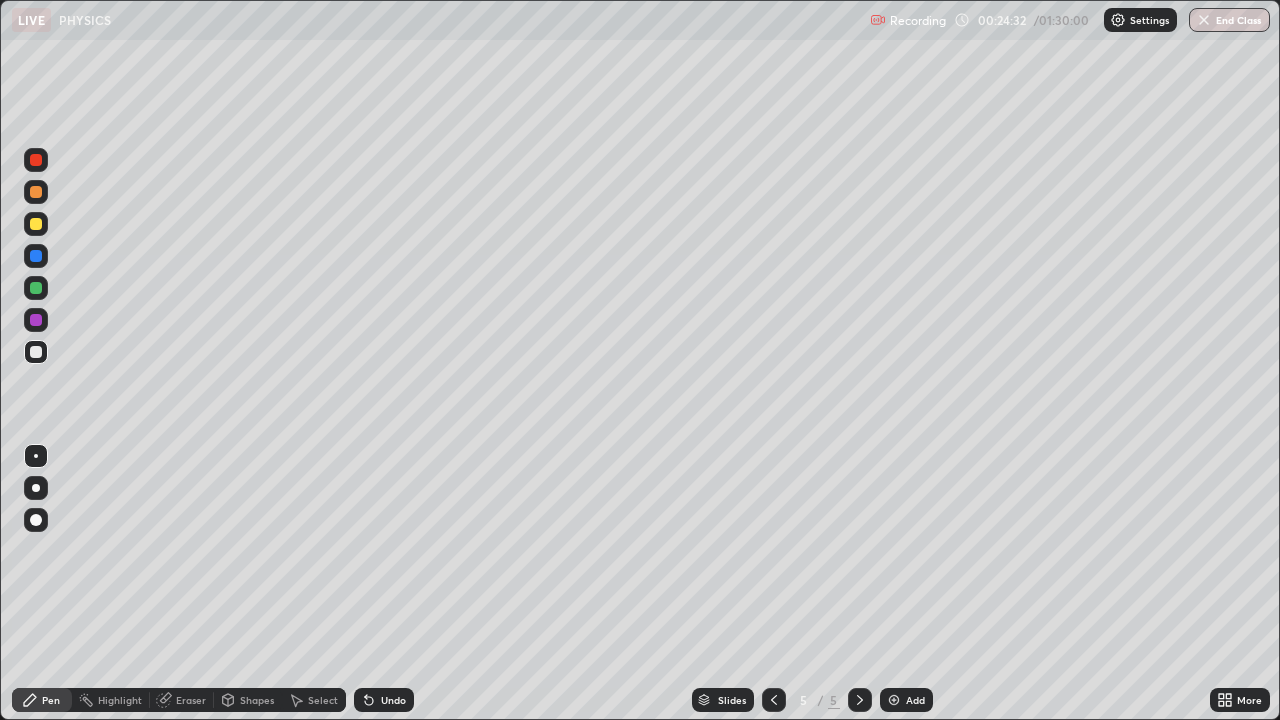 click at bounding box center (36, 224) 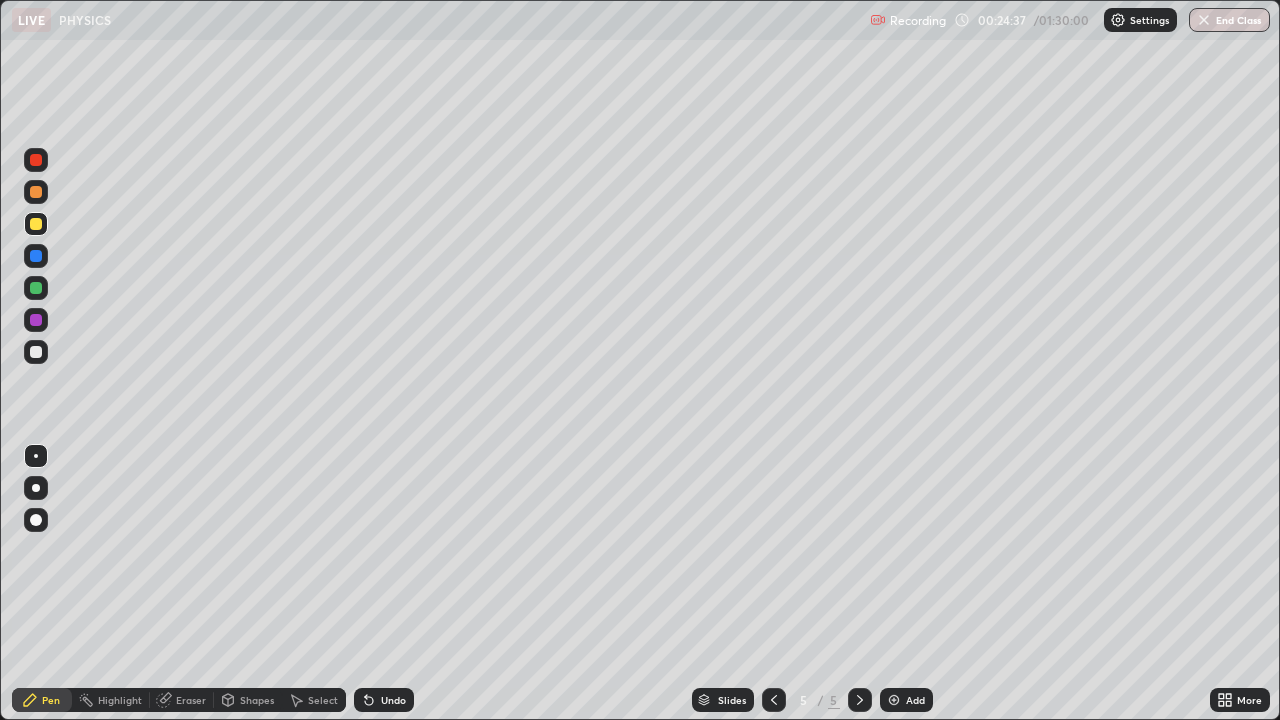 click on "Select" at bounding box center (323, 700) 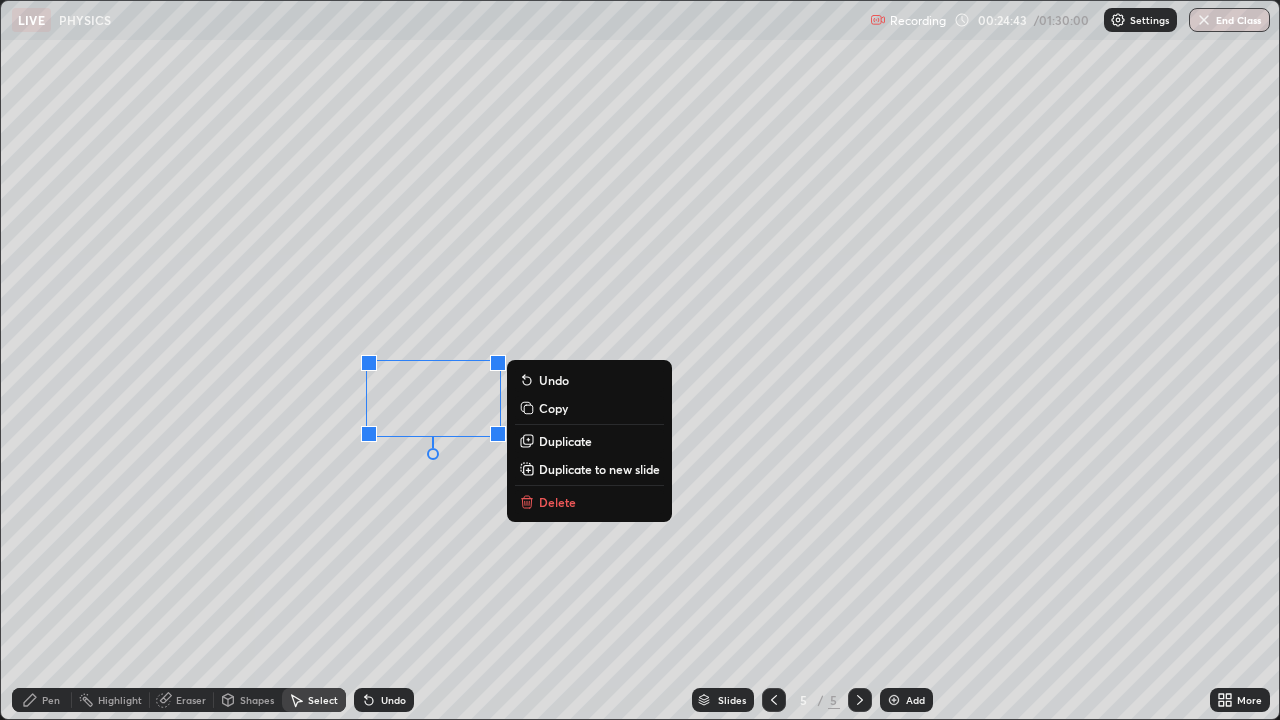 click on "0 ° Undo Copy Duplicate Duplicate to new slide Delete" at bounding box center (640, 360) 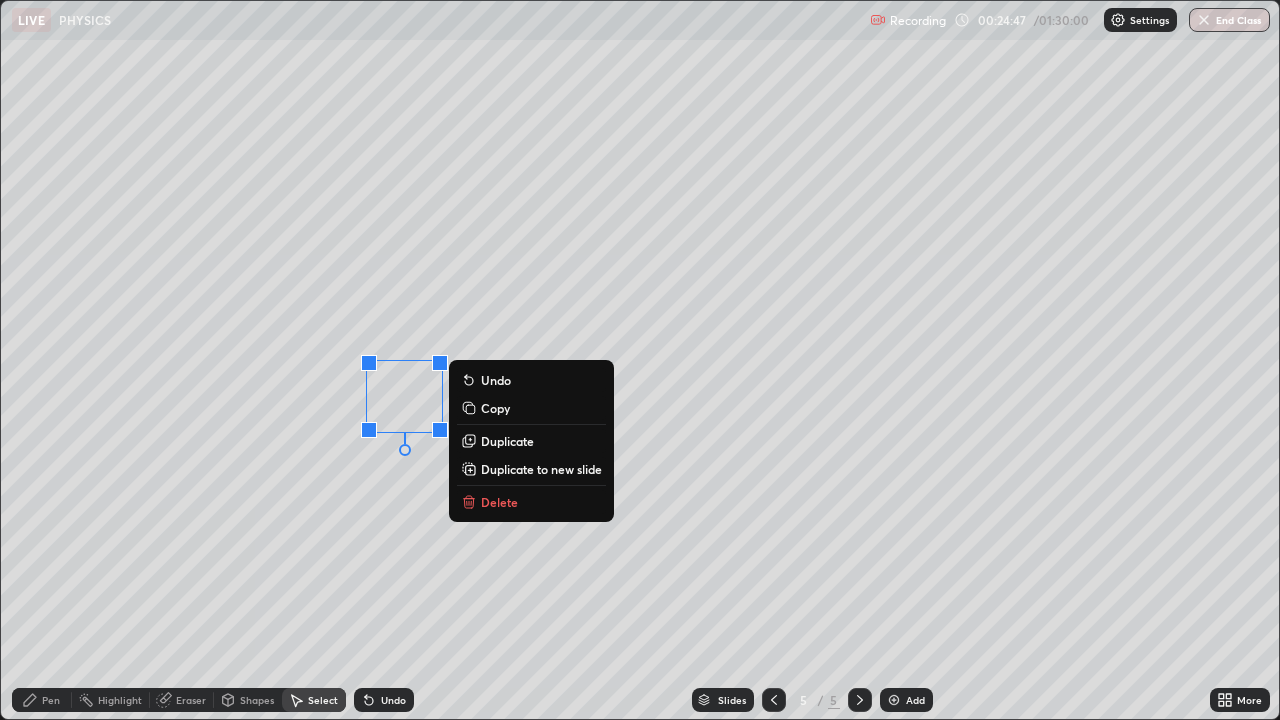 click on "0 ° Undo Copy Duplicate Duplicate to new slide Delete" at bounding box center [640, 360] 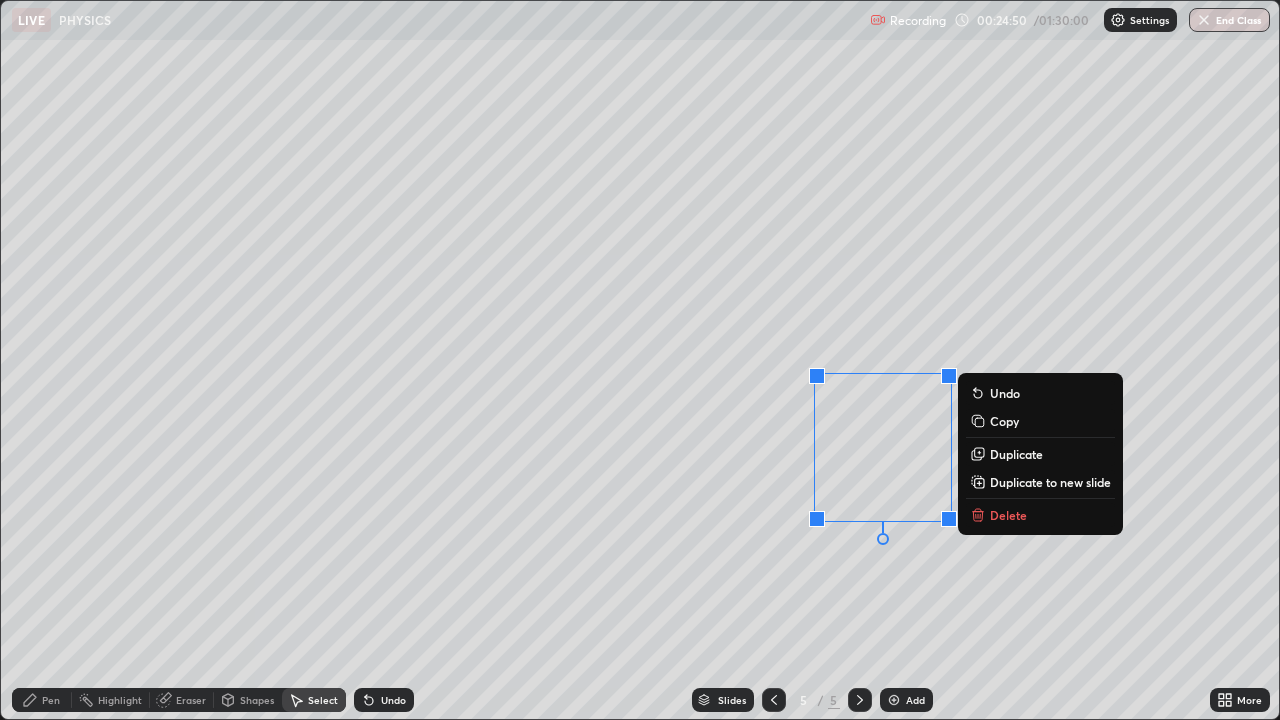 click on "0 ° Undo Copy Duplicate Duplicate to new slide Delete" at bounding box center (640, 360) 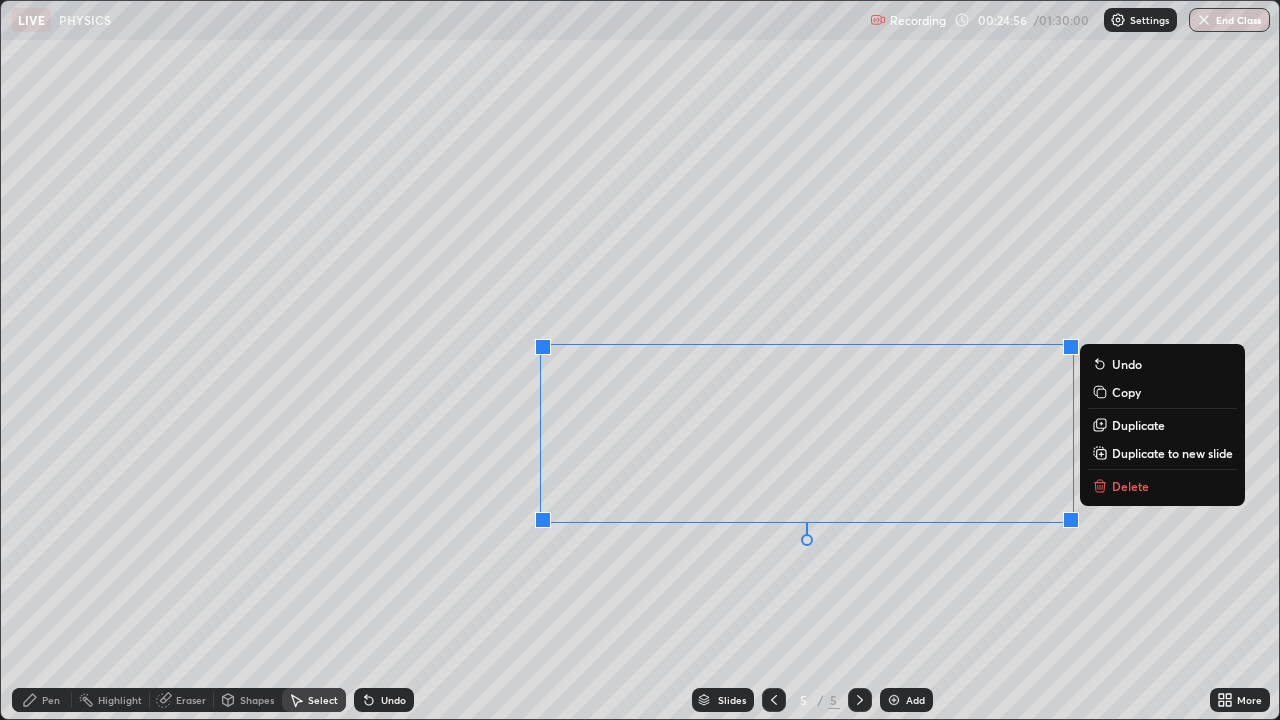 click on "0 ° Undo Copy Duplicate Duplicate to new slide Delete" at bounding box center [640, 360] 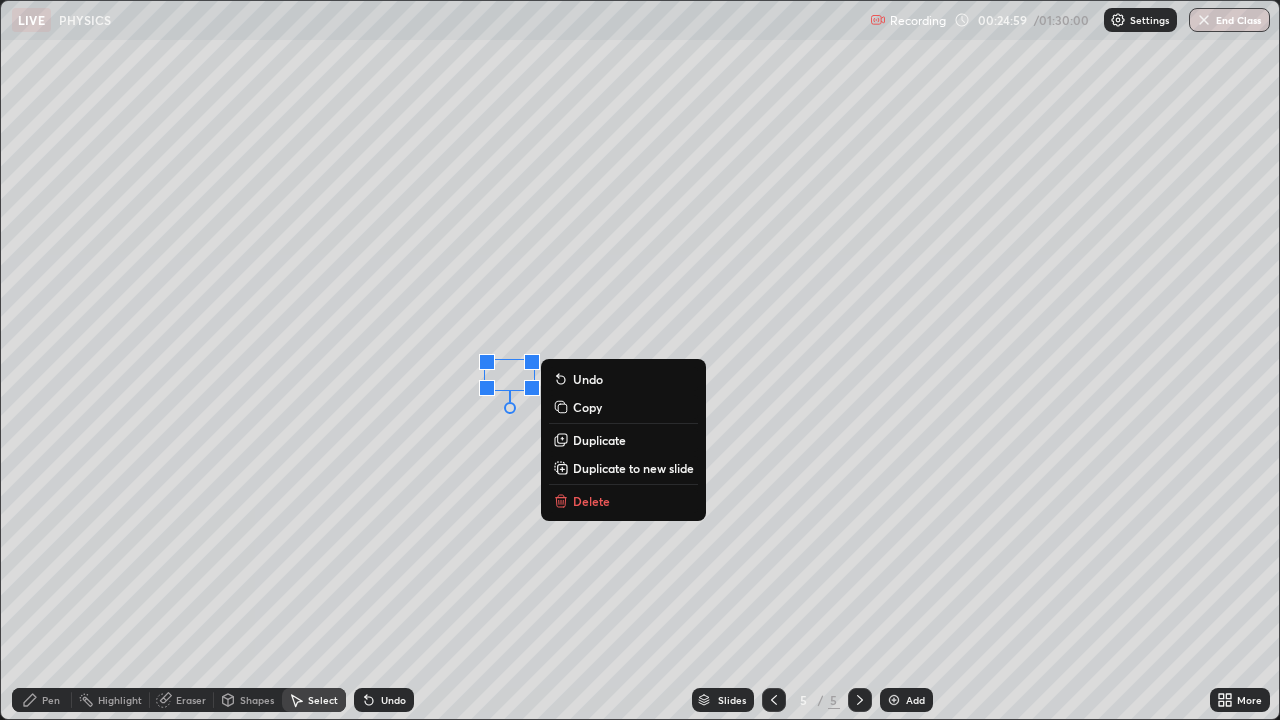 click on "0 ° Undo Copy Duplicate Duplicate to new slide Delete" at bounding box center (640, 360) 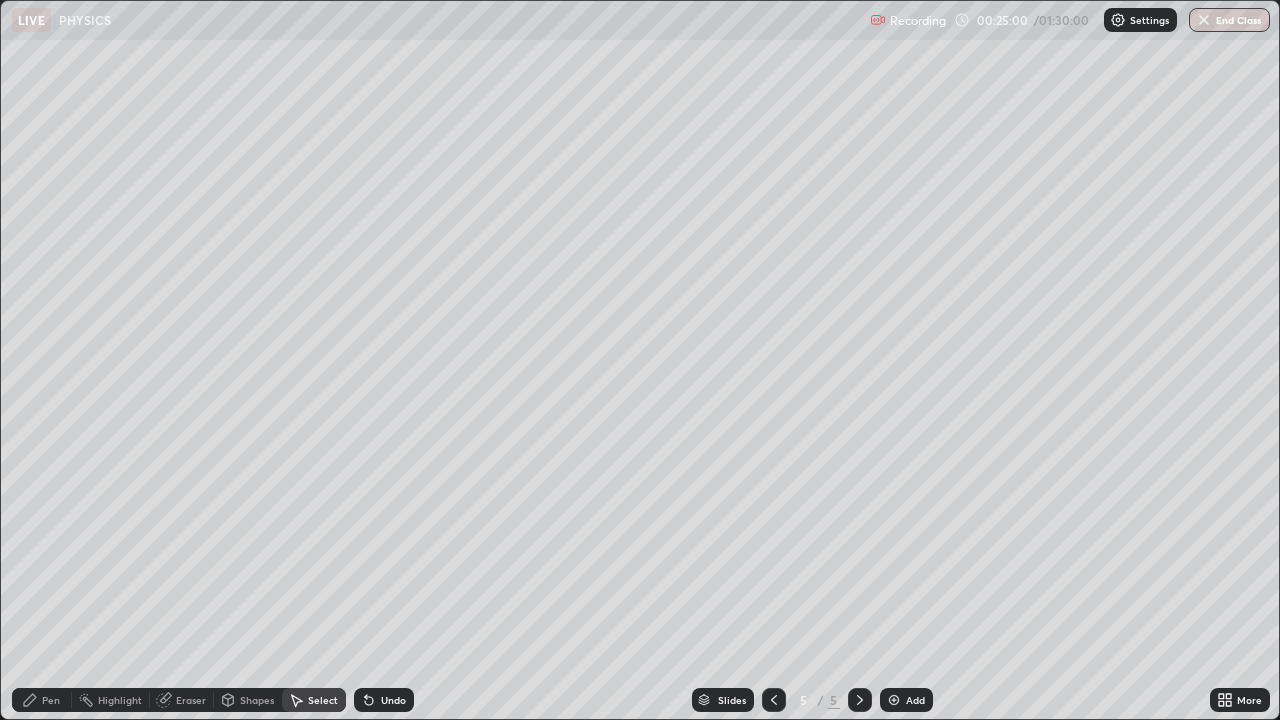 click on "Pen" at bounding box center [42, 700] 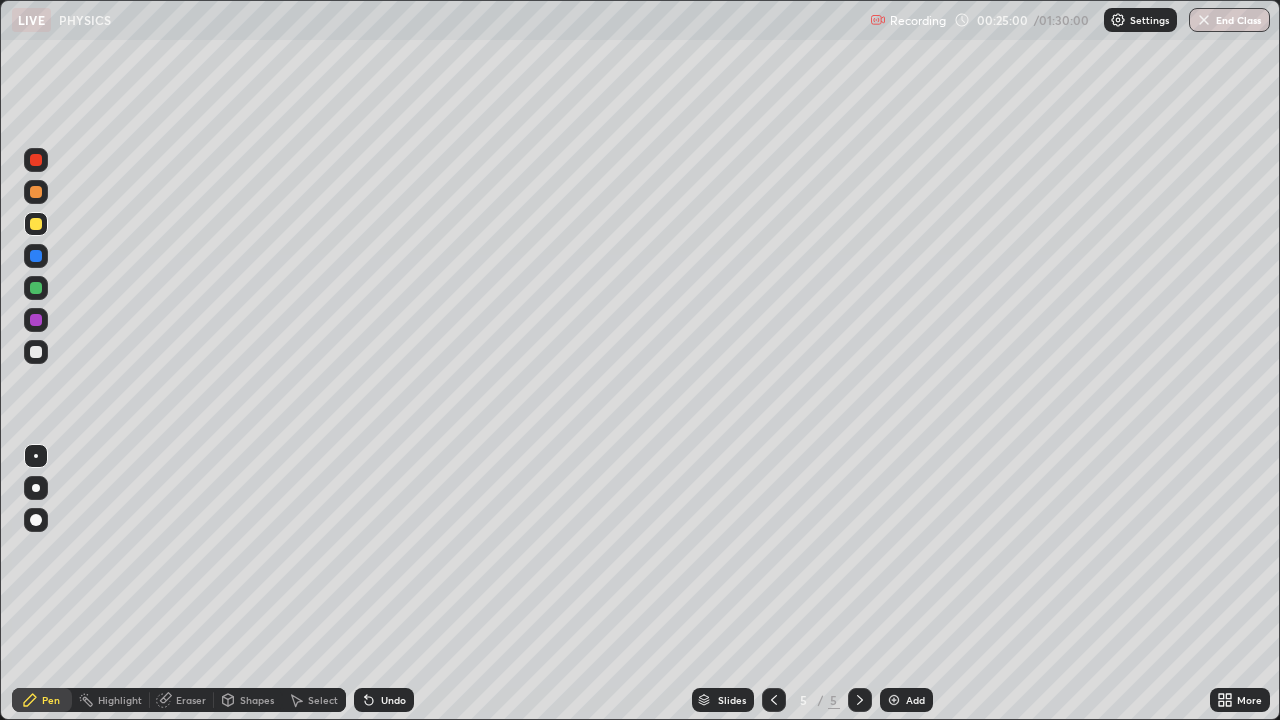 click at bounding box center (36, 224) 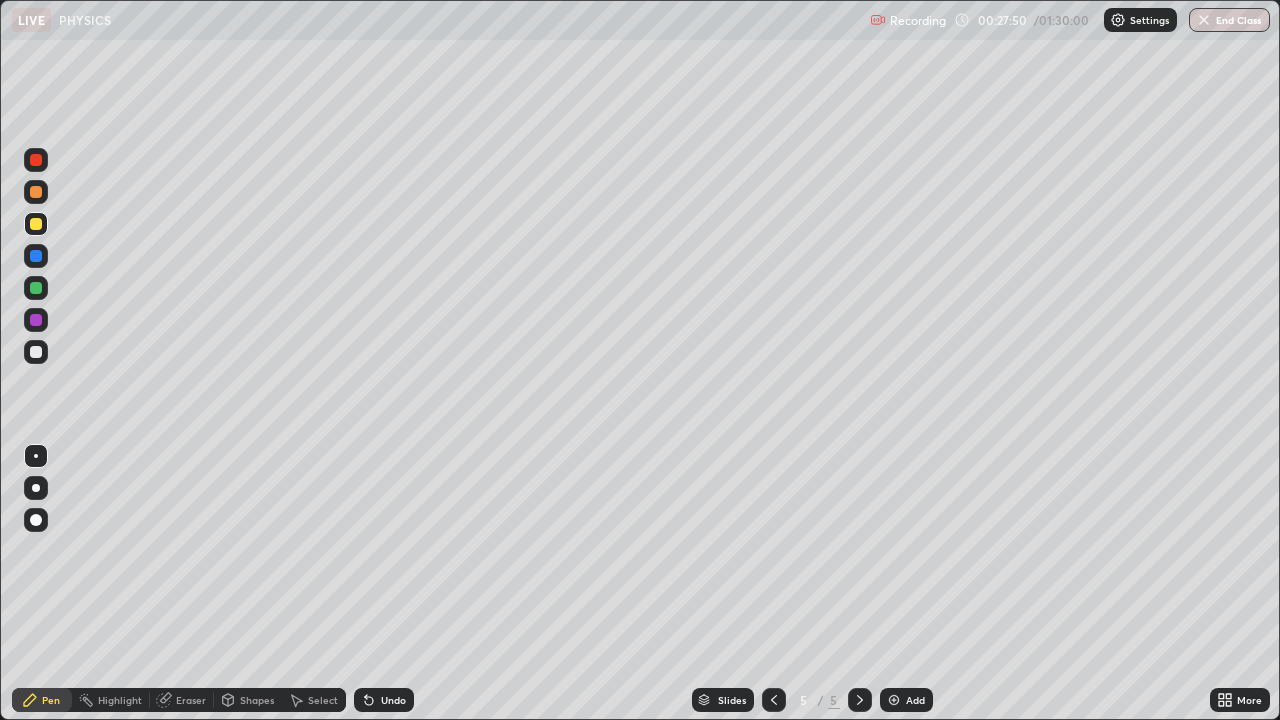 click at bounding box center (894, 700) 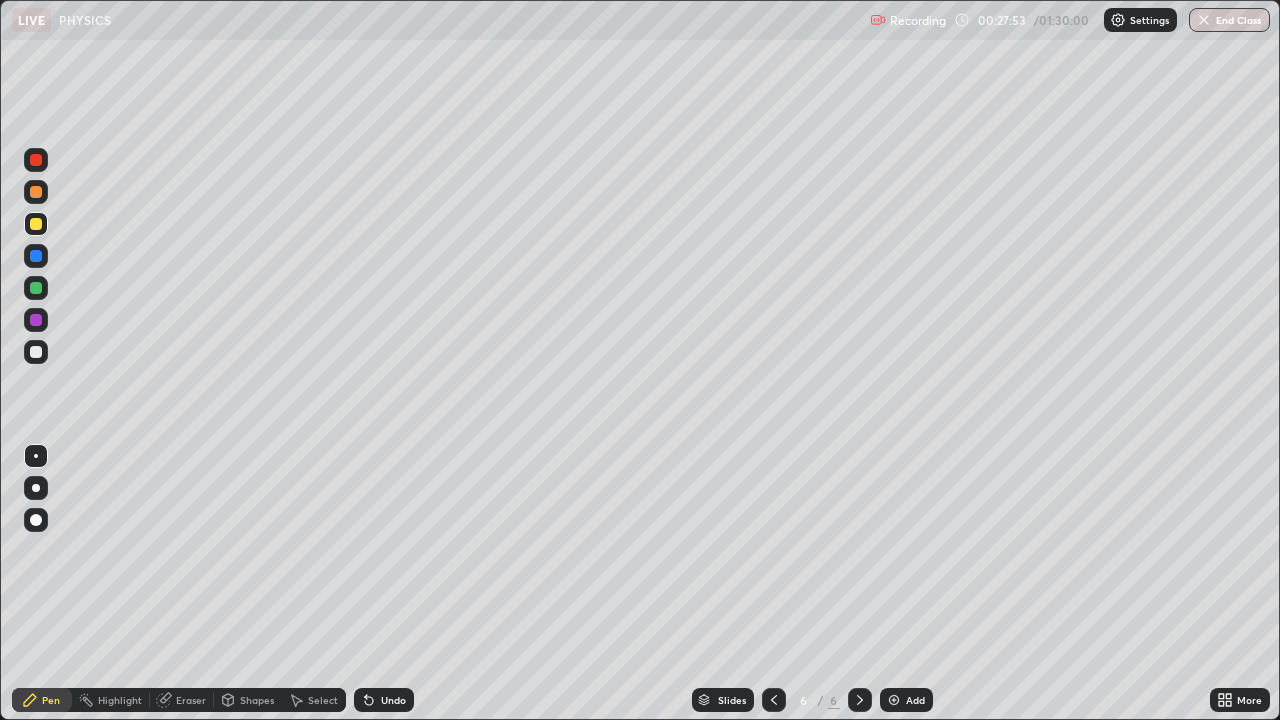 click at bounding box center (36, 192) 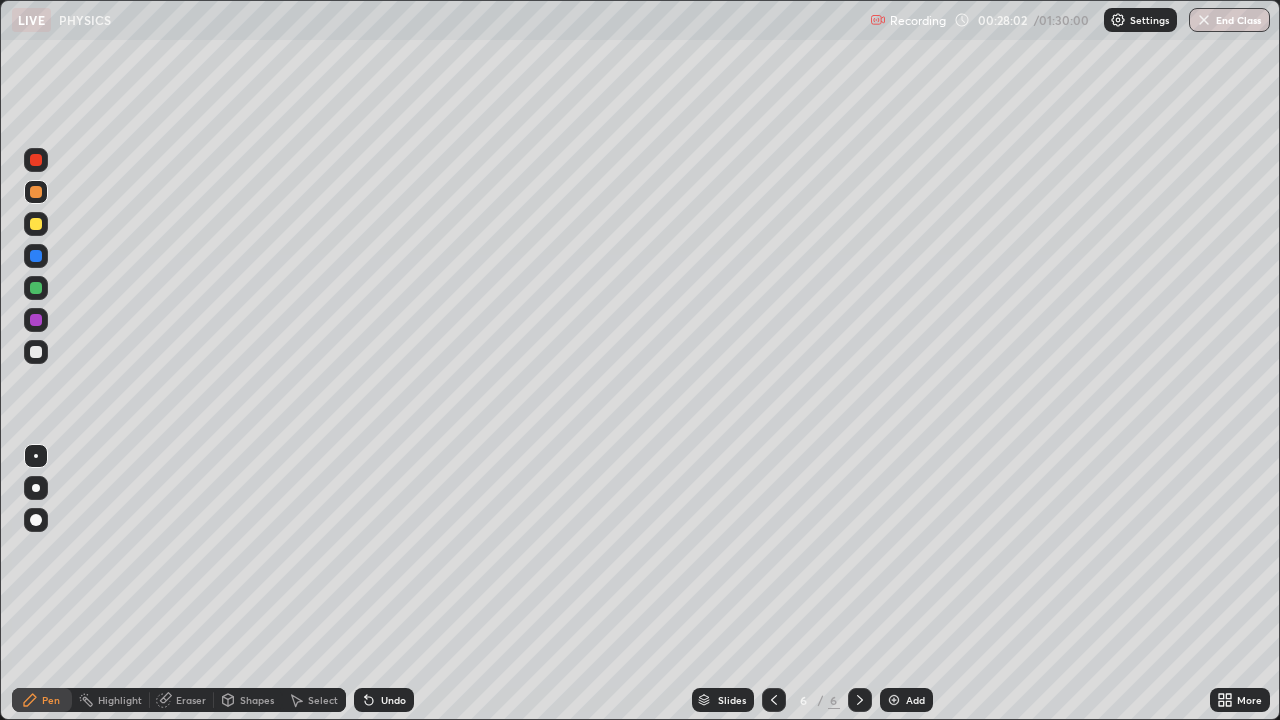 click at bounding box center (36, 352) 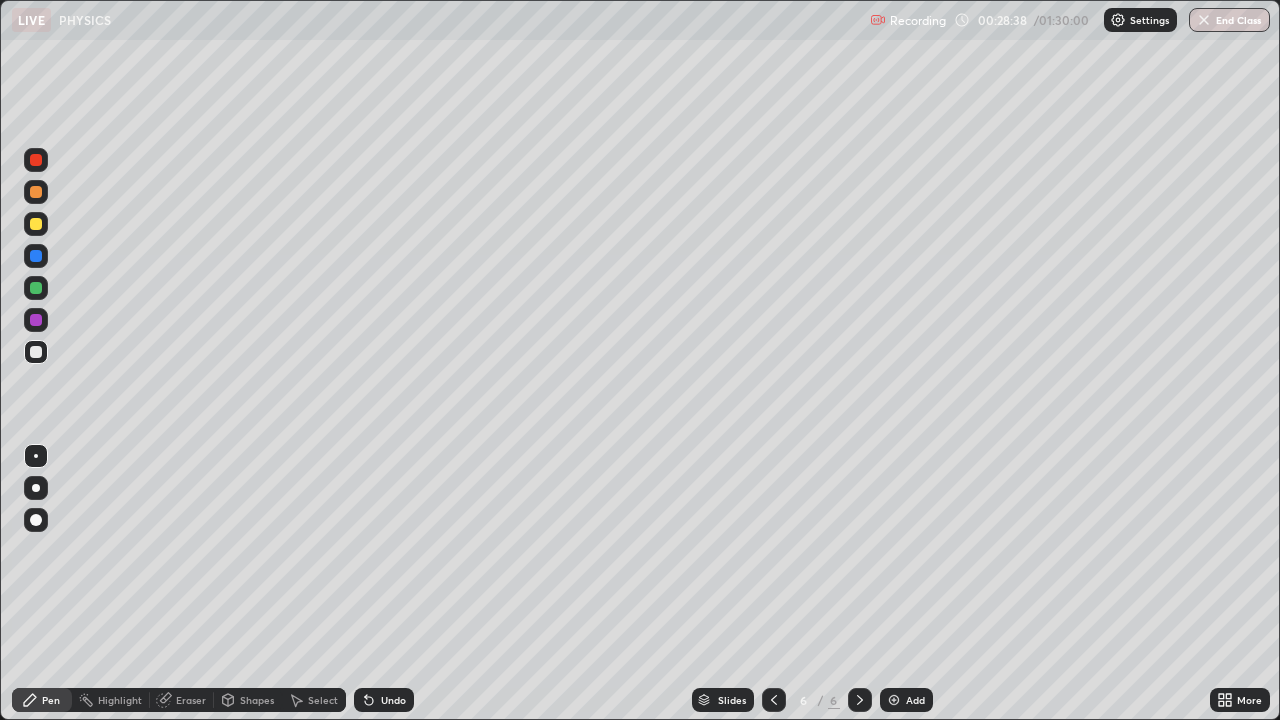click on "Undo" at bounding box center (393, 700) 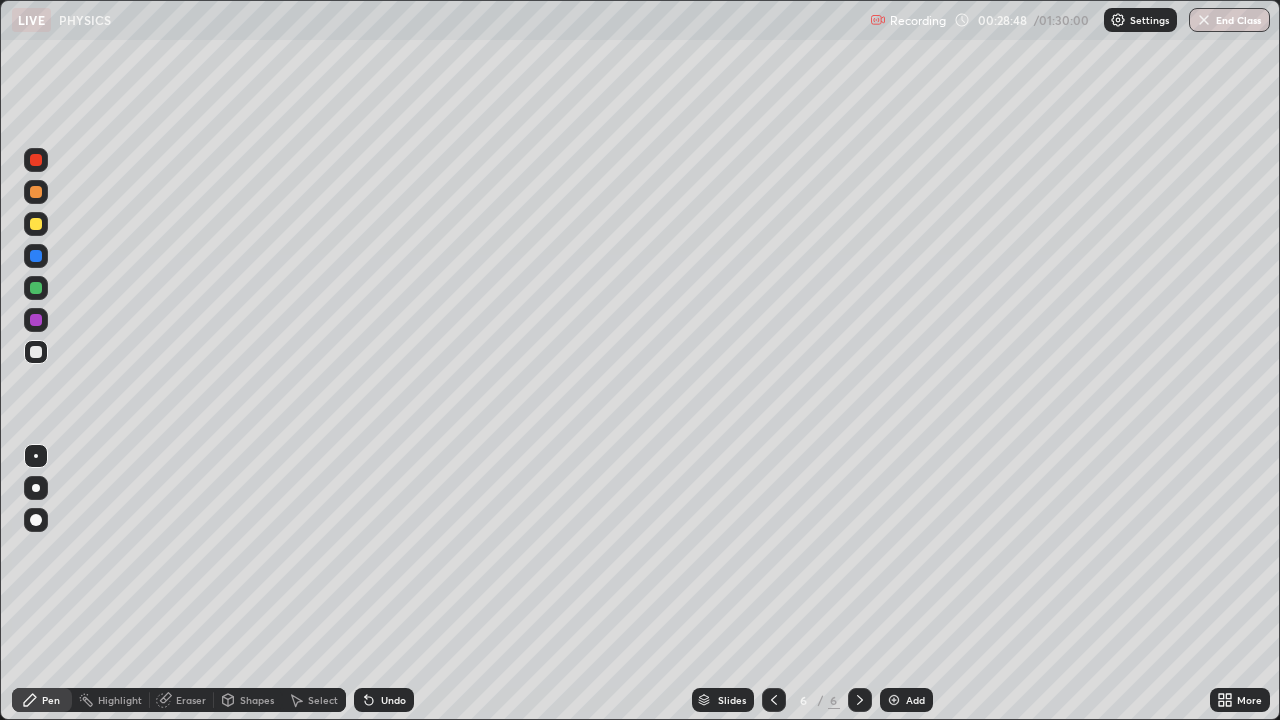 click on "Select" at bounding box center [323, 700] 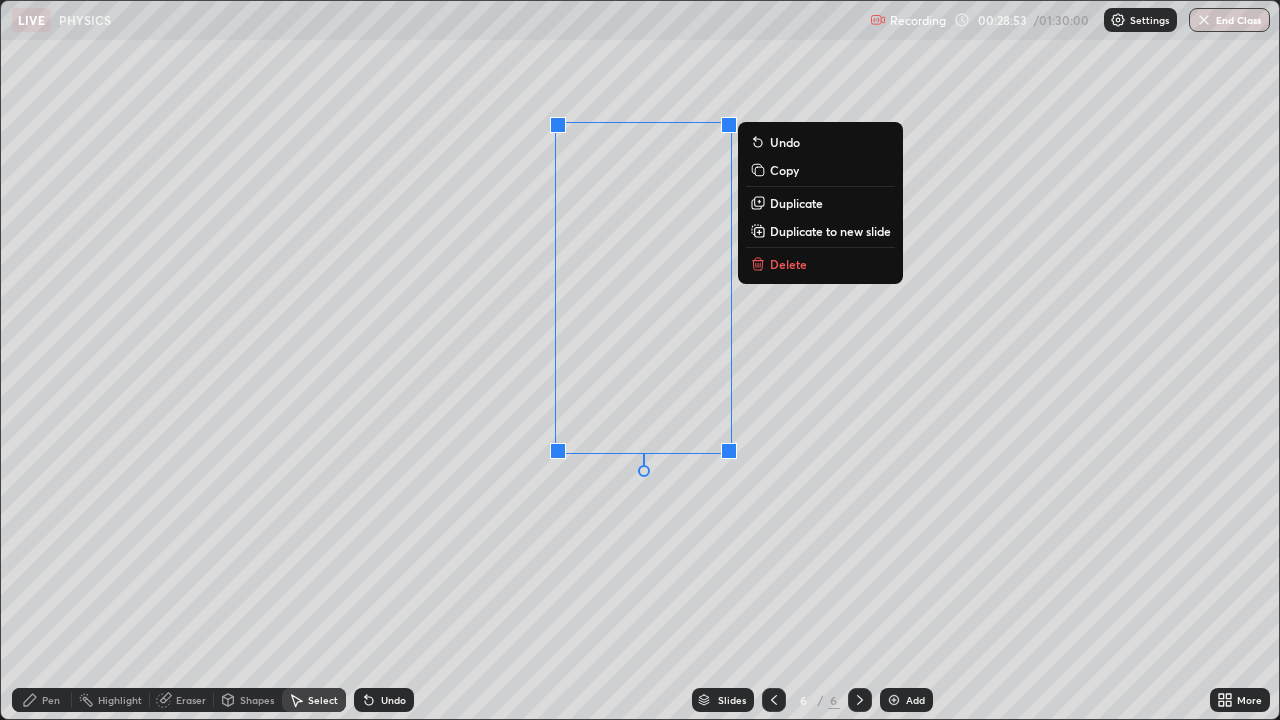 click on "0 ° Undo Copy Duplicate Duplicate to new slide Delete" at bounding box center [640, 360] 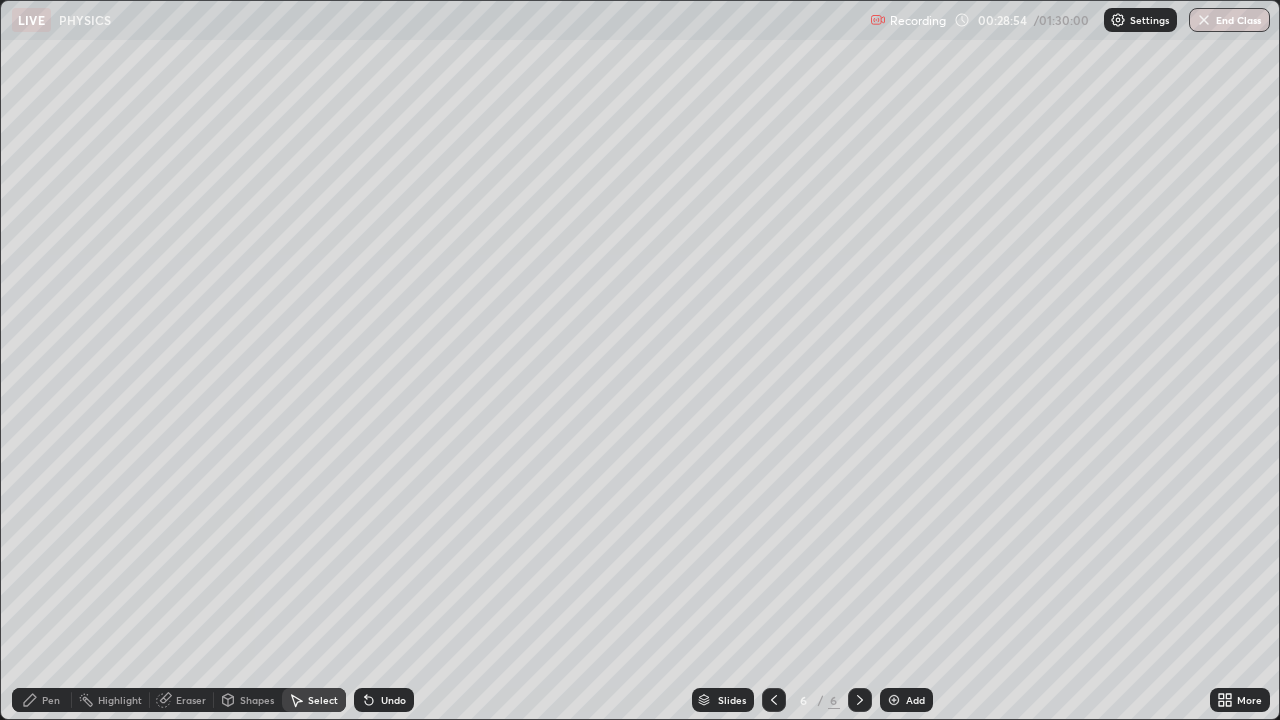 click on "Pen" at bounding box center [51, 700] 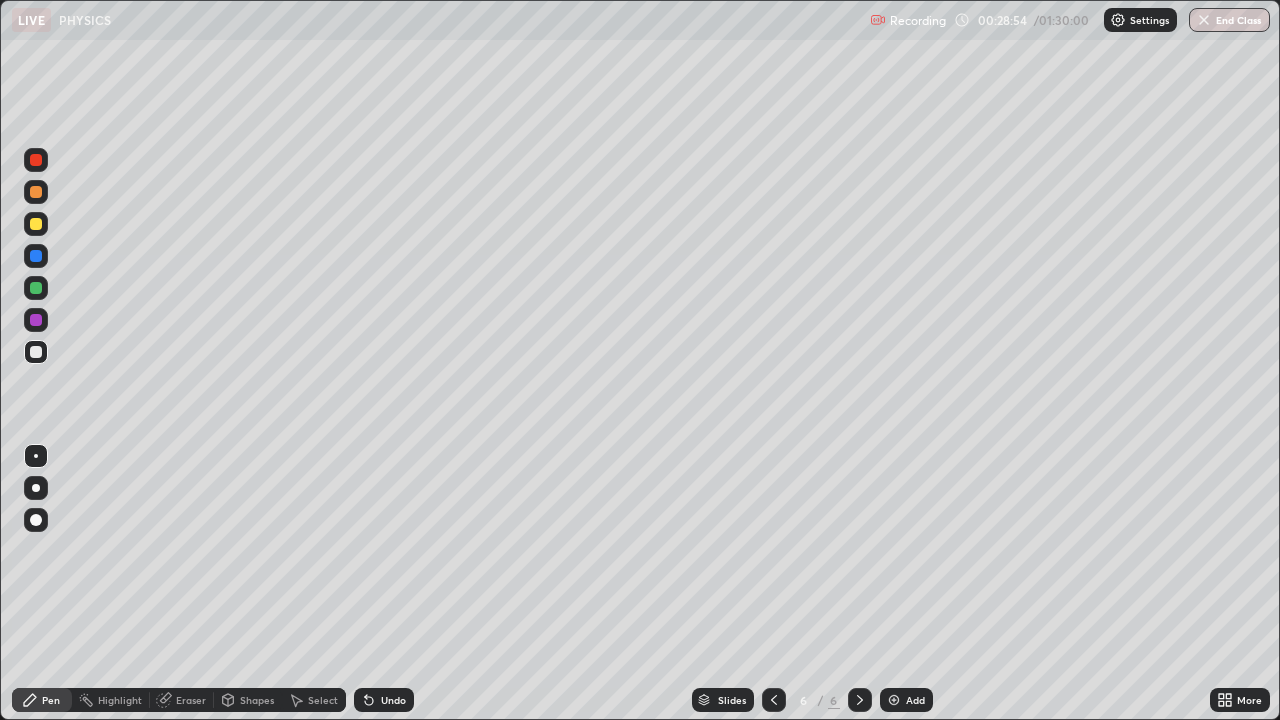 click at bounding box center (36, 288) 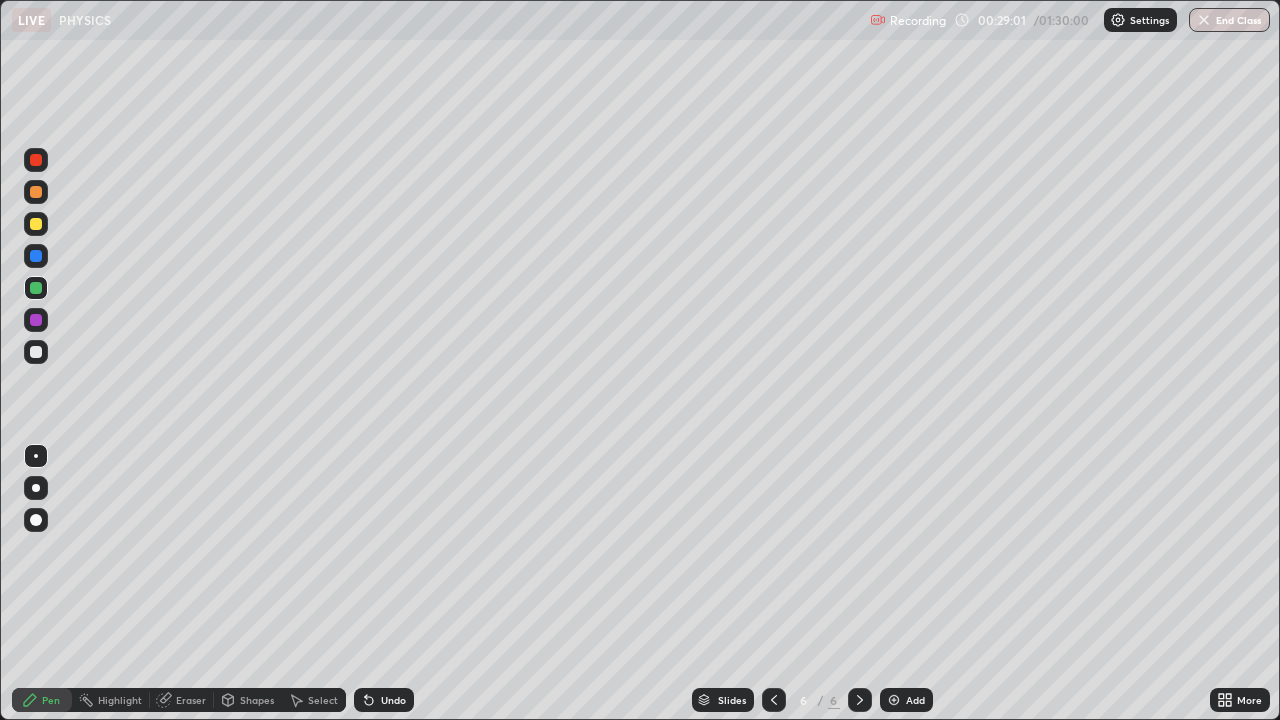 click at bounding box center [36, 352] 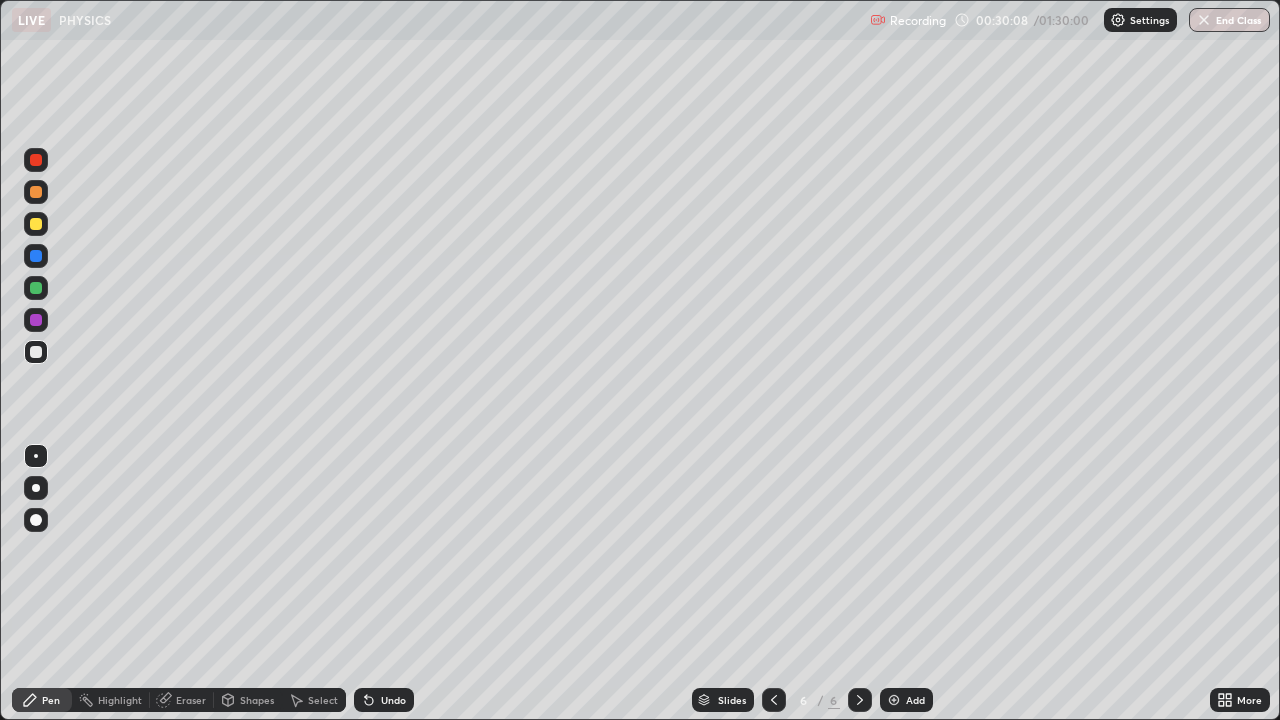 click at bounding box center (36, 224) 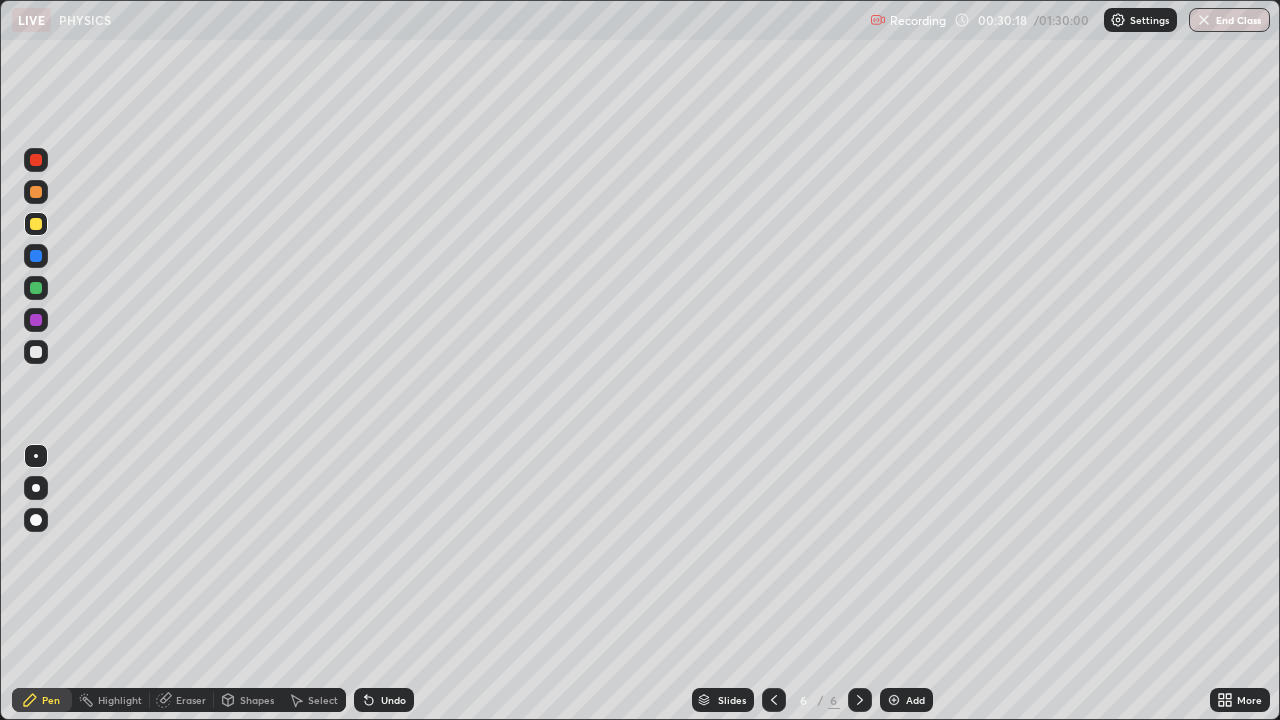 click on "Shapes" at bounding box center [248, 700] 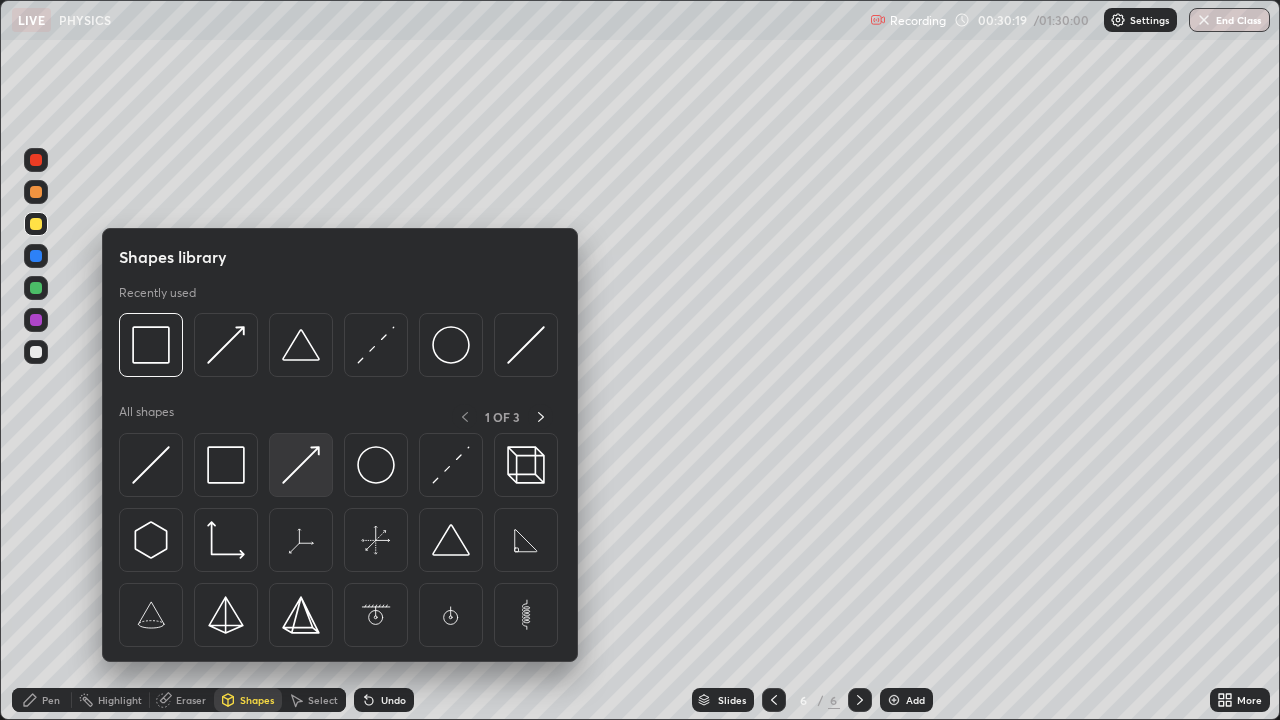 click at bounding box center [301, 465] 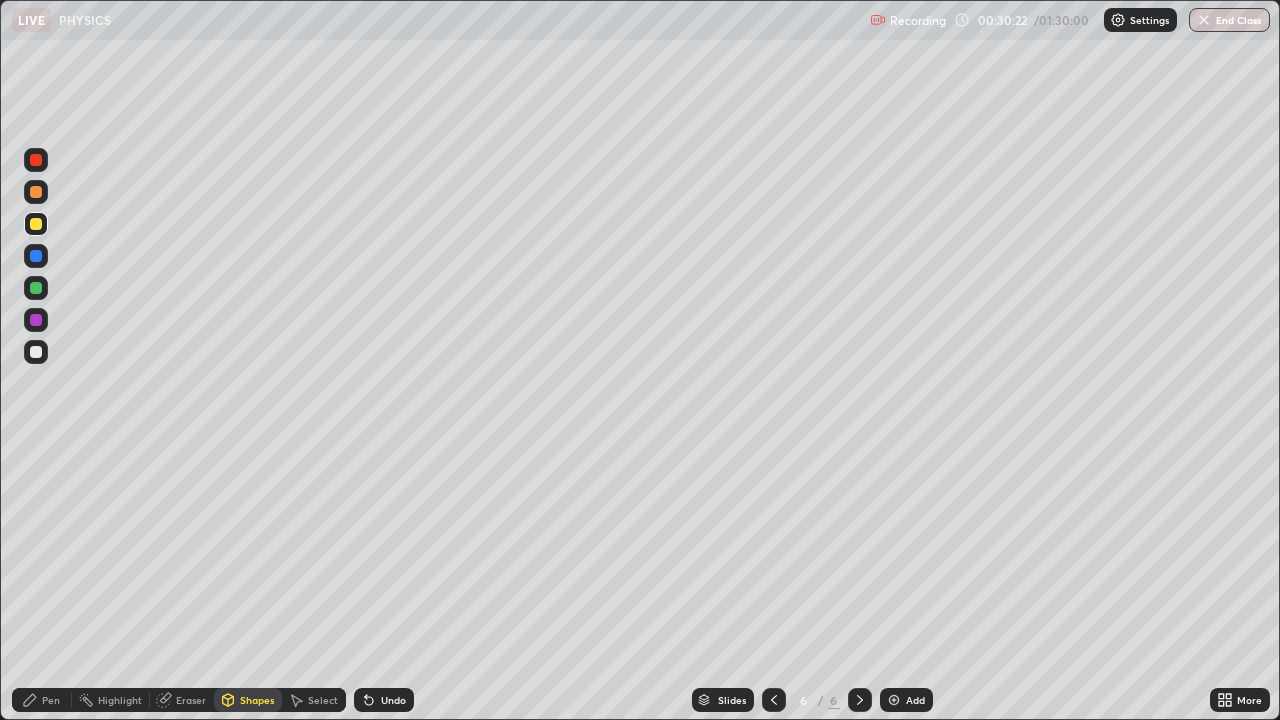 click at bounding box center [36, 352] 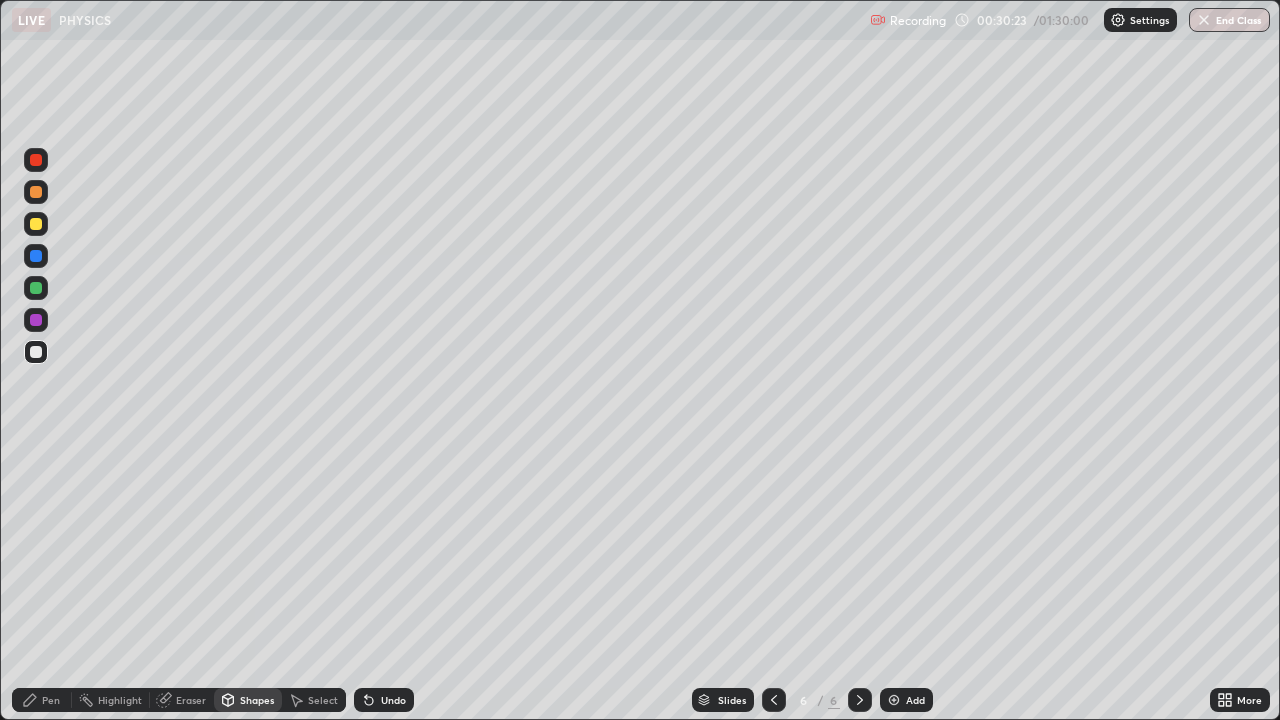 click at bounding box center [36, 288] 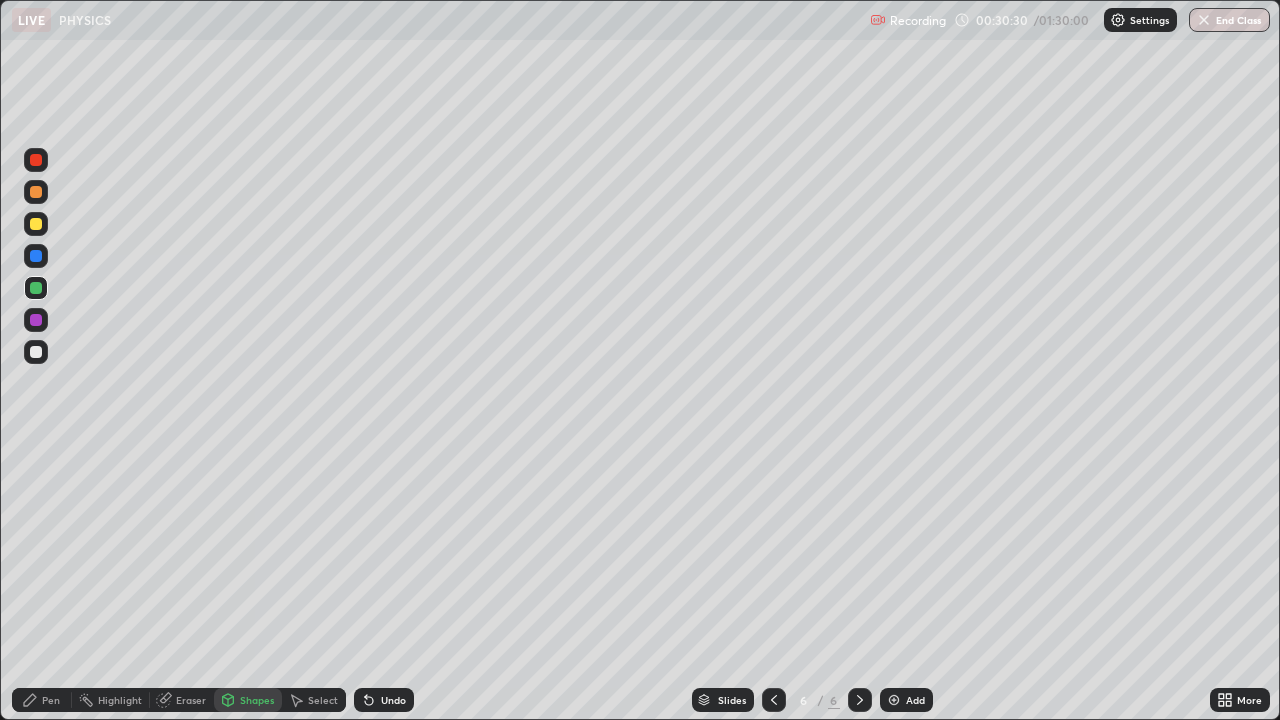 click at bounding box center [36, 352] 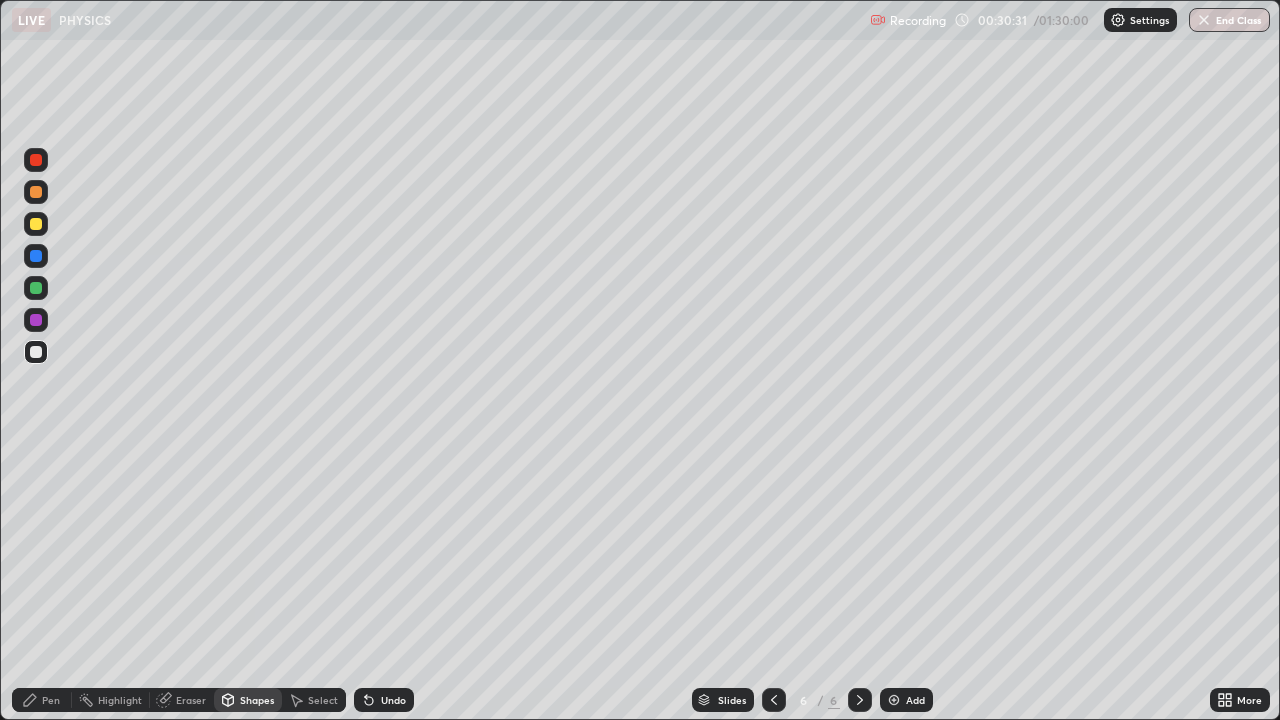 click 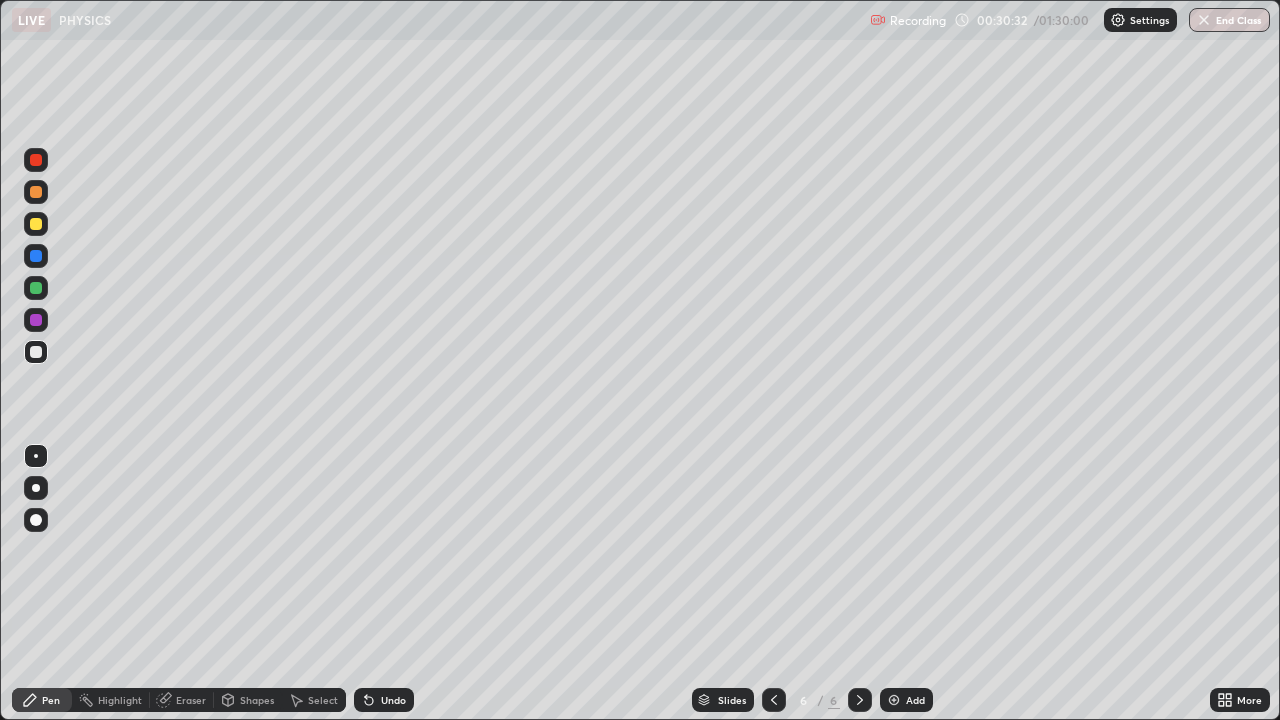 click at bounding box center [36, 320] 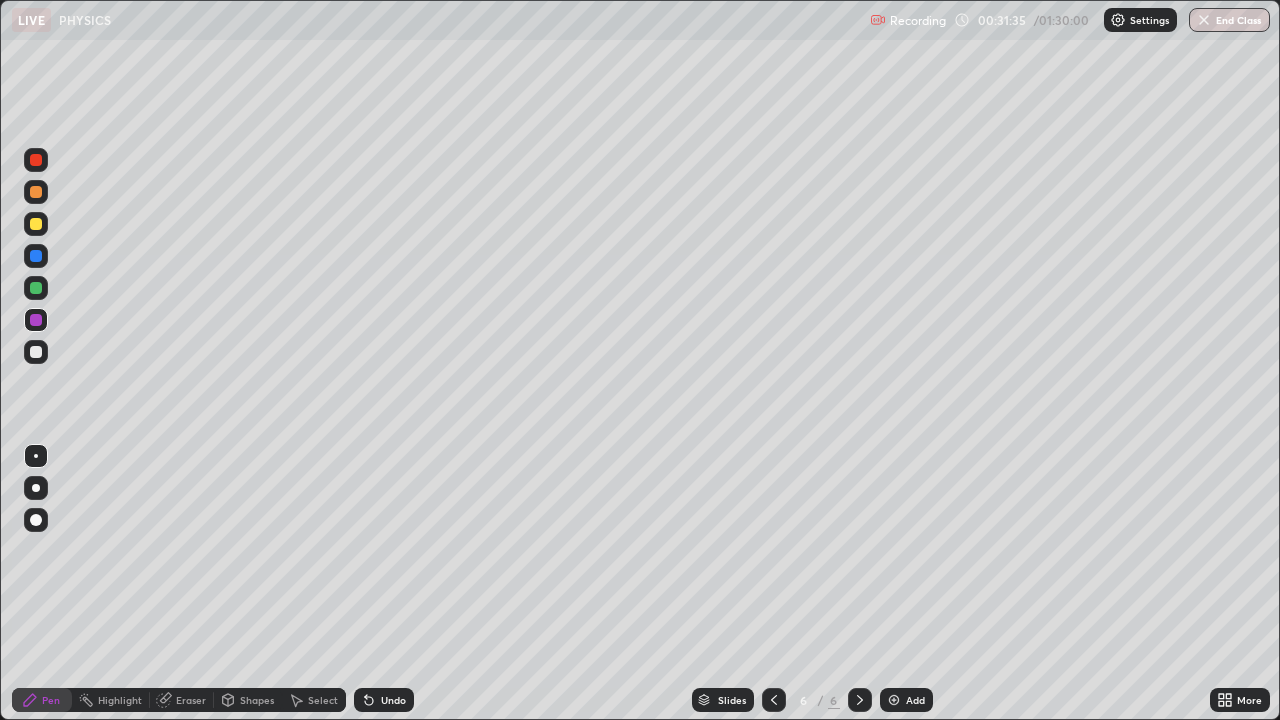 click at bounding box center (36, 352) 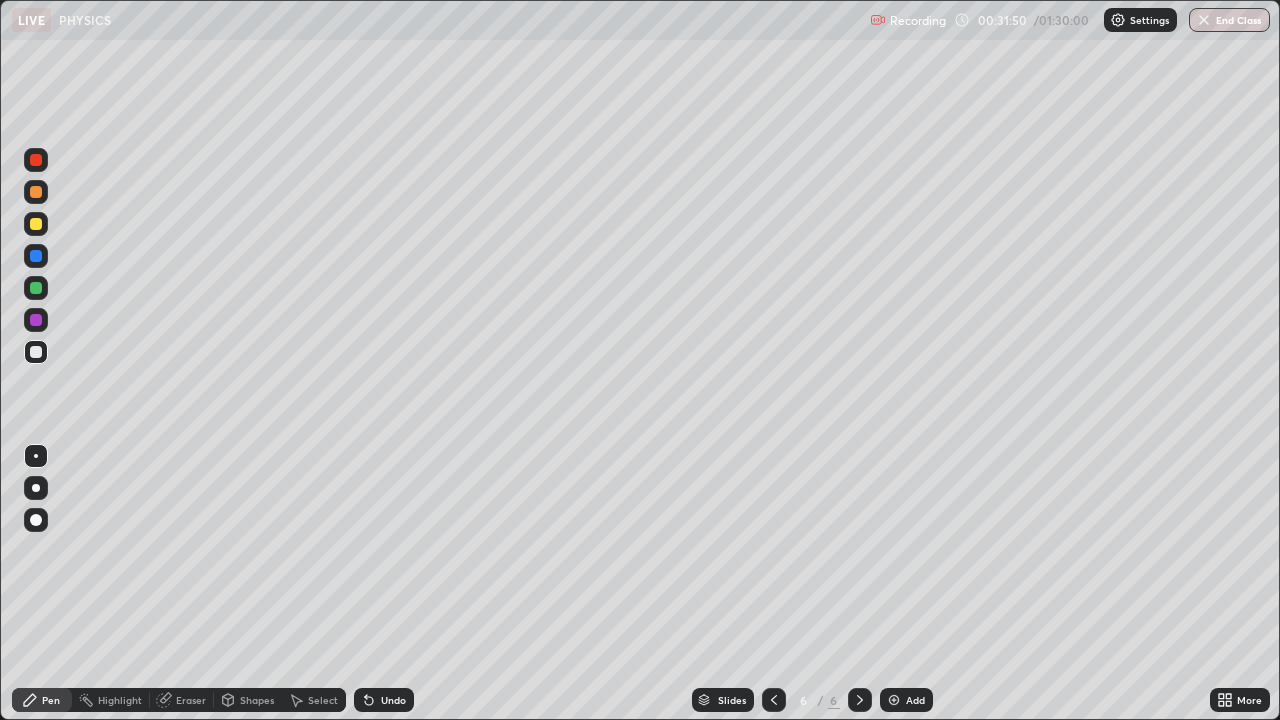 click on "Eraser" at bounding box center [191, 700] 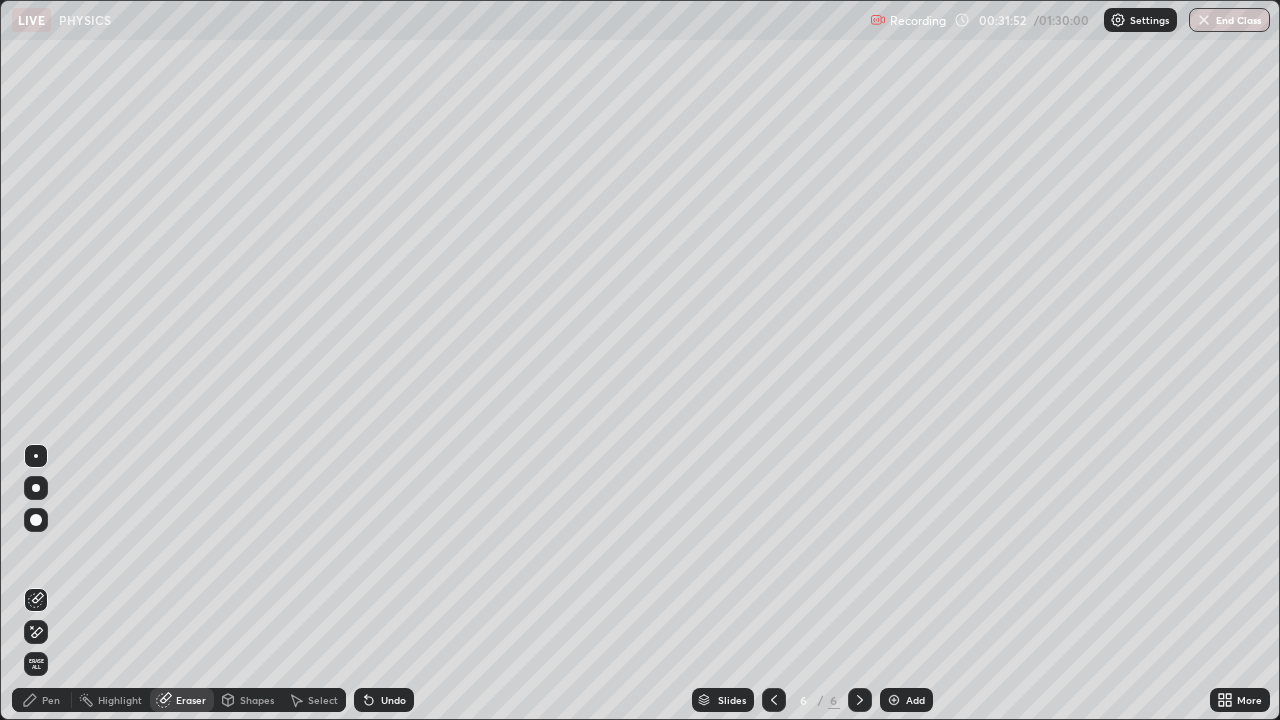 click on "Pen" at bounding box center (42, 700) 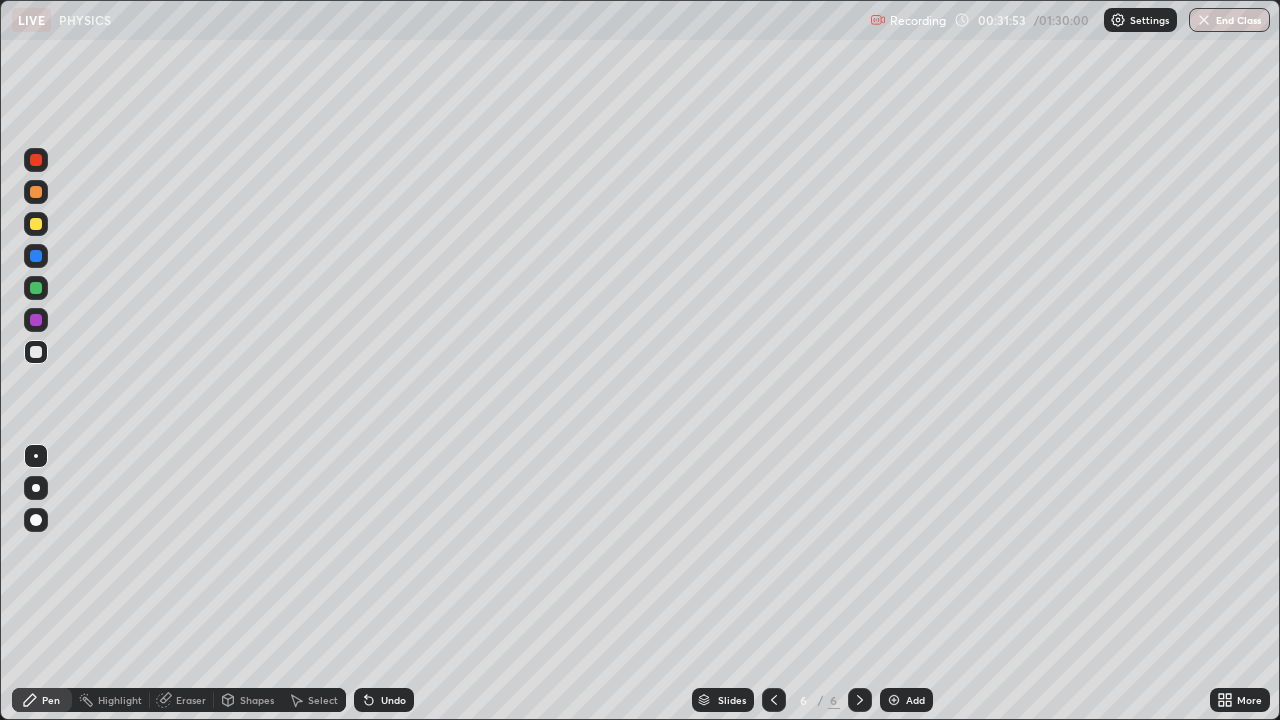 click at bounding box center [36, 256] 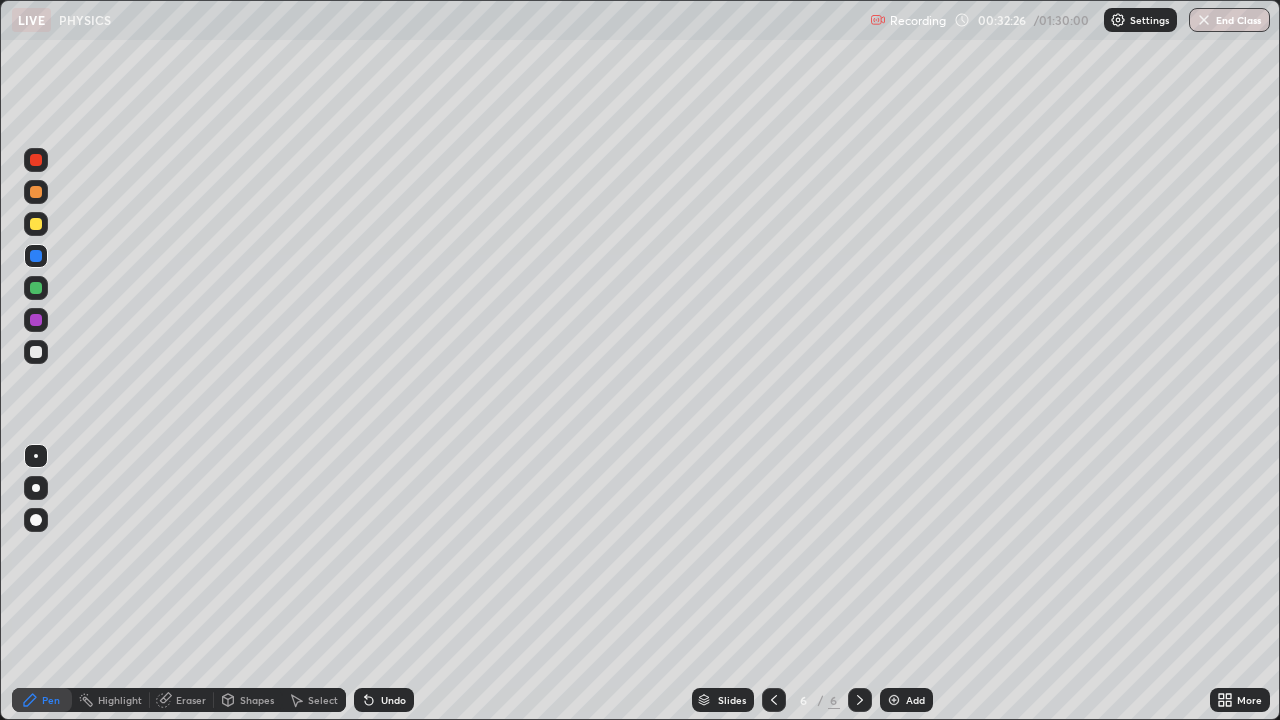 click on "Undo" at bounding box center (393, 700) 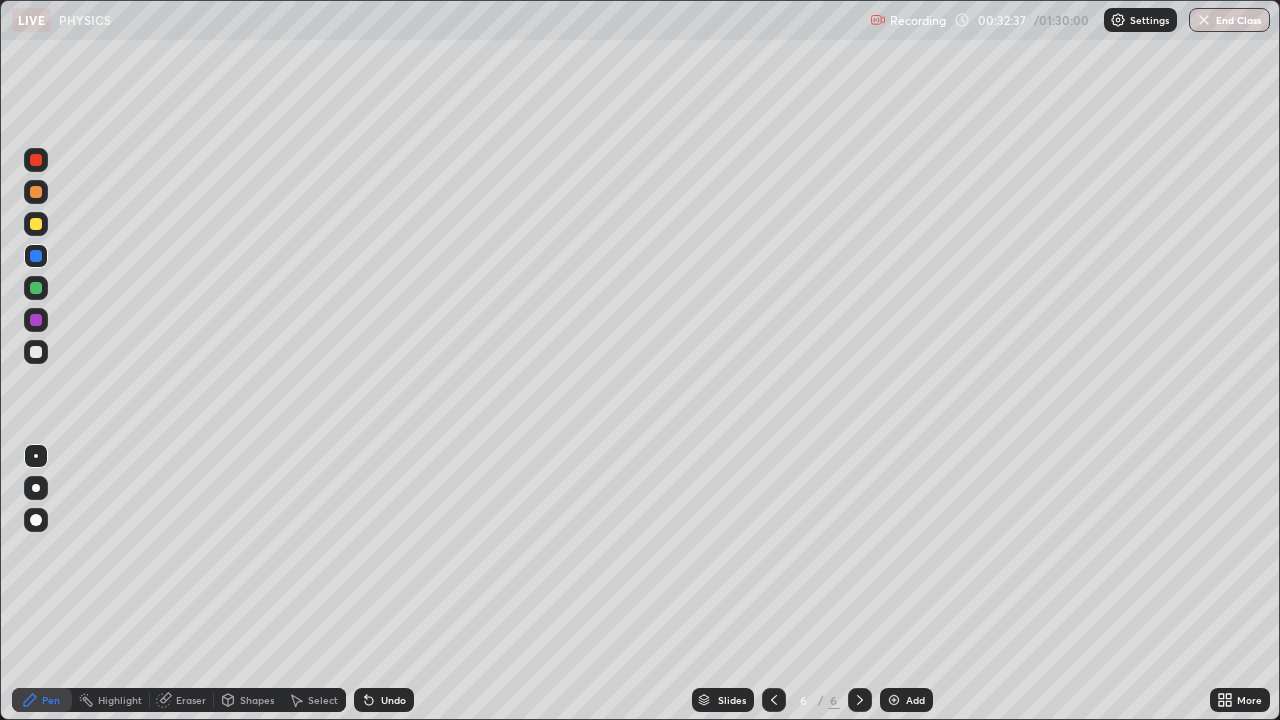 click at bounding box center [36, 224] 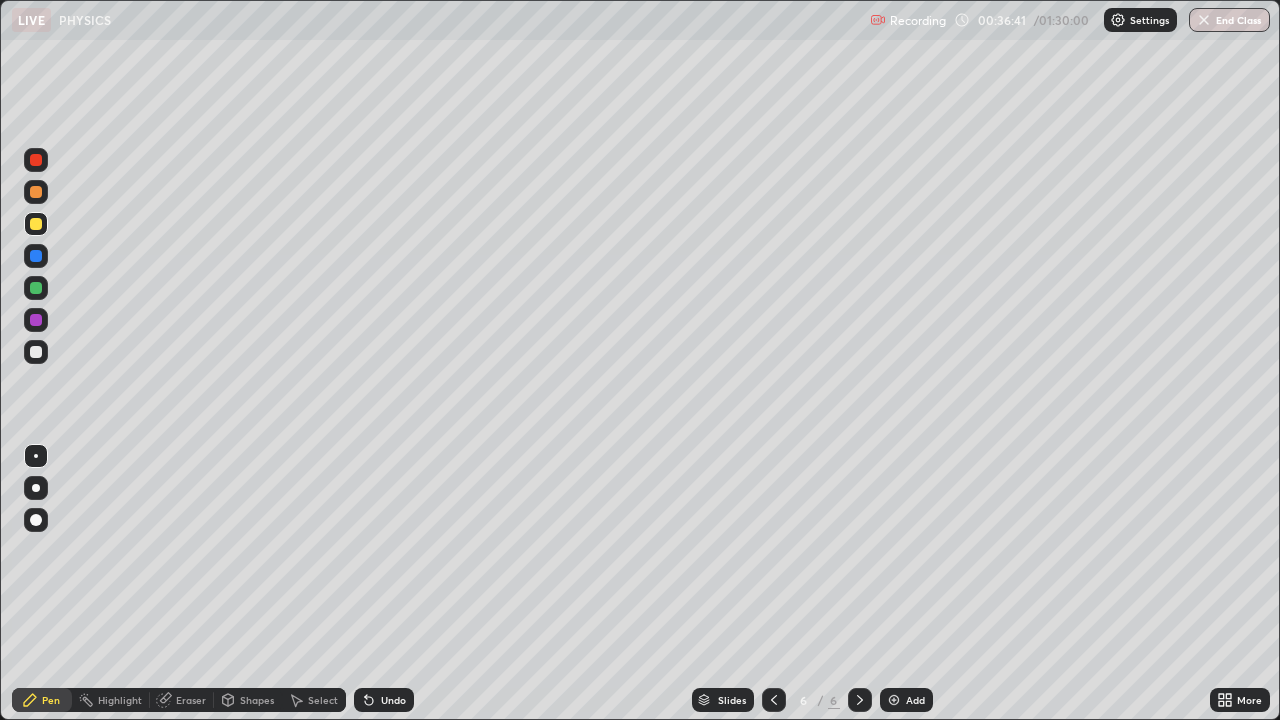 click on "Add" at bounding box center (906, 700) 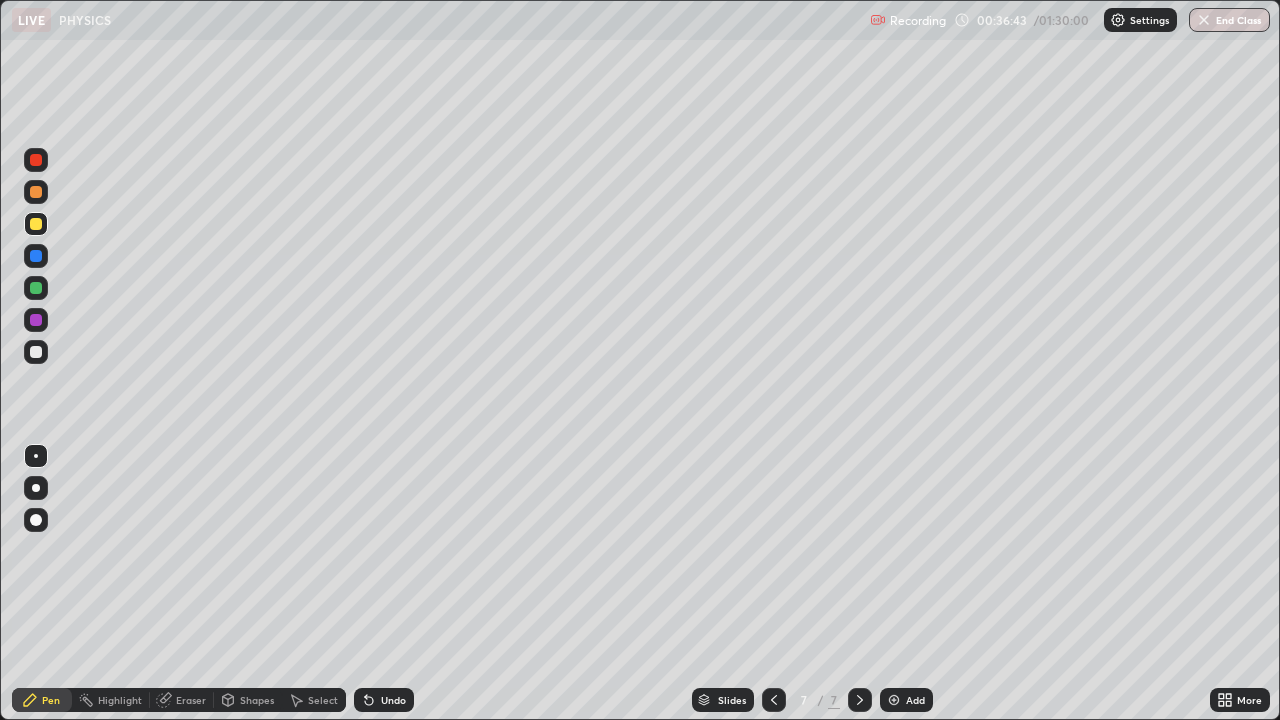 click at bounding box center [36, 288] 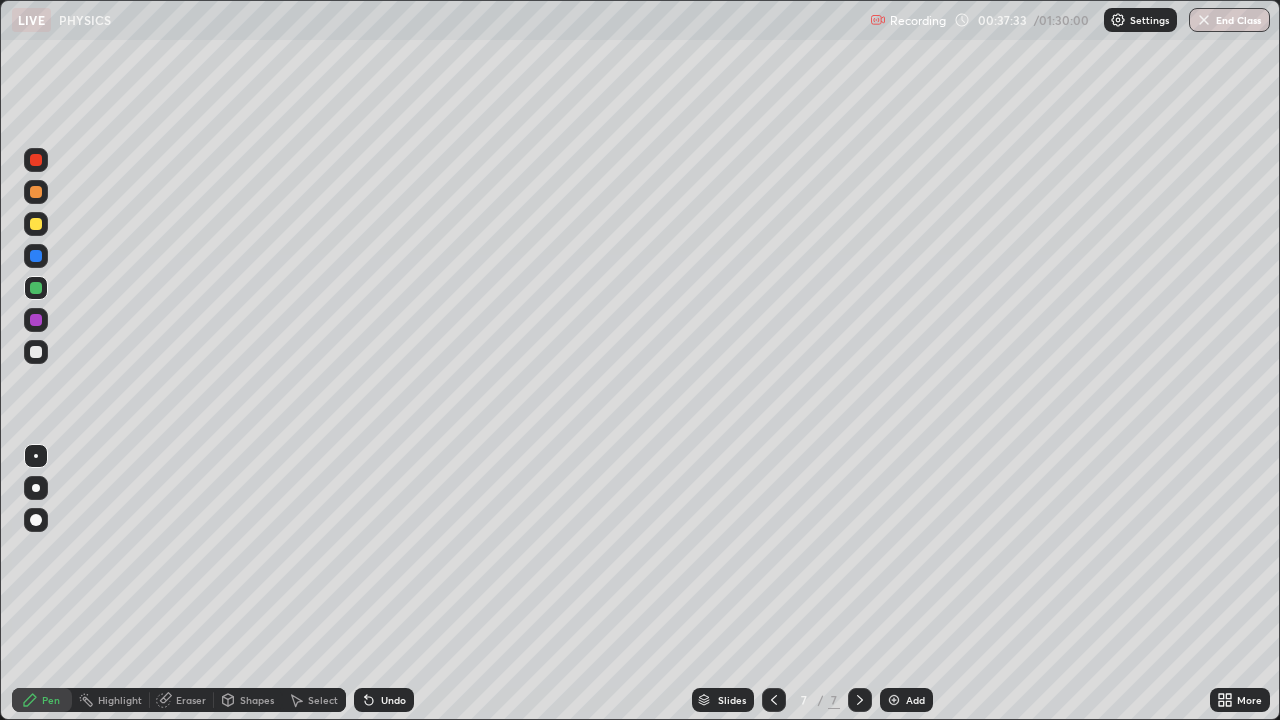 click on "Eraser" at bounding box center [191, 700] 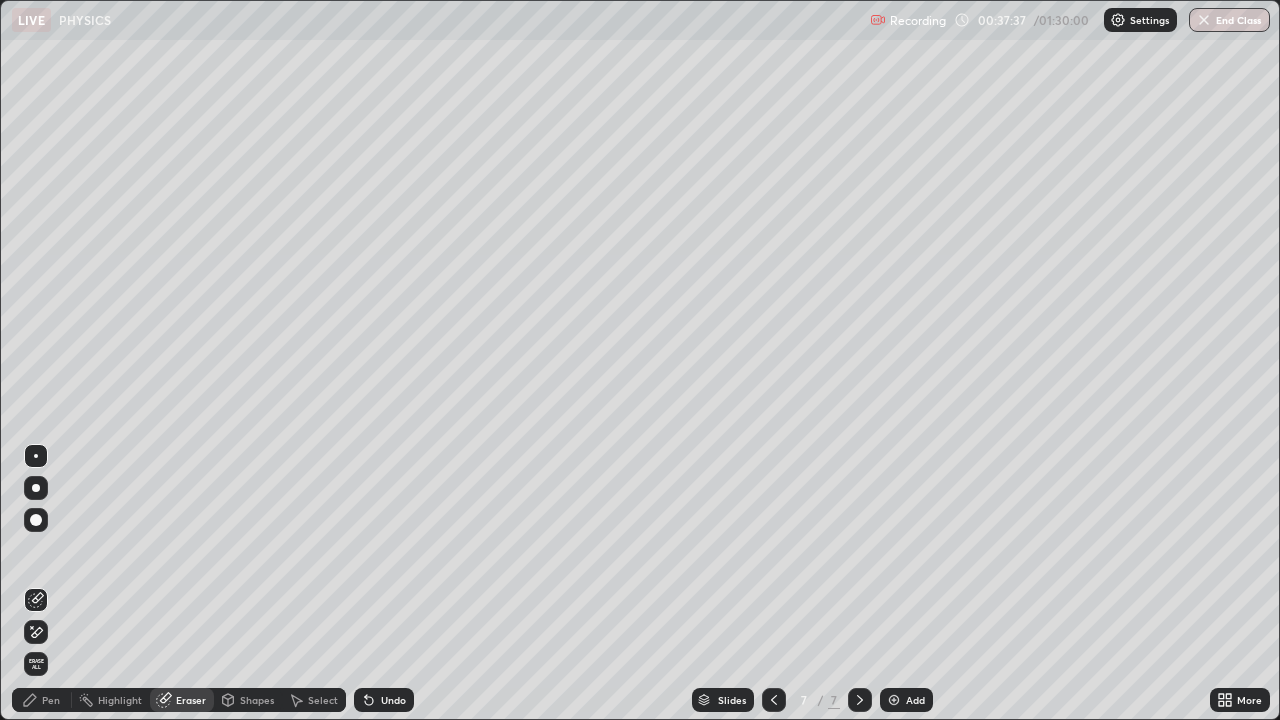 click on "Pen" at bounding box center (51, 700) 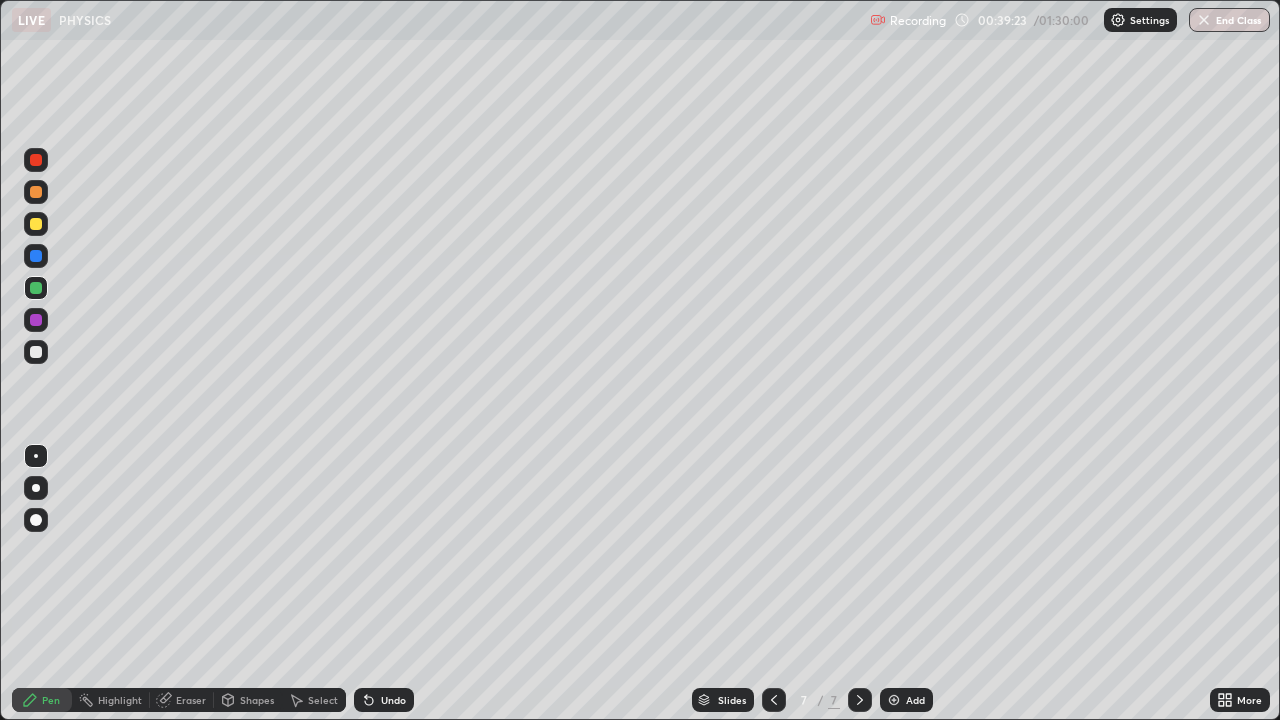 click on "Shapes" at bounding box center [257, 700] 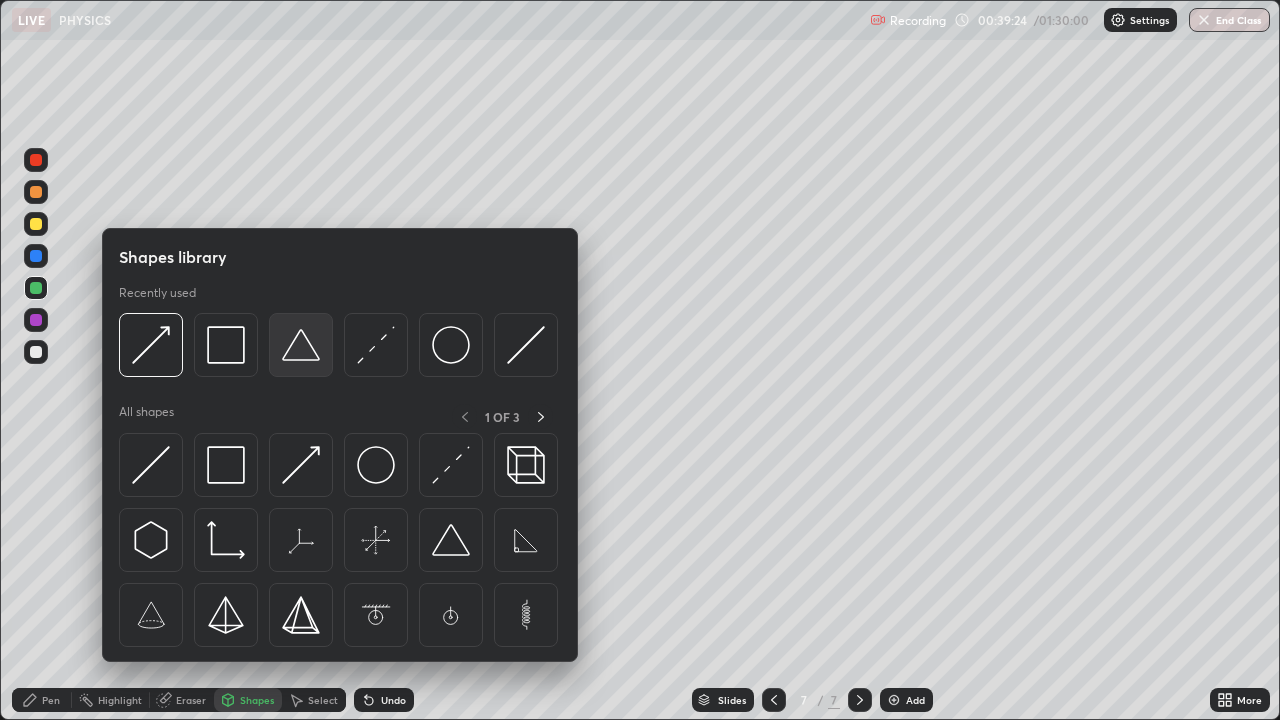 click at bounding box center [301, 345] 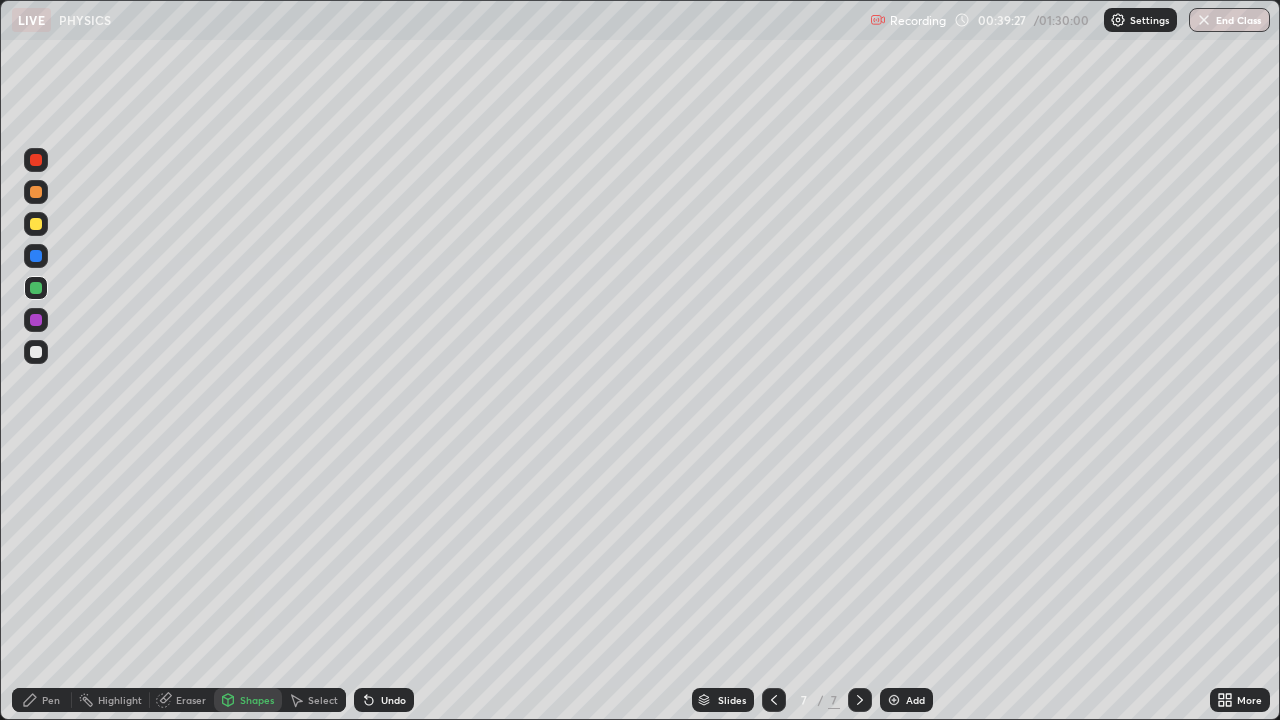 click on "Select" at bounding box center [323, 700] 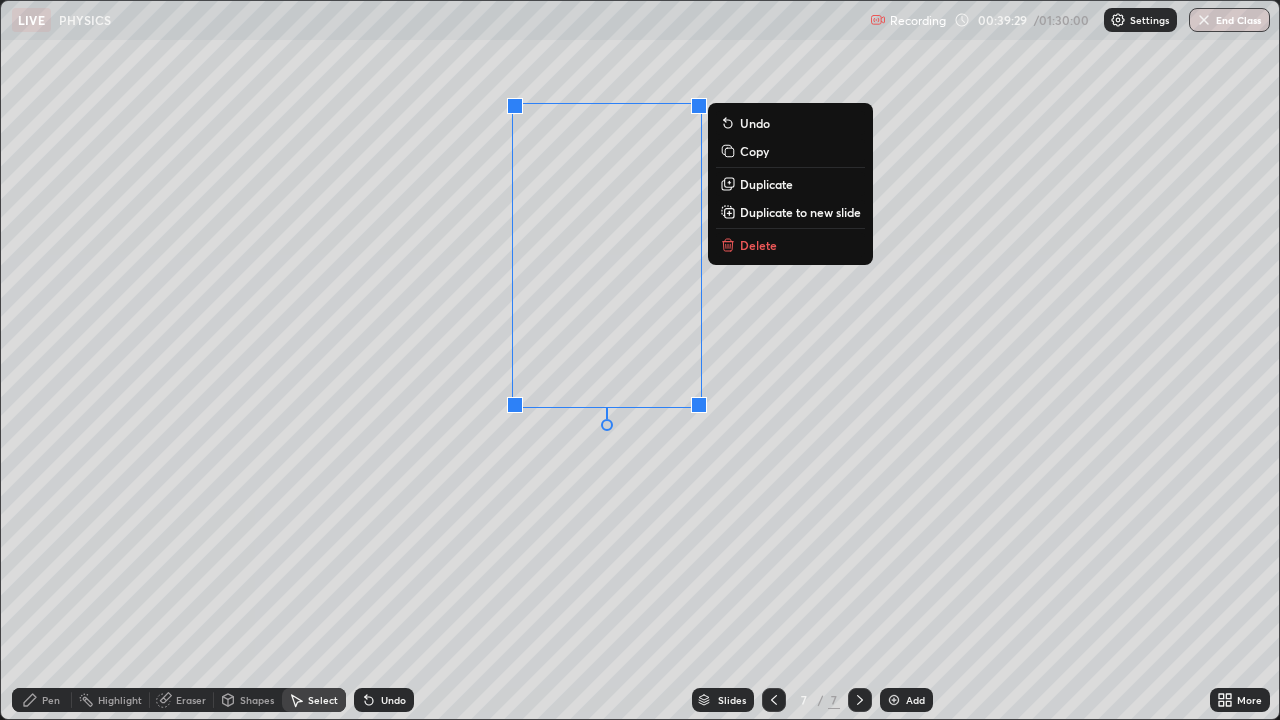 click on "0 ° Undo Copy Duplicate Duplicate to new slide Delete" at bounding box center (640, 360) 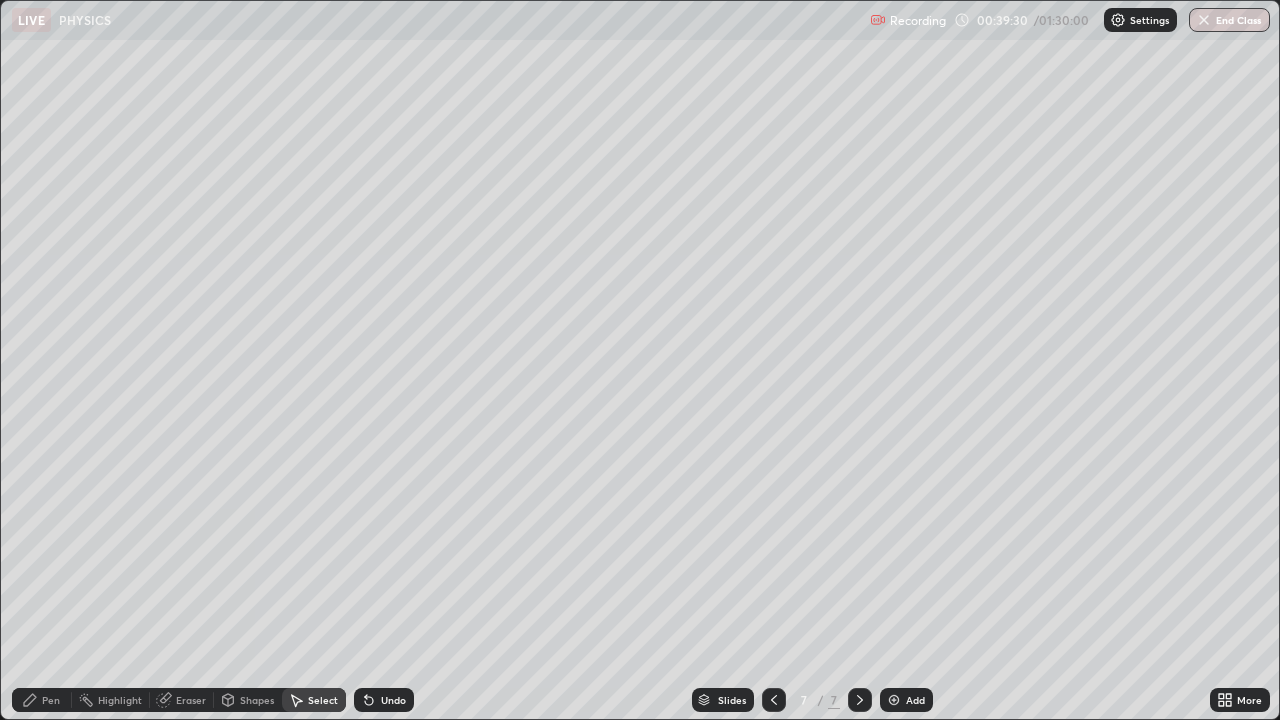 click on "Pen" at bounding box center (51, 700) 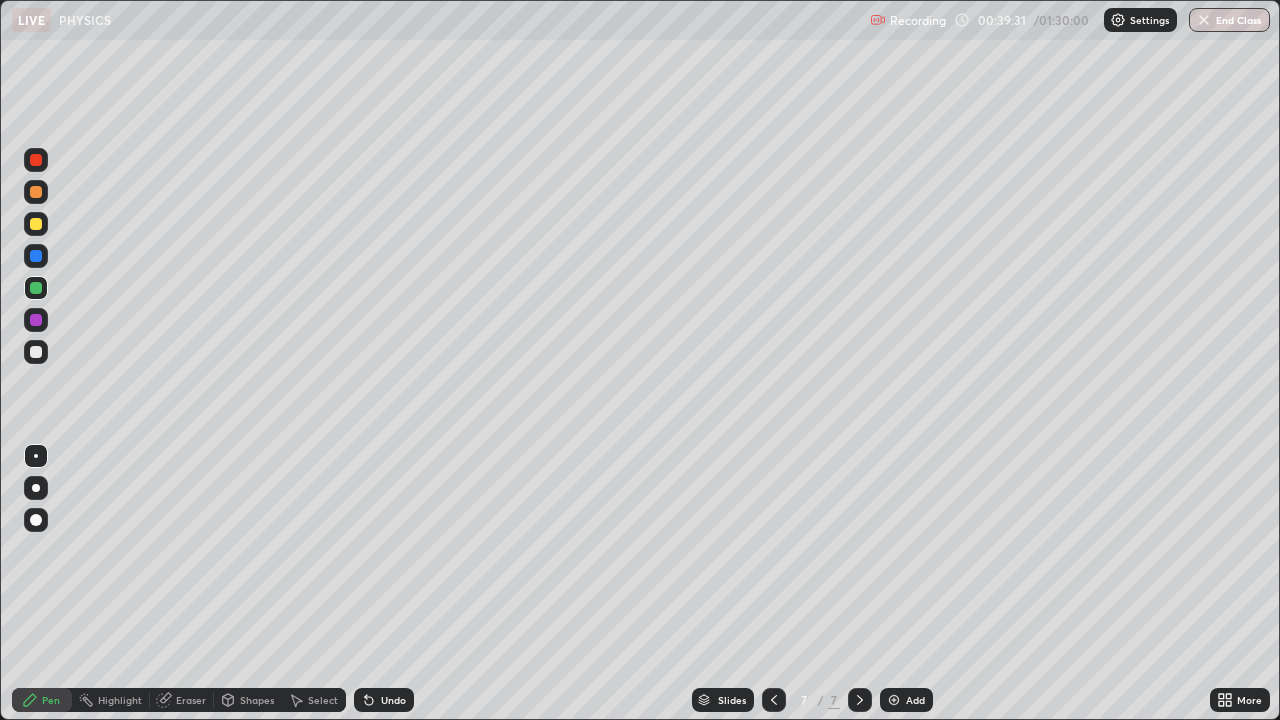 click at bounding box center (36, 224) 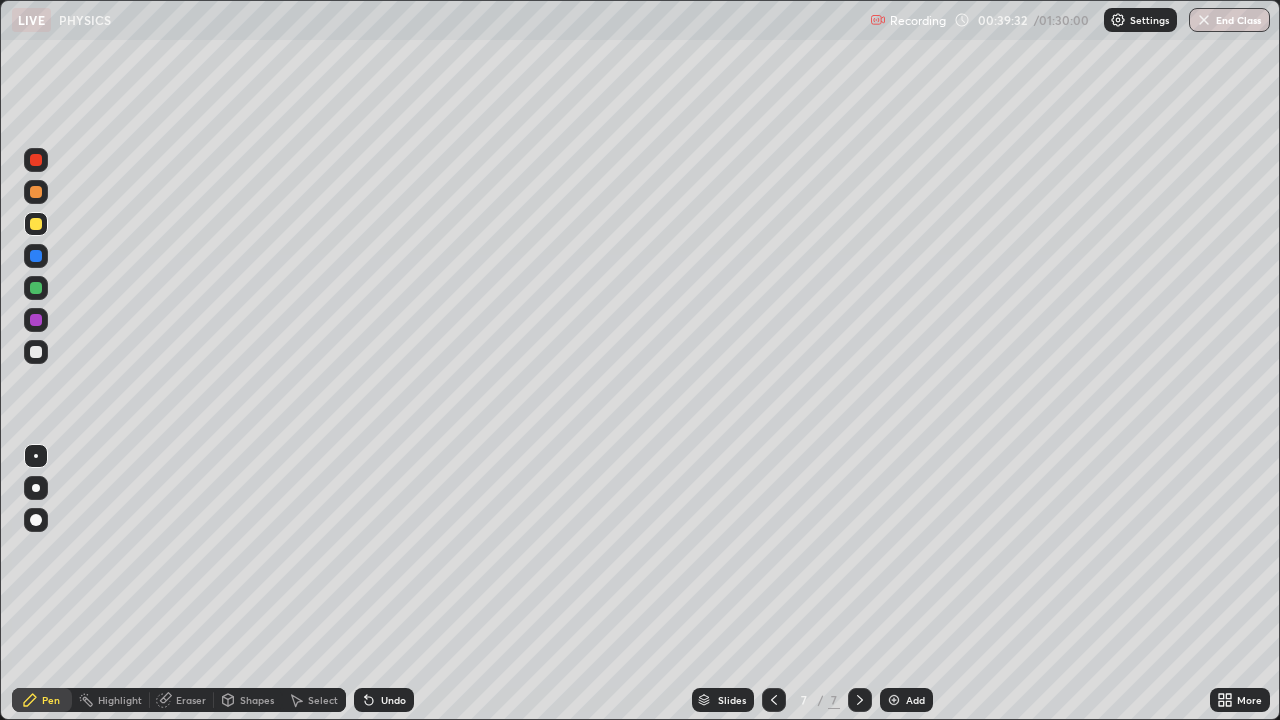 click on "Shapes" at bounding box center (257, 700) 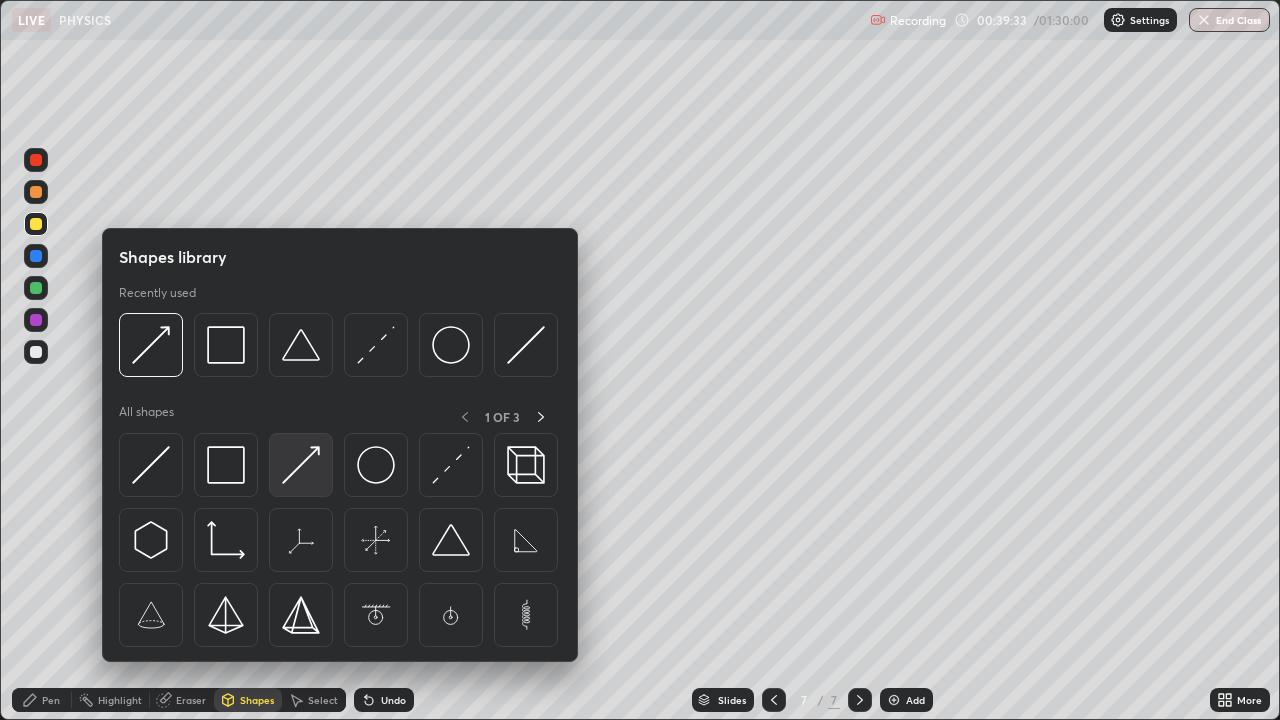 click at bounding box center [301, 465] 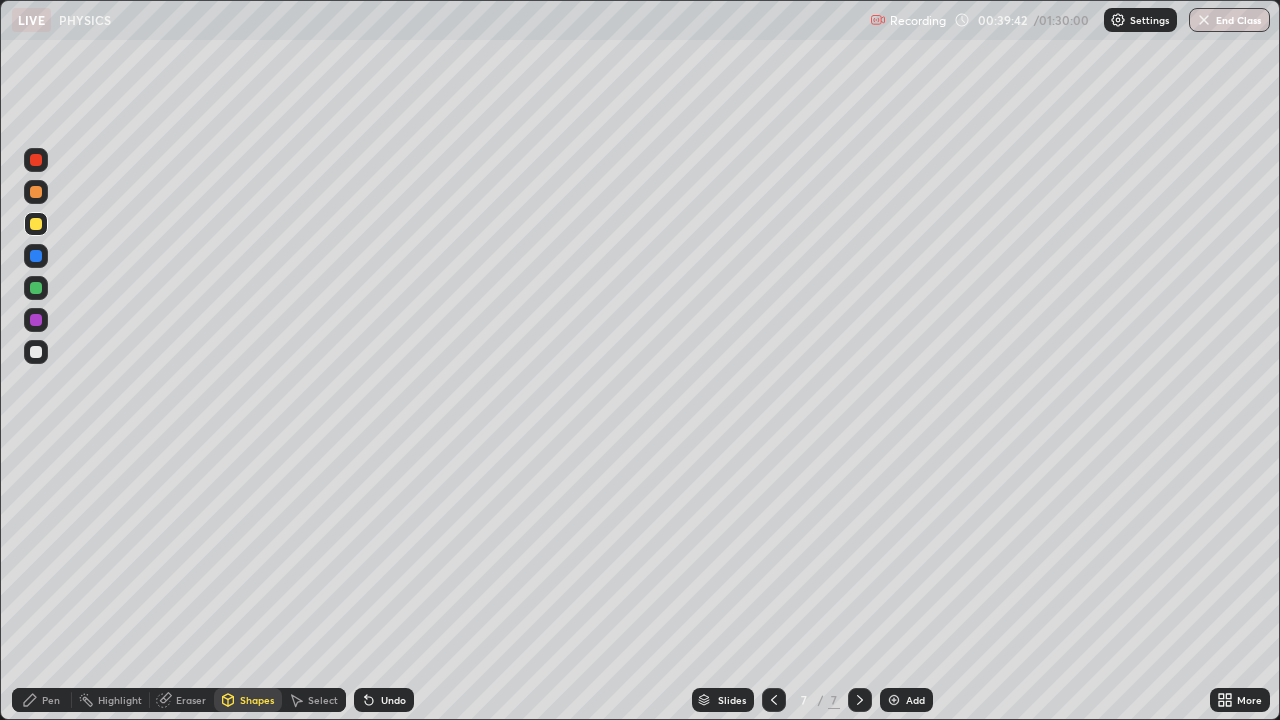 click at bounding box center [36, 288] 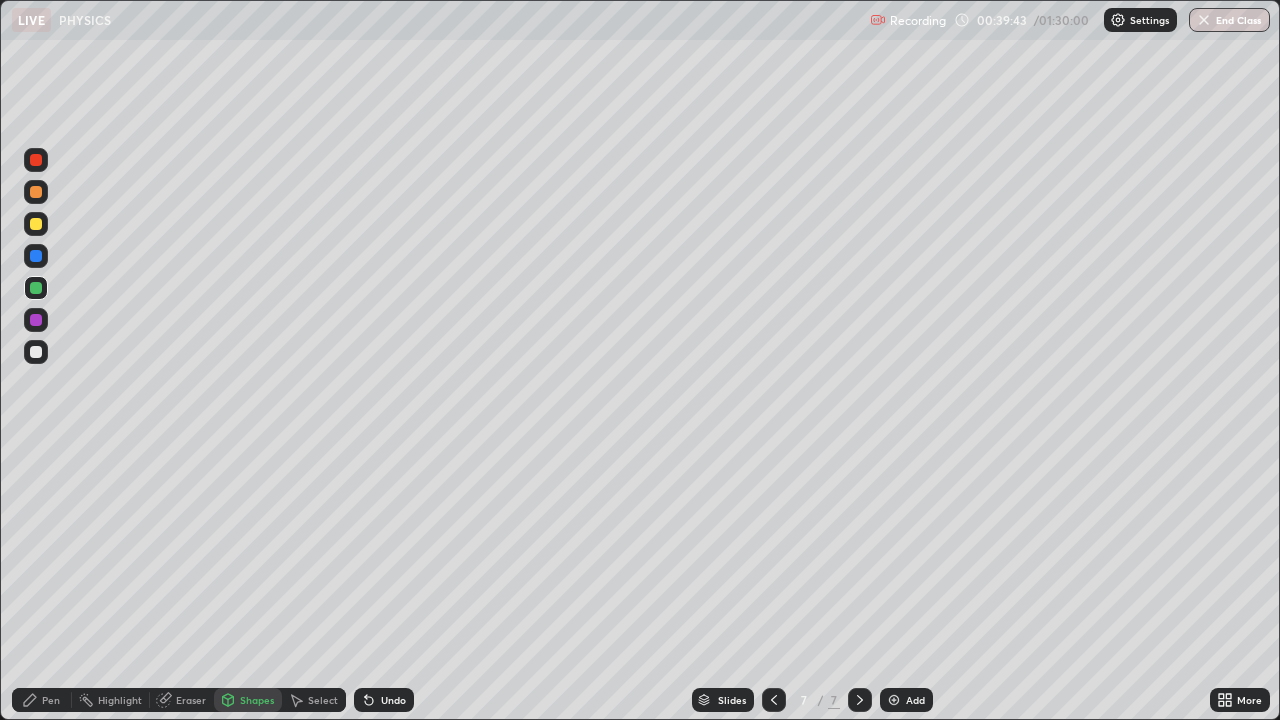 click on "Pen" at bounding box center (51, 700) 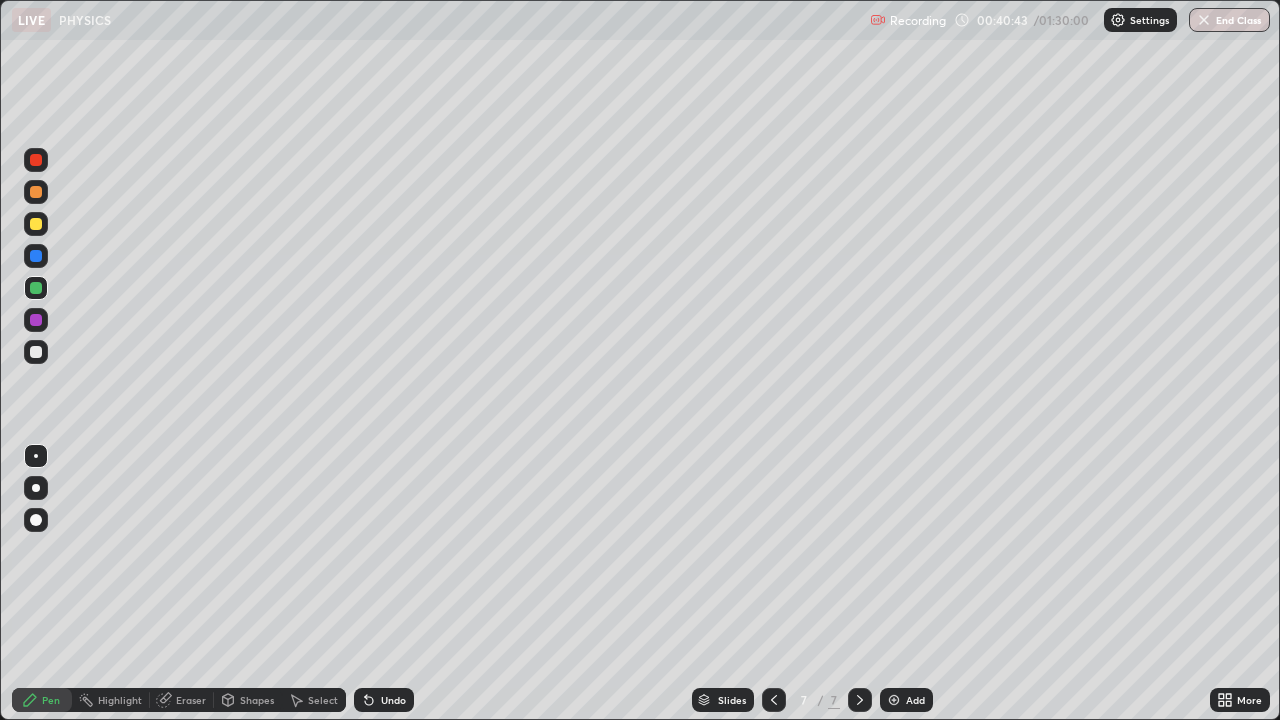 click at bounding box center (36, 352) 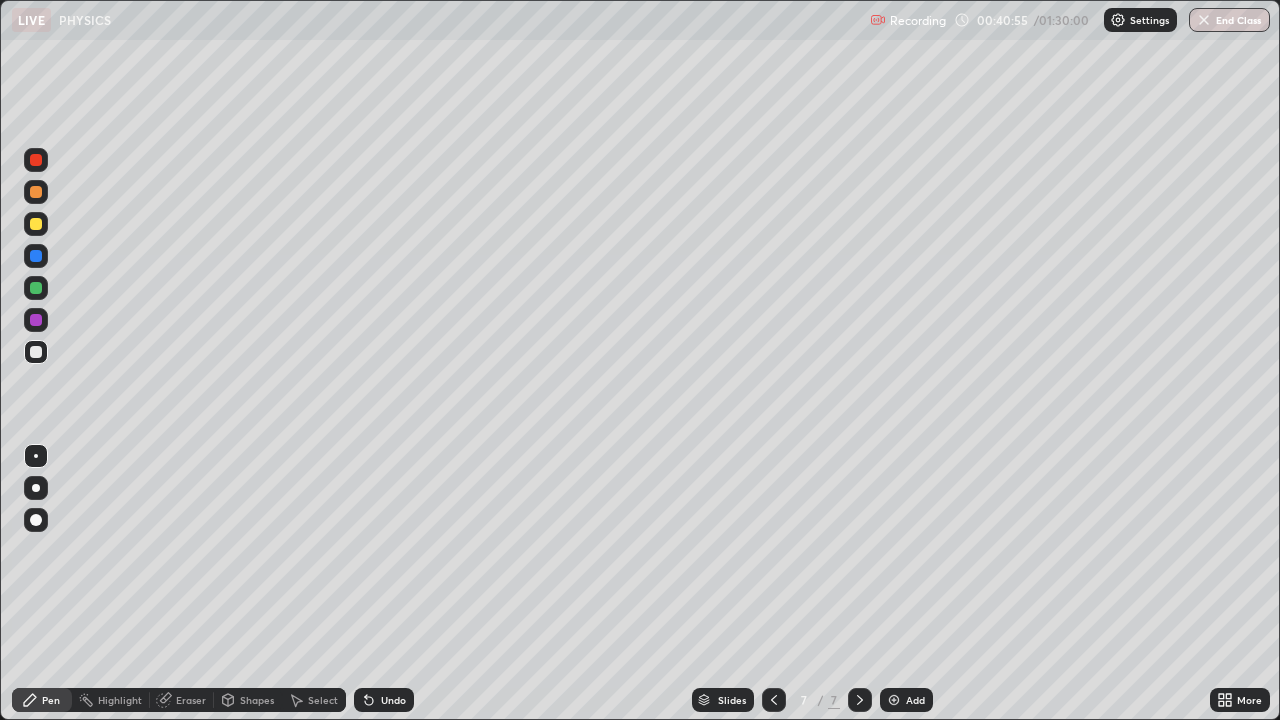 click on "Select" at bounding box center (314, 700) 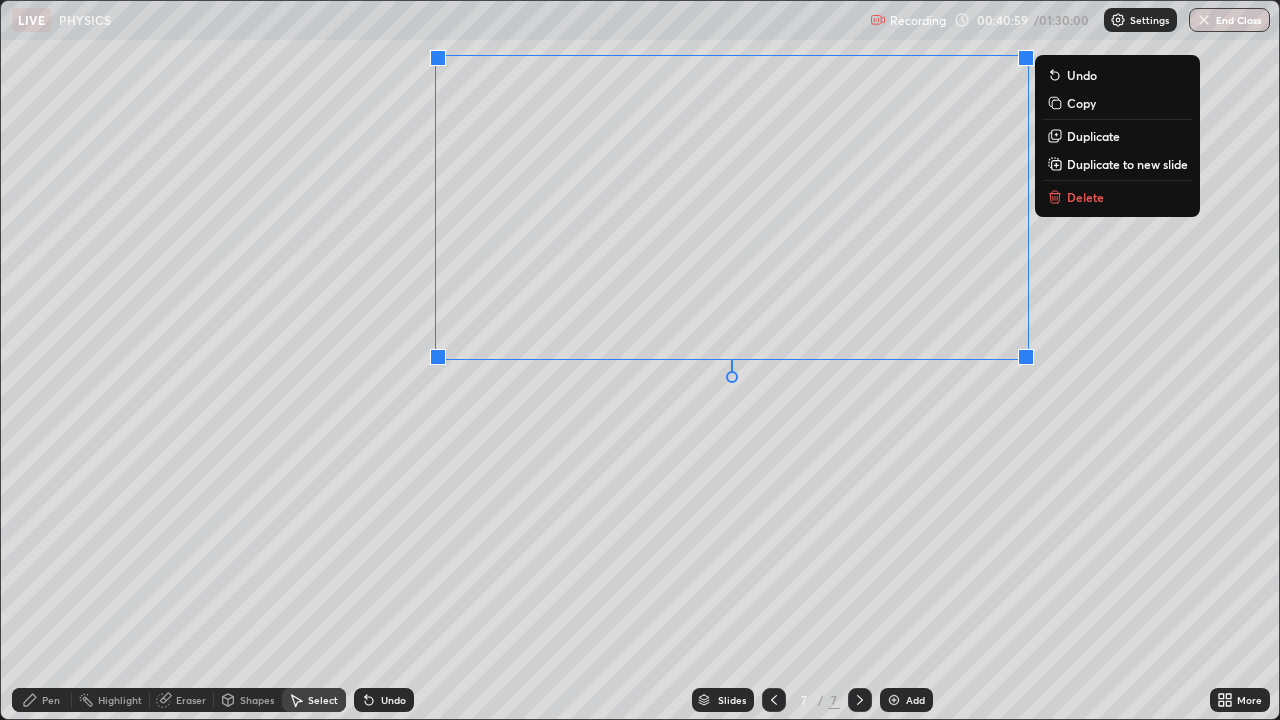 click on "0 ° Undo Copy Duplicate Duplicate to new slide Delete" at bounding box center (640, 360) 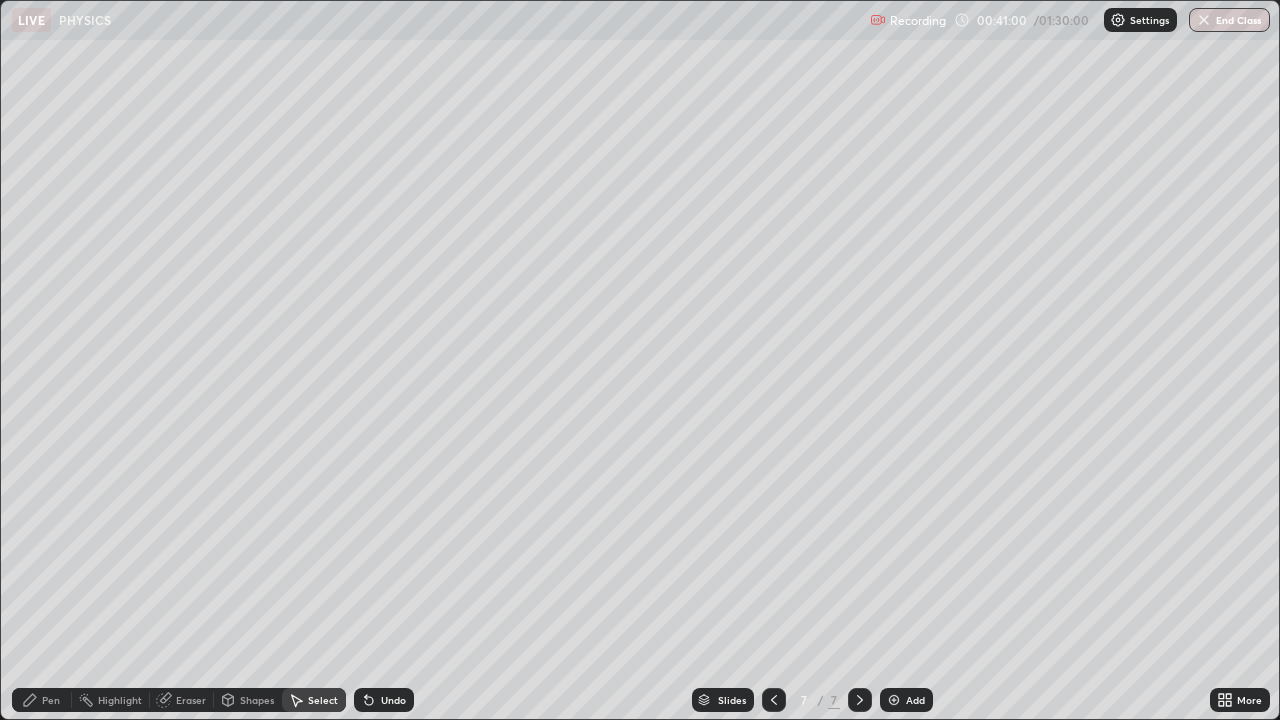 click on "Pen" at bounding box center (51, 700) 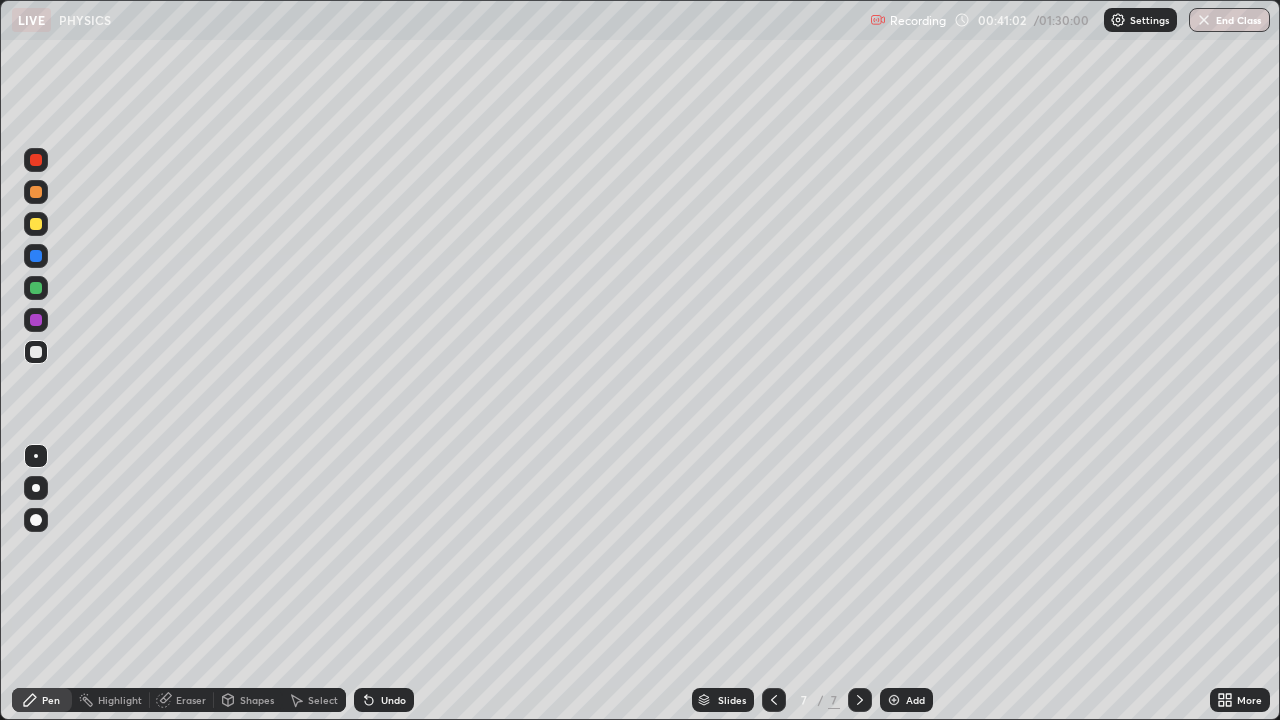 click at bounding box center (36, 224) 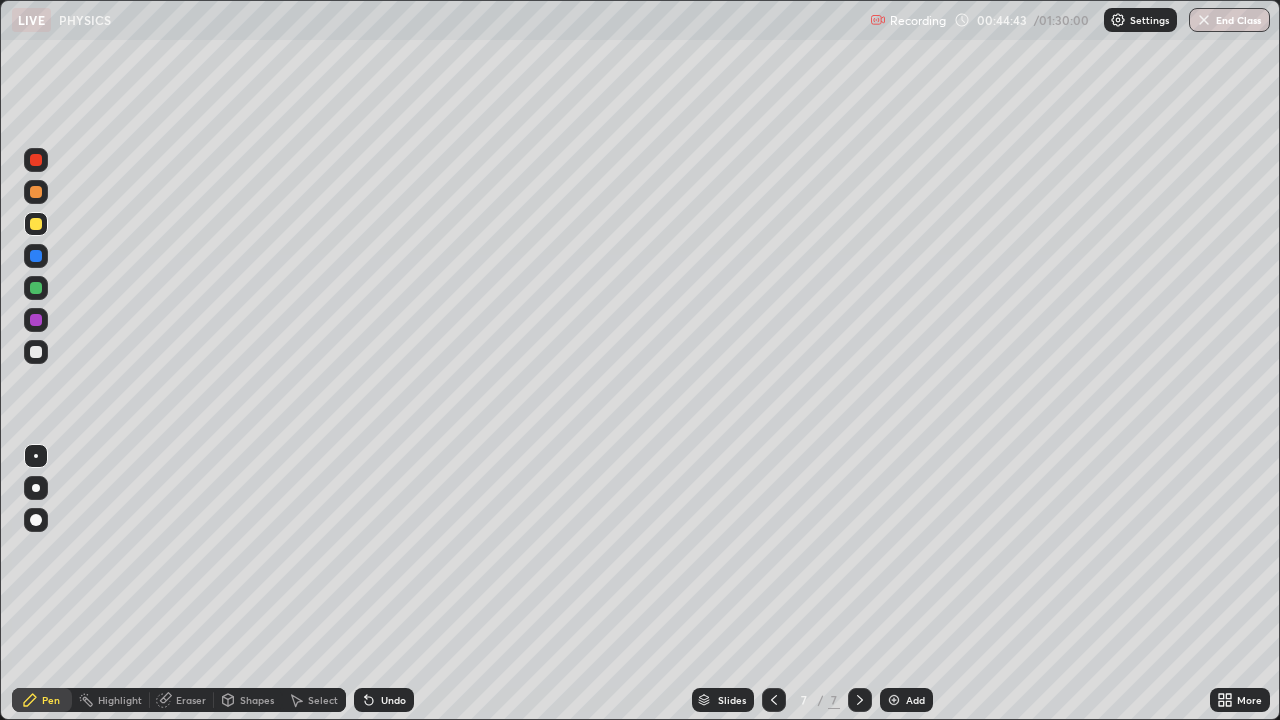 click on "Select" at bounding box center [323, 700] 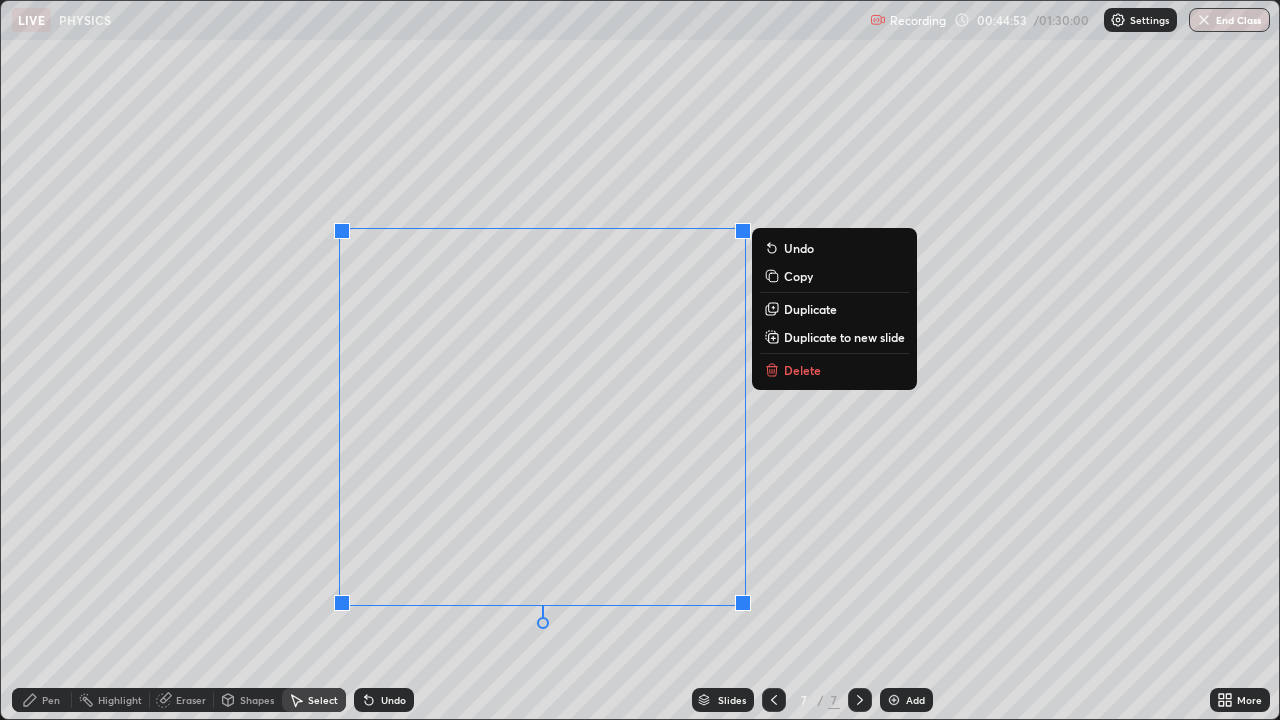 click on "Shapes" at bounding box center [257, 700] 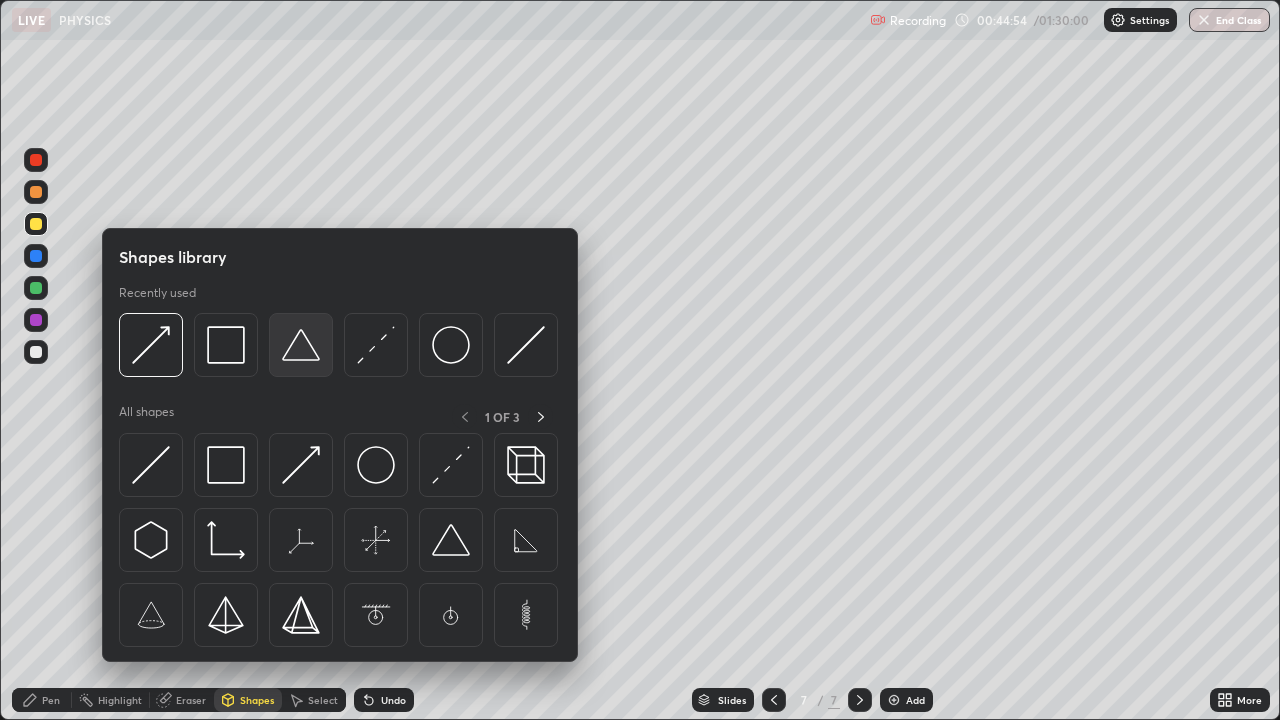 click at bounding box center [301, 345] 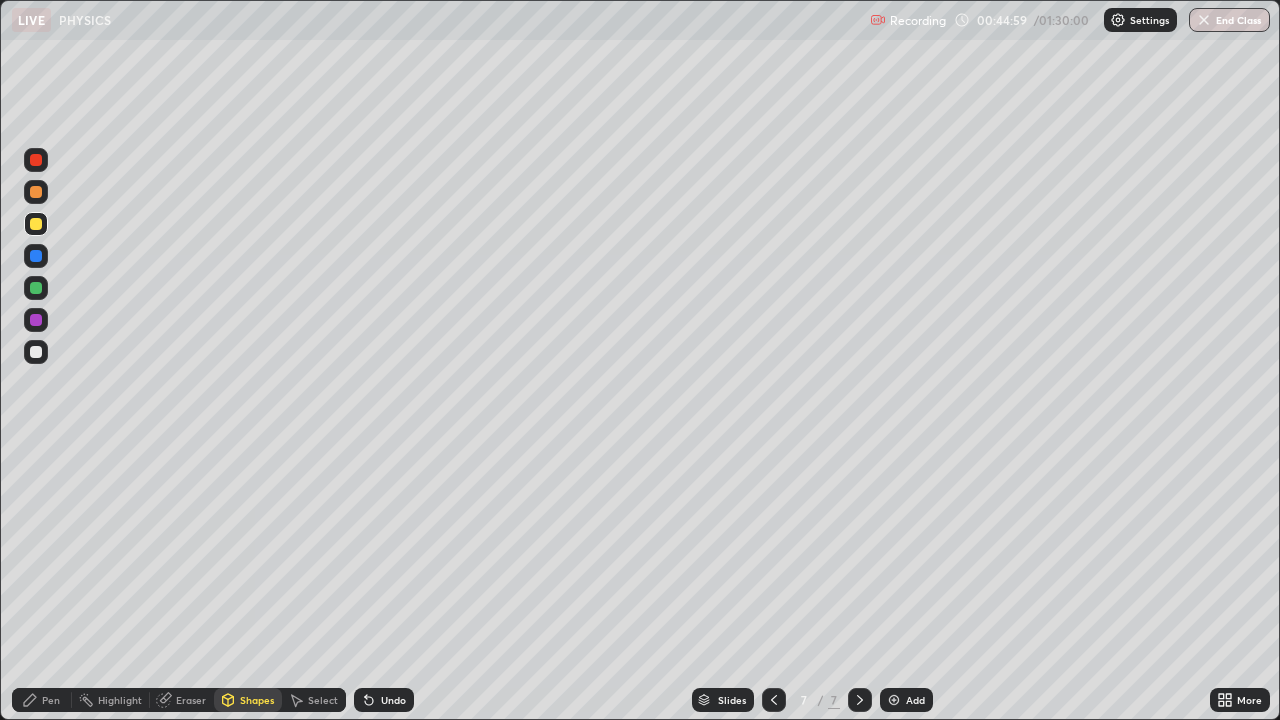 click on "Pen" at bounding box center [51, 700] 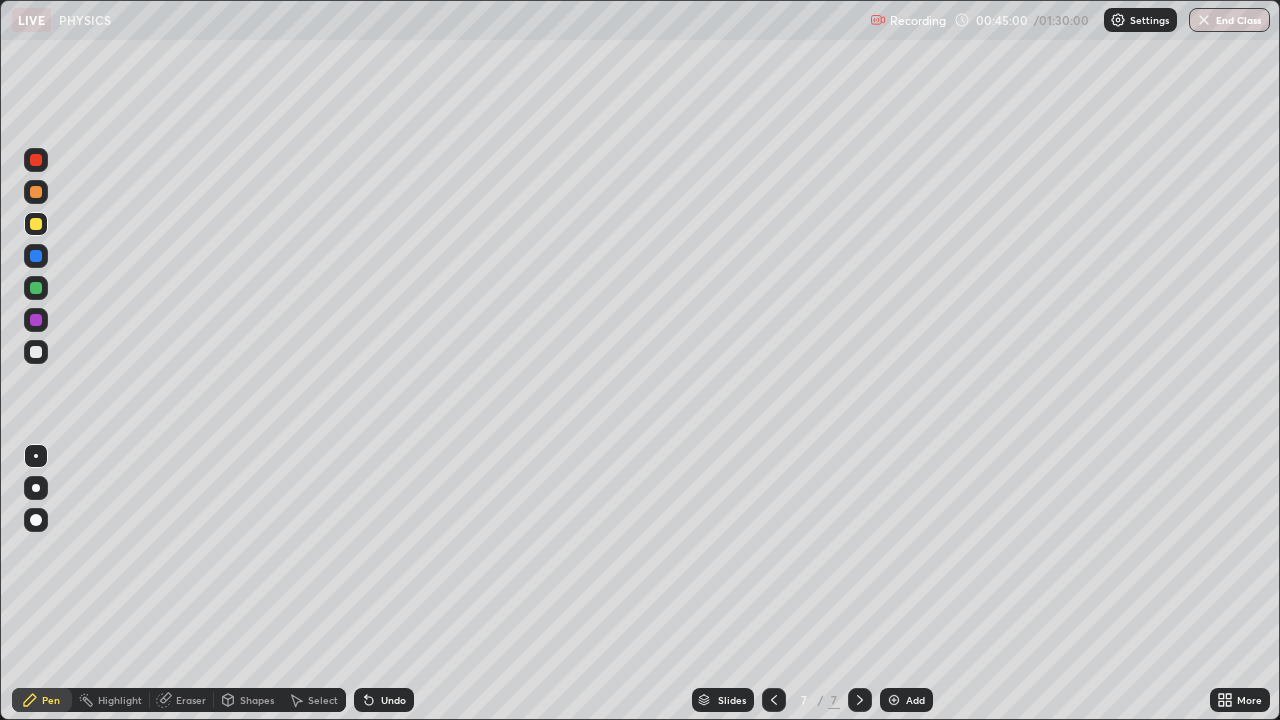 click at bounding box center [36, 352] 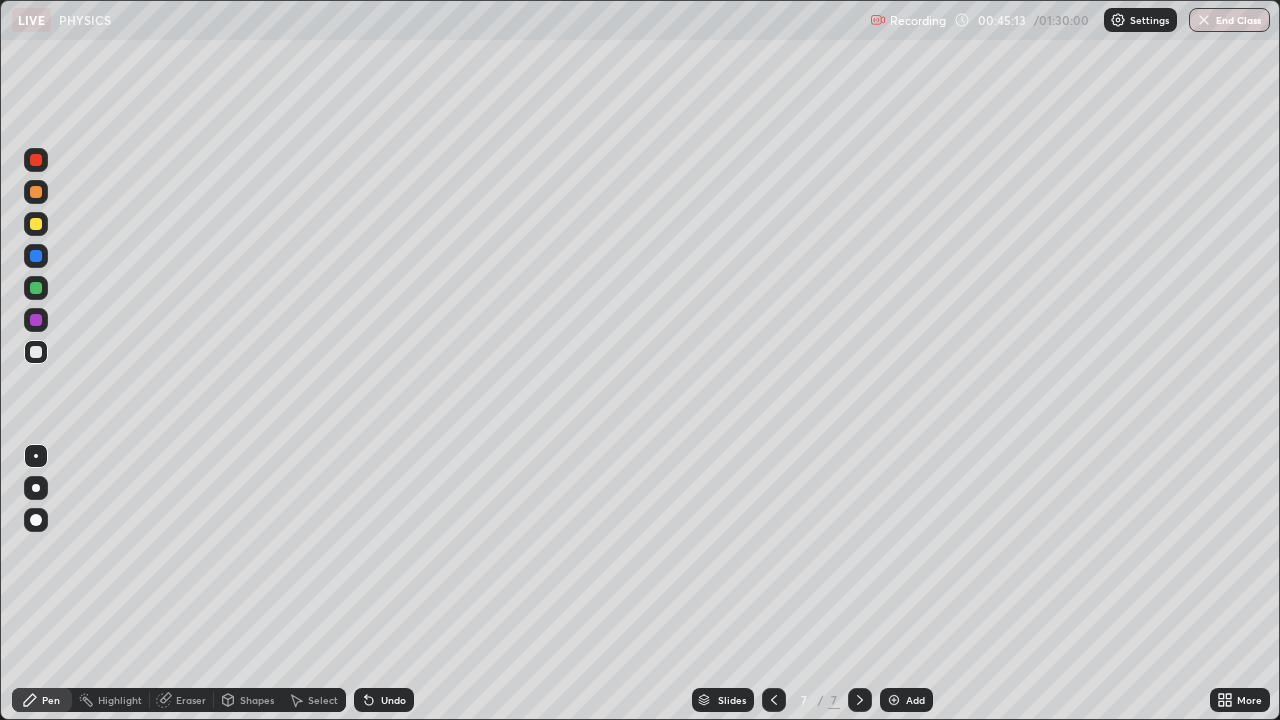 click on "Shapes" at bounding box center (257, 700) 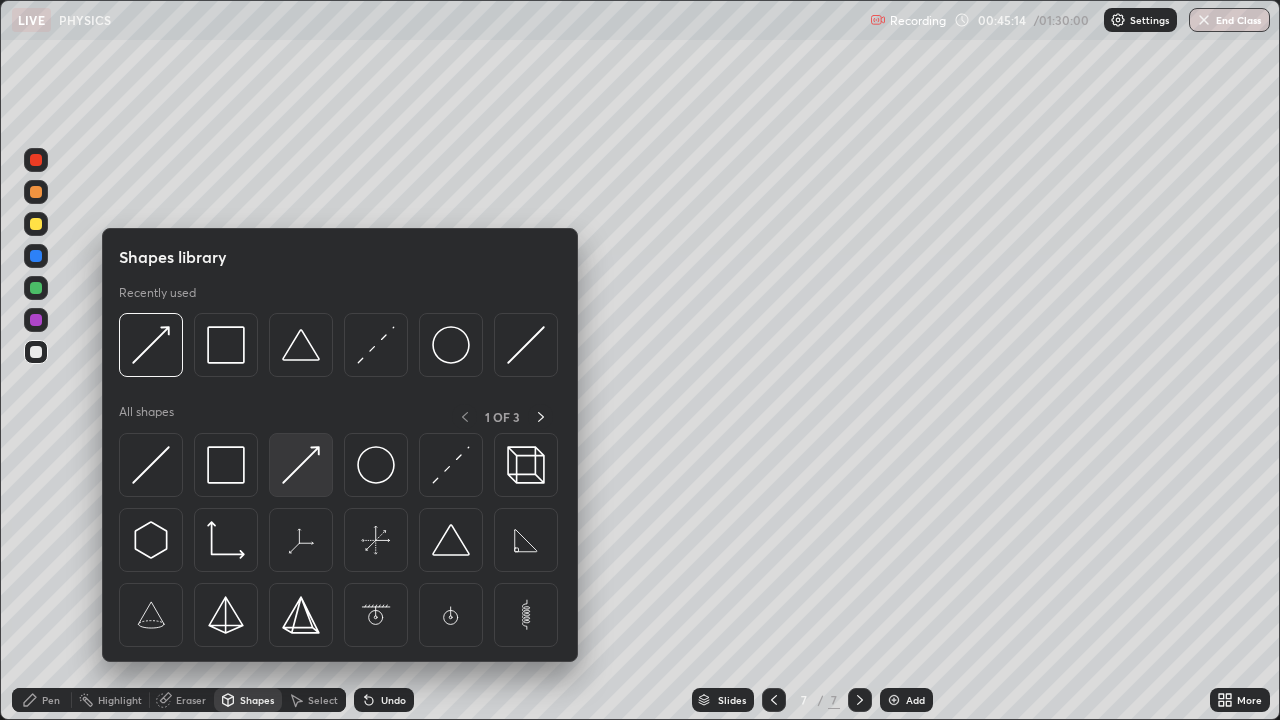 click at bounding box center [301, 465] 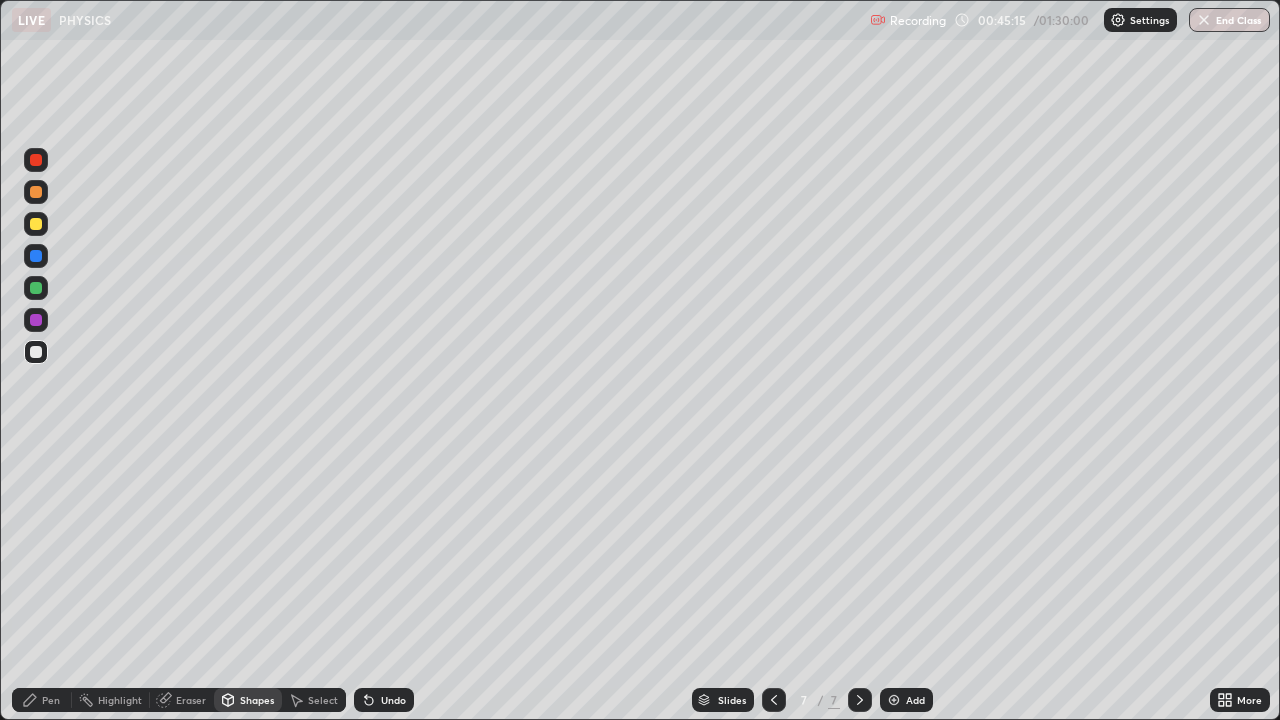 click at bounding box center (36, 288) 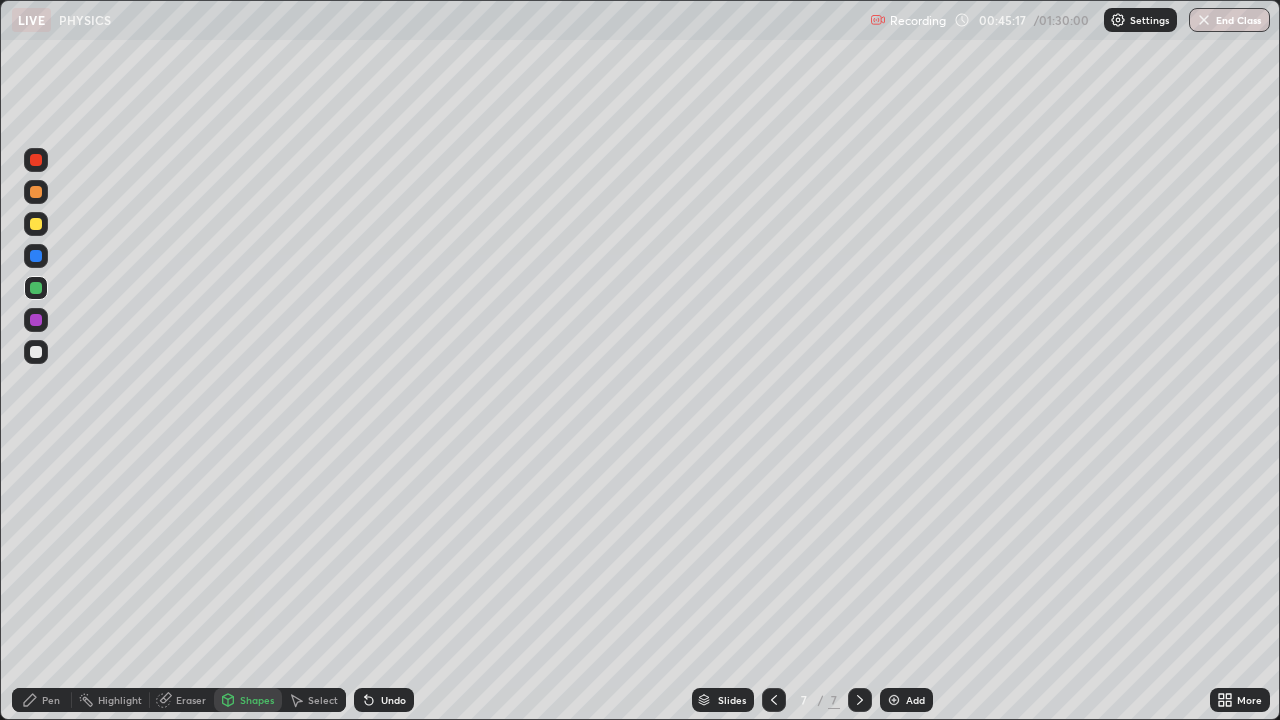 click on "Select" at bounding box center (323, 700) 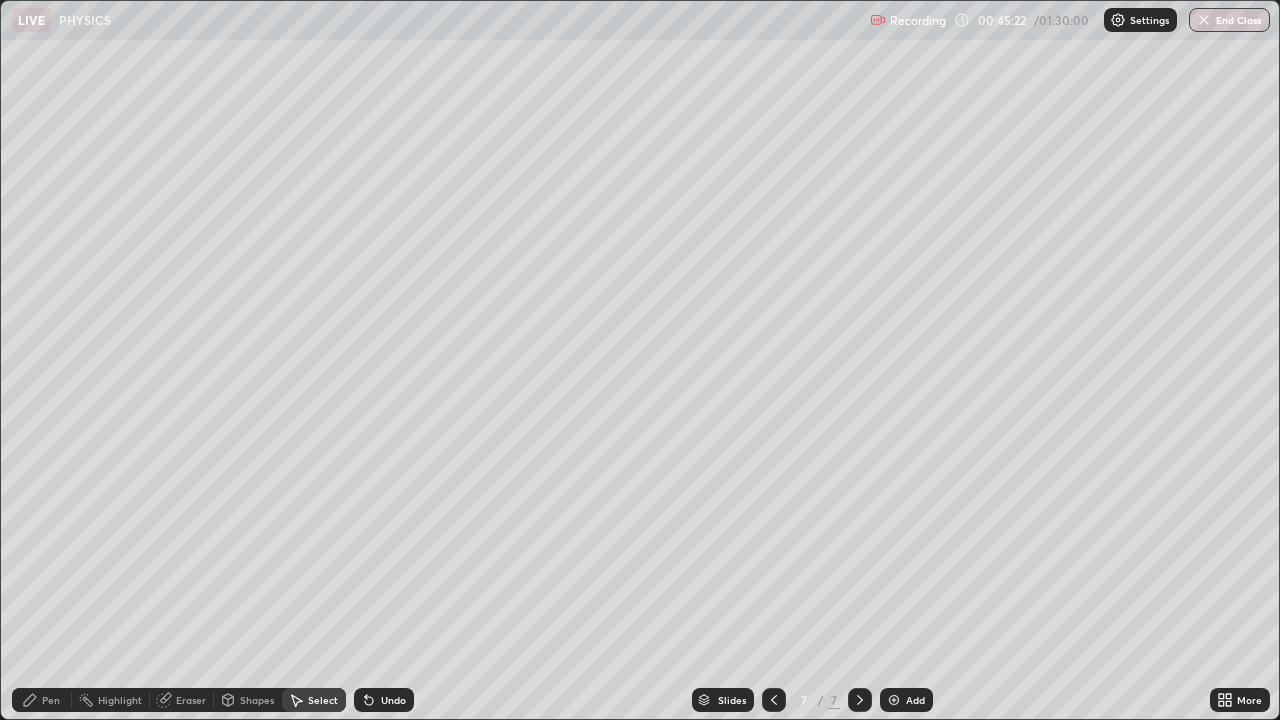 click on "Undo" at bounding box center [393, 700] 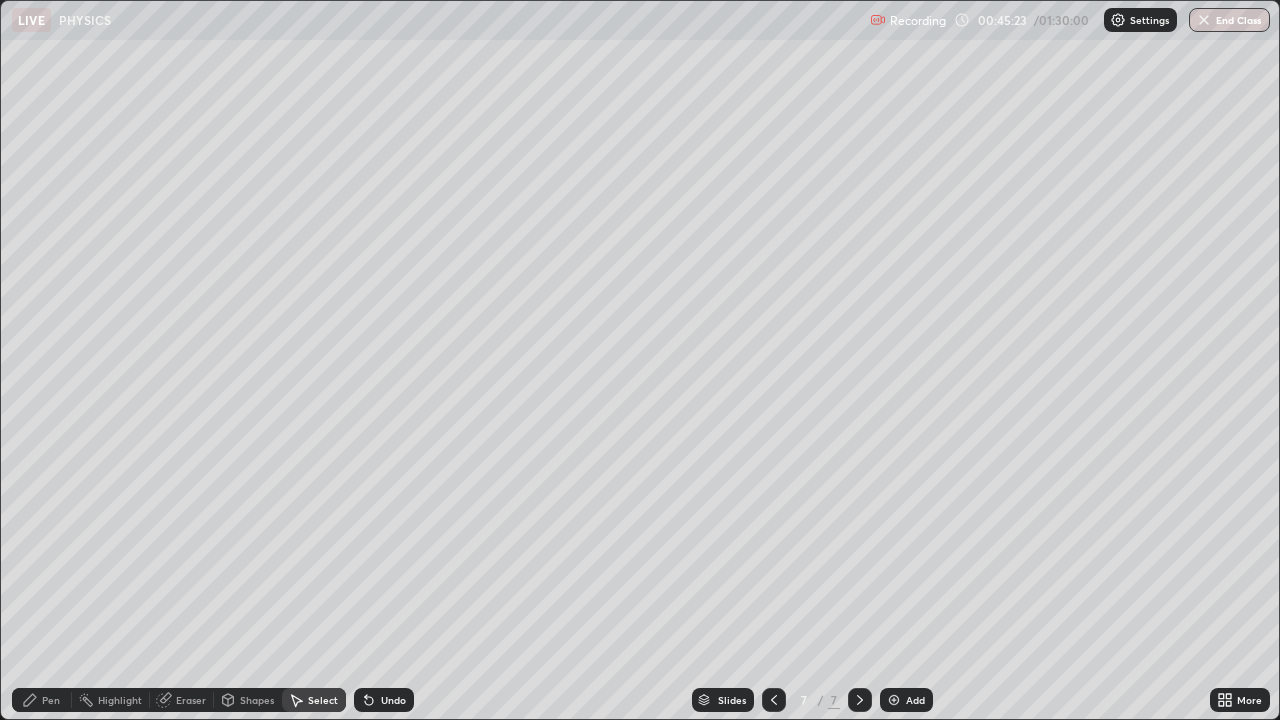 click on "Undo" at bounding box center [384, 700] 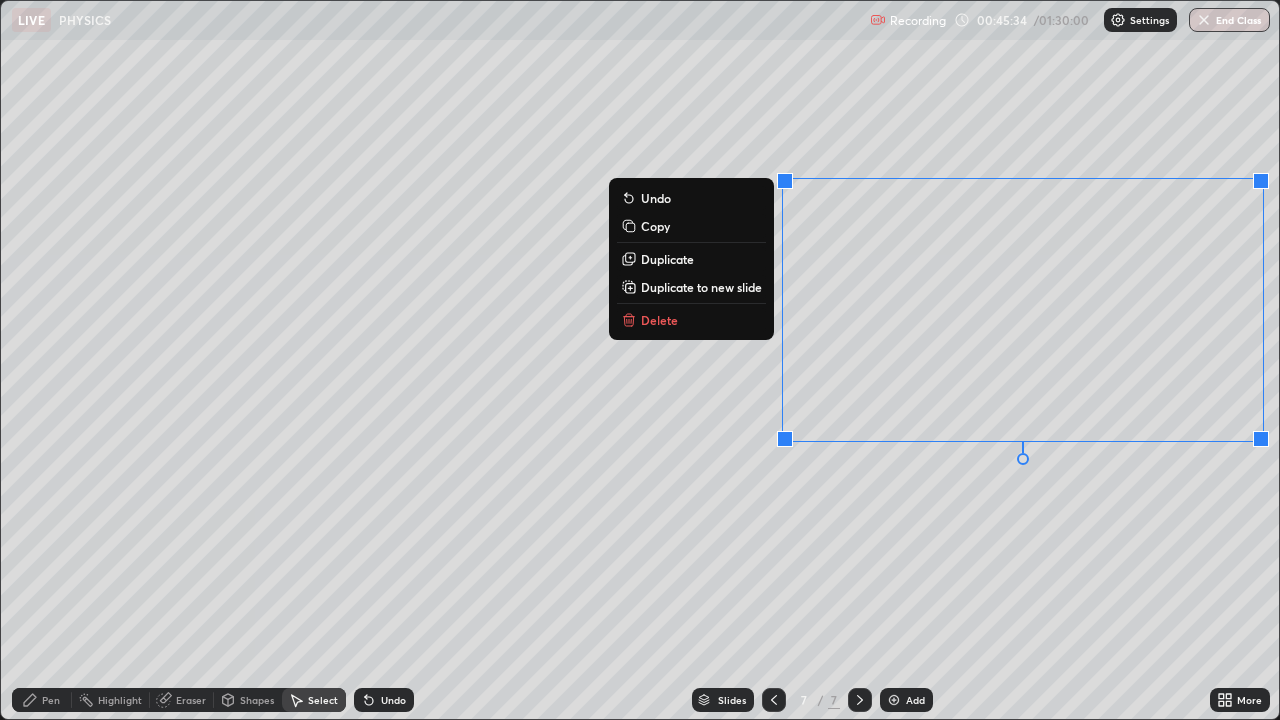 click on "0 ° Undo Copy Duplicate Duplicate to new slide Delete" at bounding box center (640, 360) 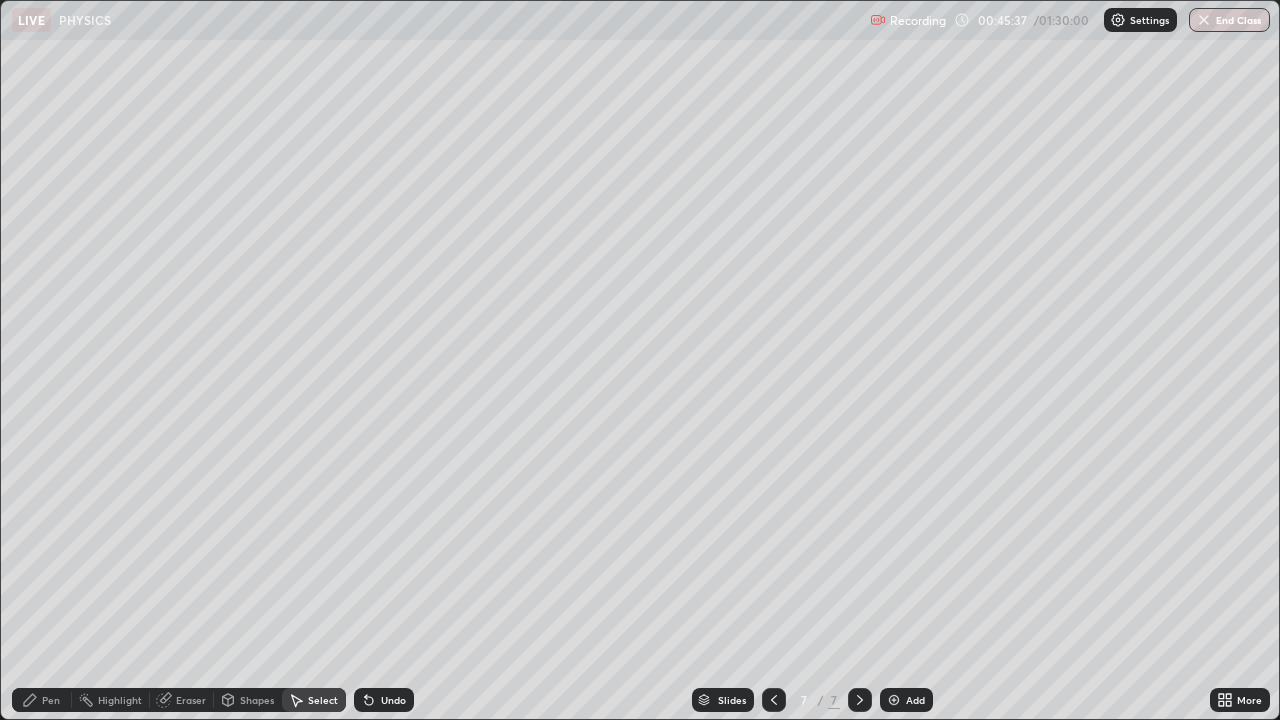 click on "Pen" at bounding box center [42, 700] 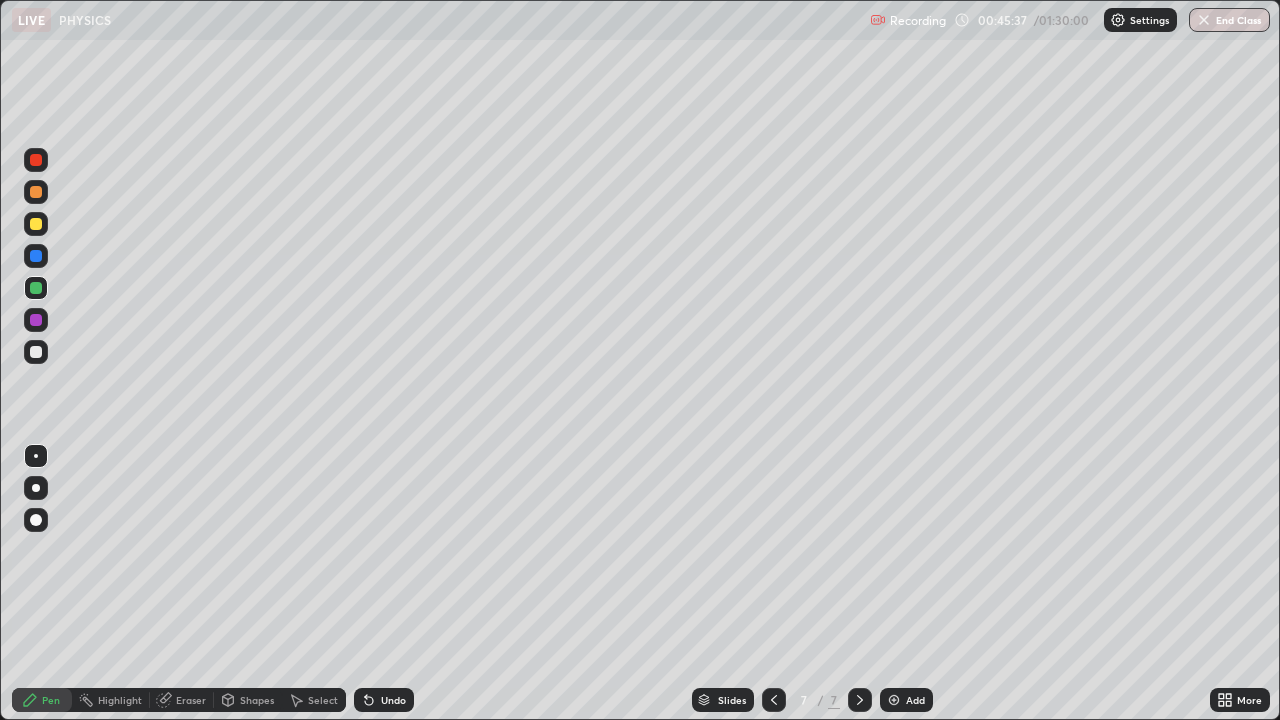 click at bounding box center (36, 352) 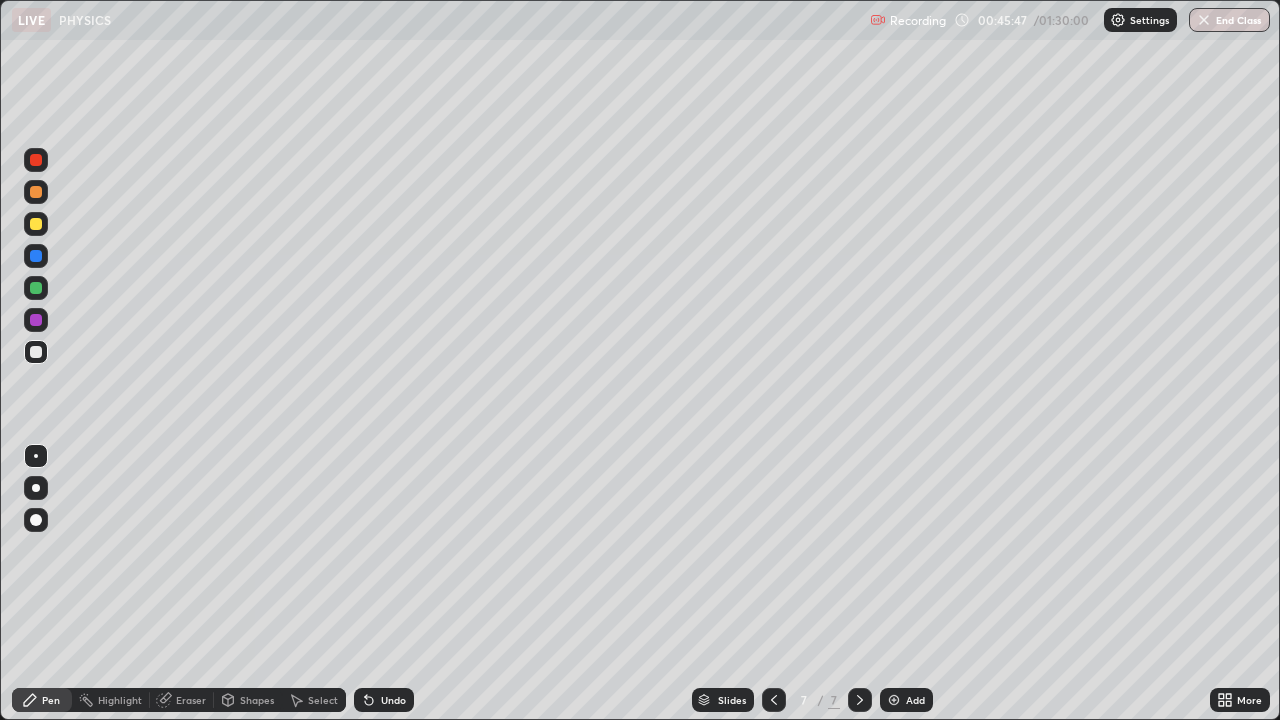 click on "Shapes" at bounding box center [257, 700] 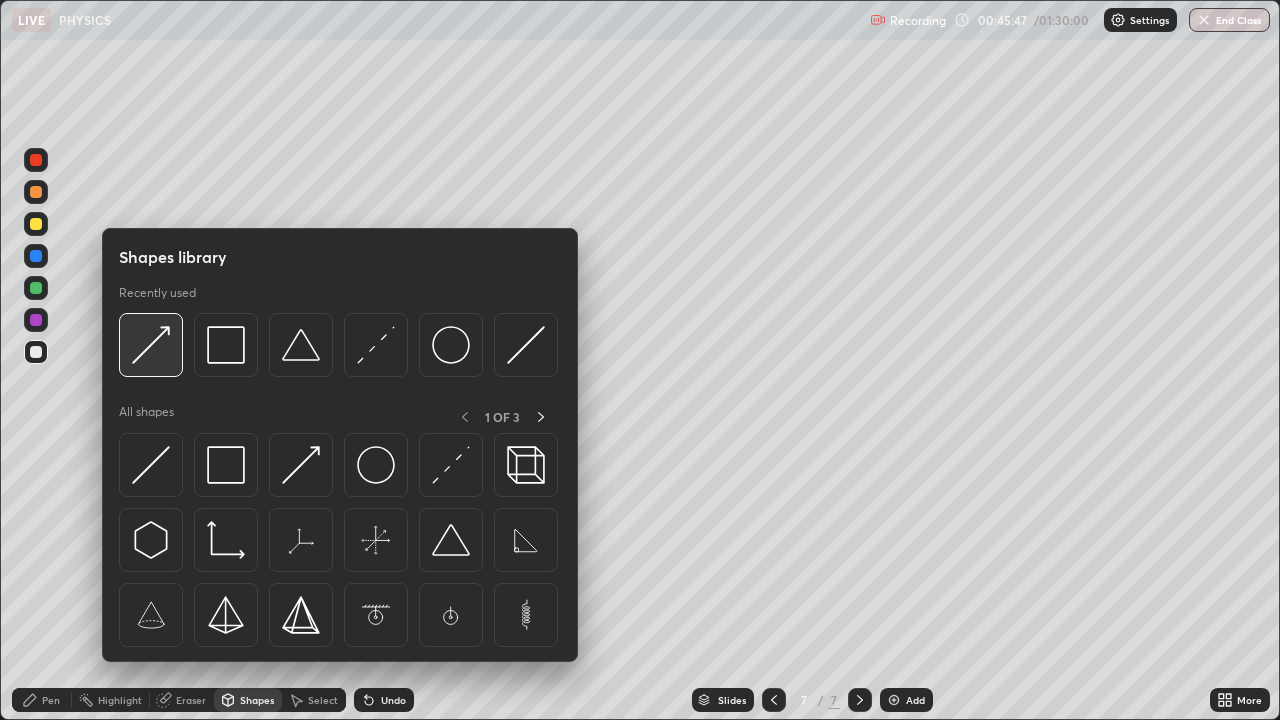 click at bounding box center [151, 345] 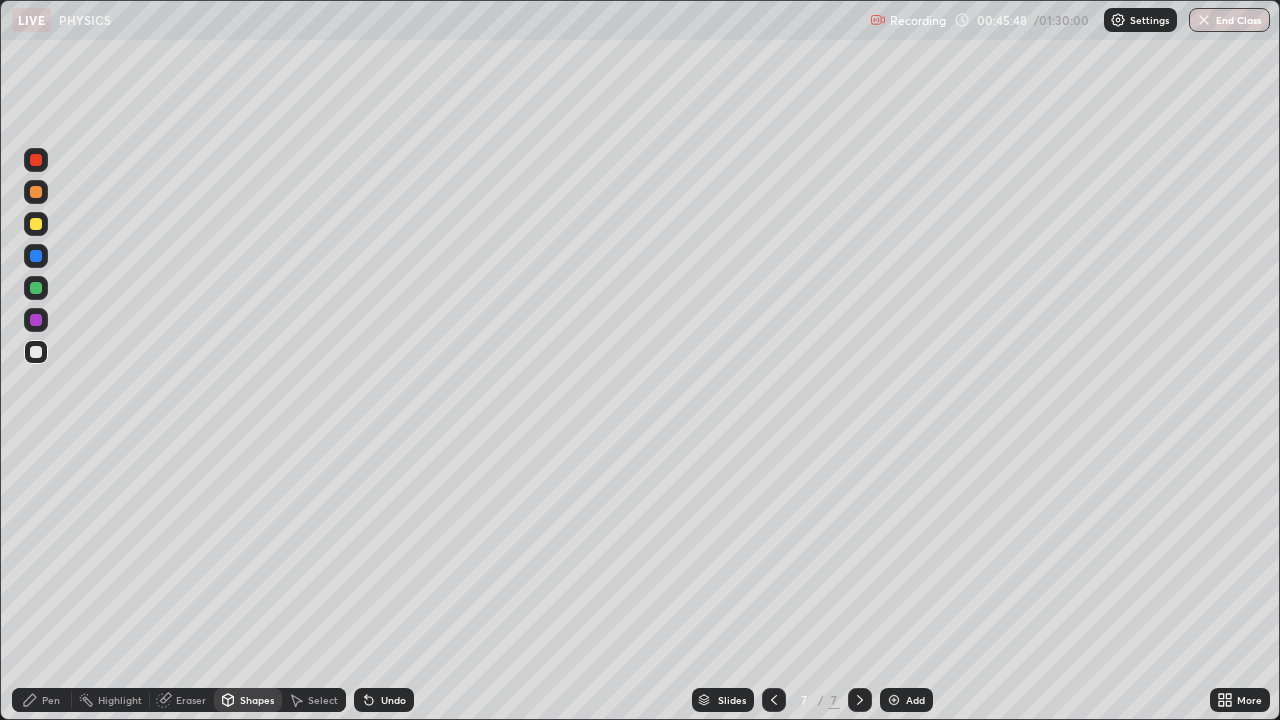 click at bounding box center (36, 288) 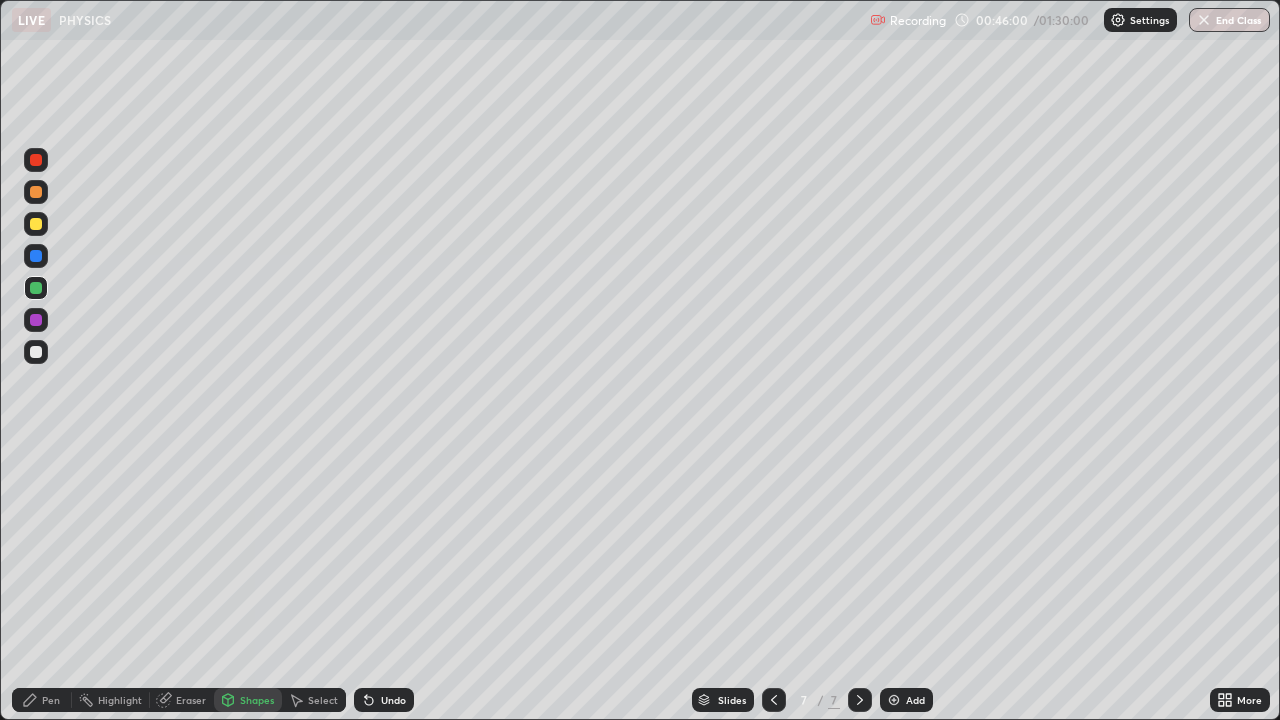 click on "Pen" at bounding box center (42, 700) 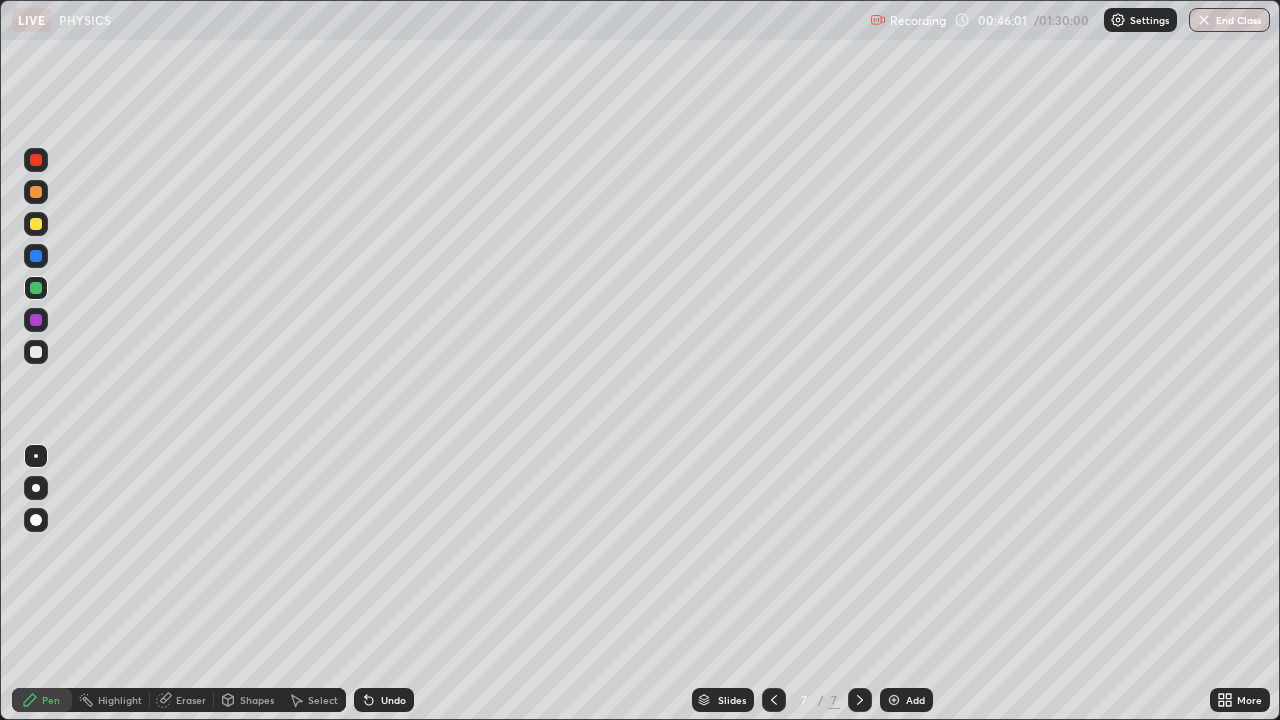 click at bounding box center (36, 320) 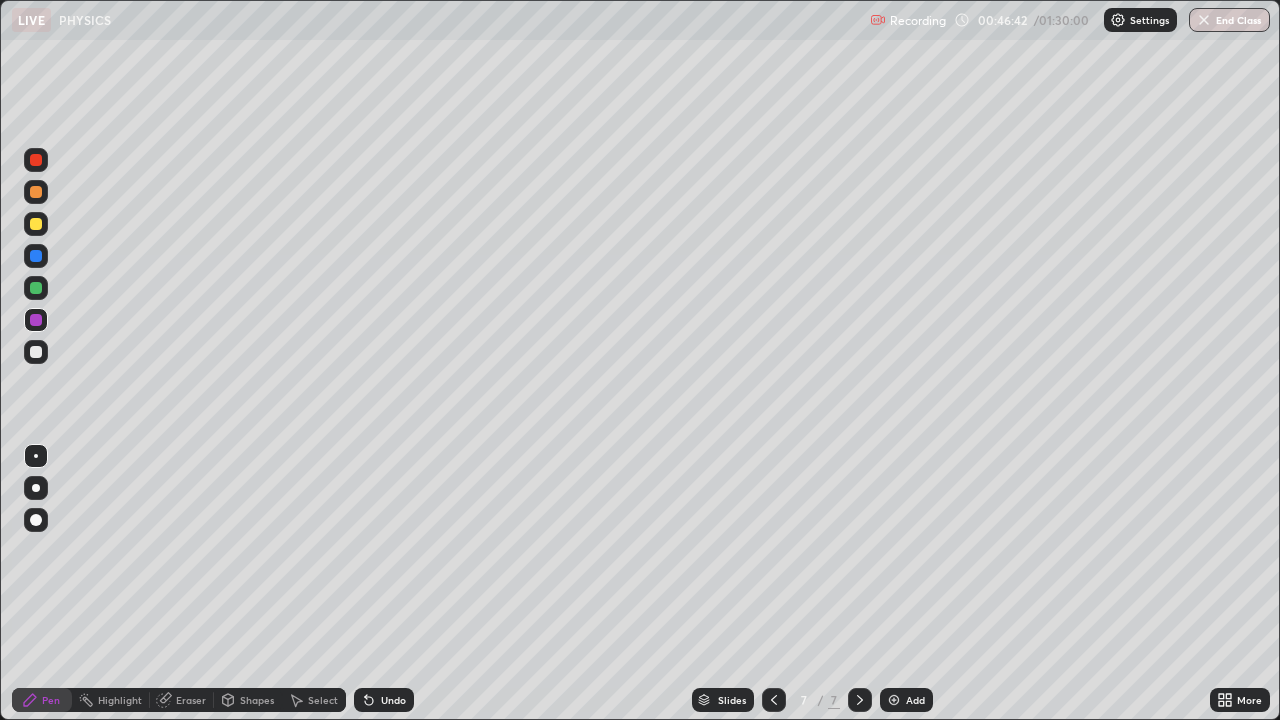 click on "Select" at bounding box center [323, 700] 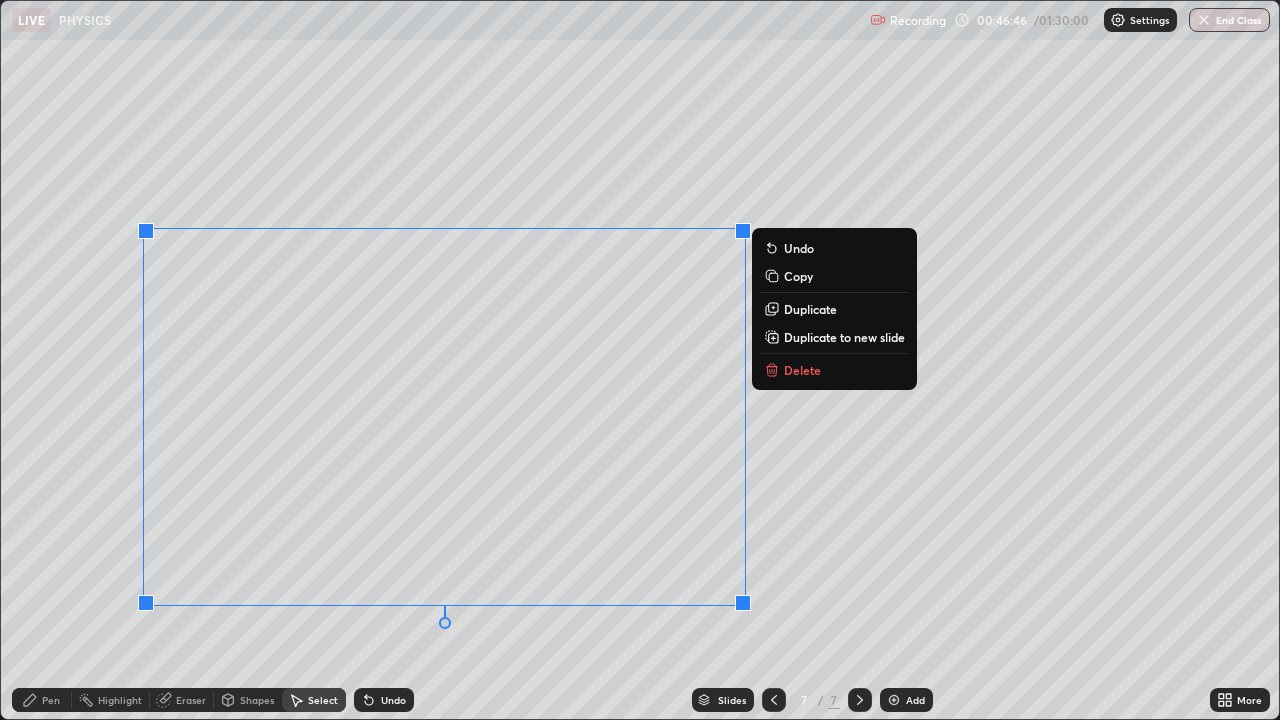 click on "Delete" at bounding box center [802, 370] 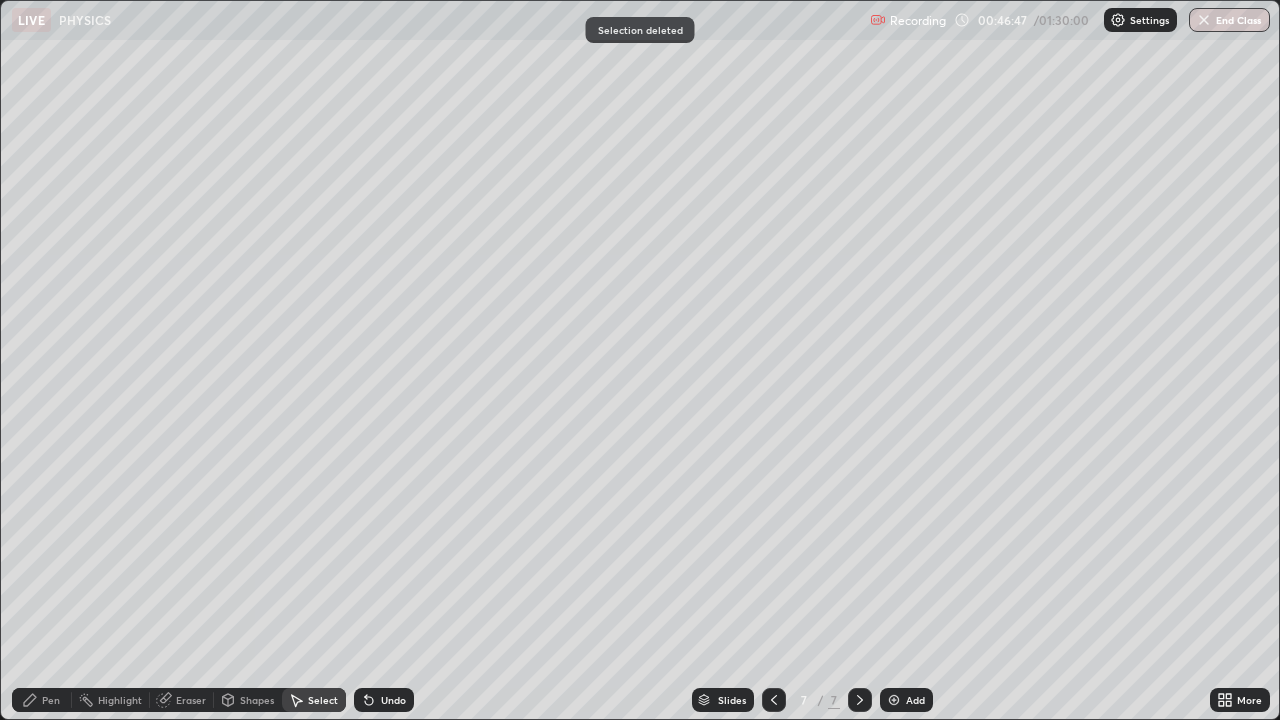 click on "Pen" at bounding box center (42, 700) 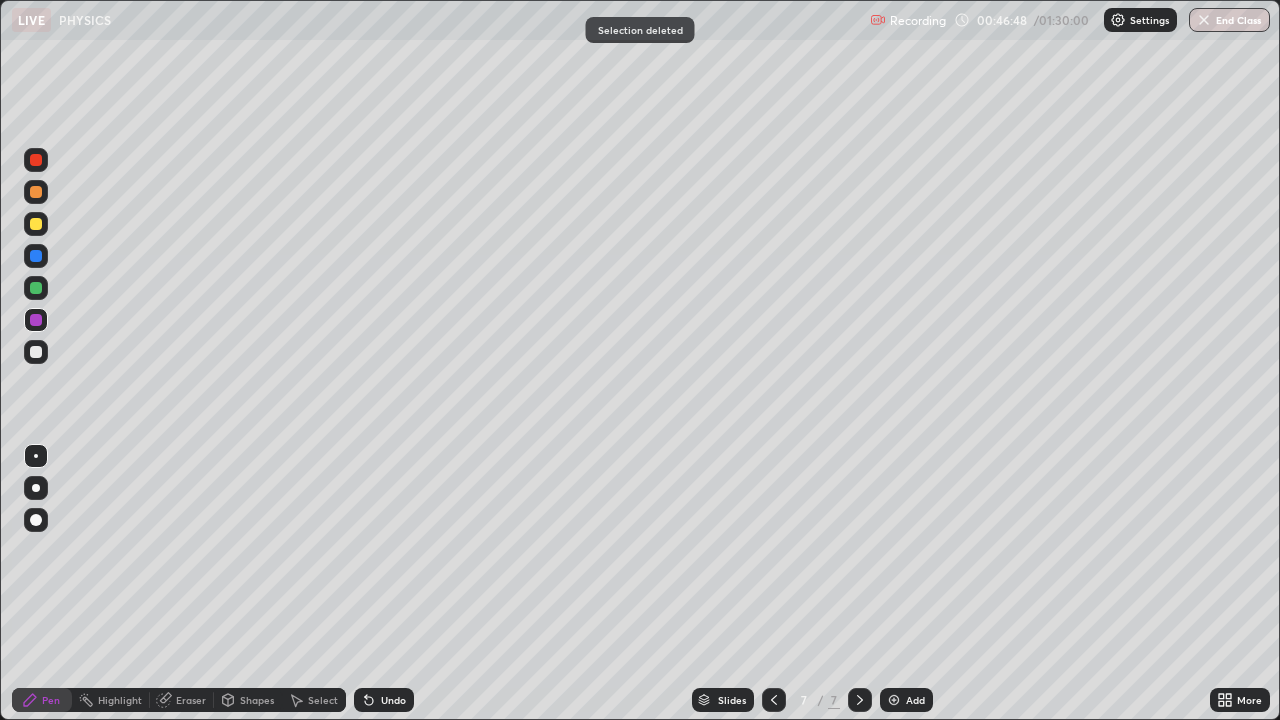 click at bounding box center [36, 352] 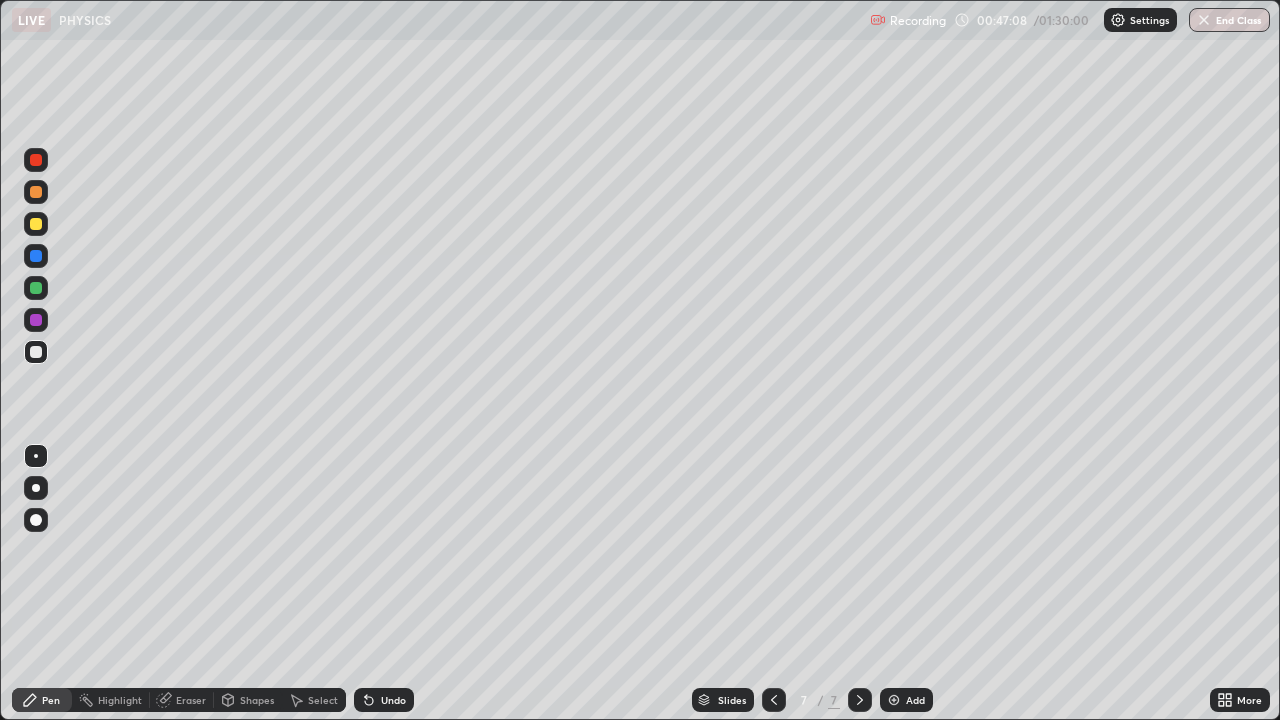 click at bounding box center [36, 320] 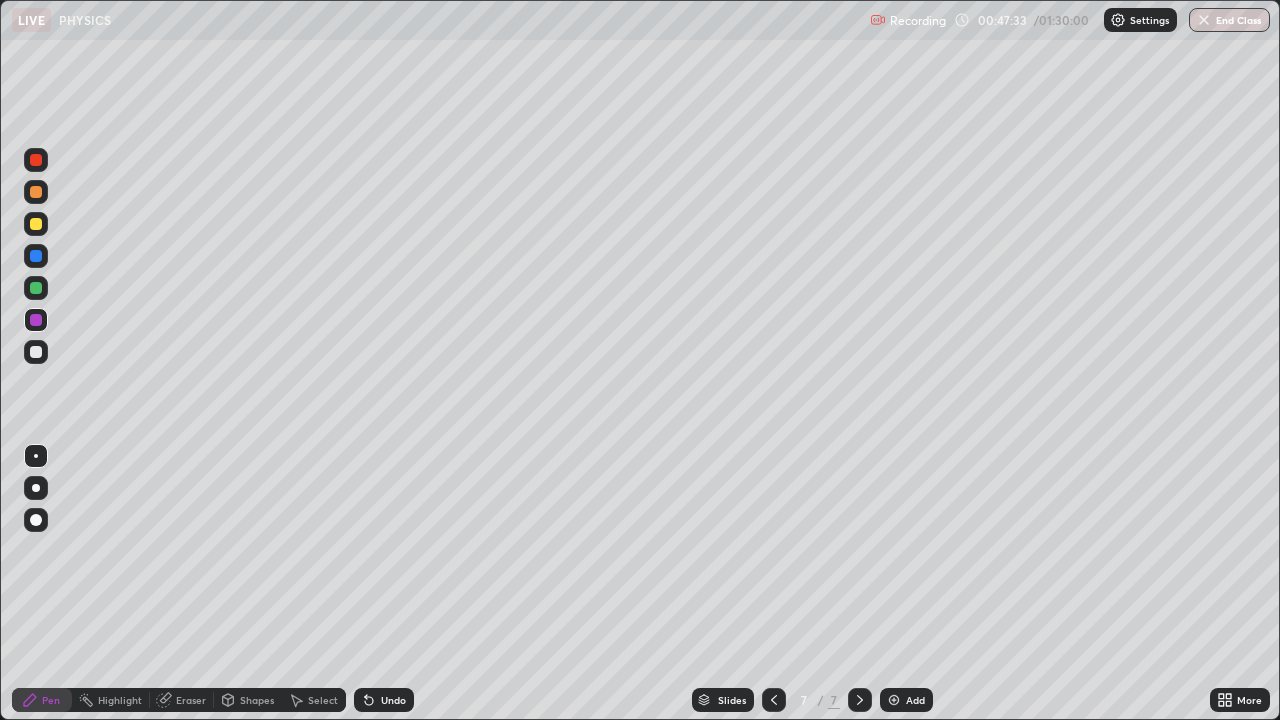 click at bounding box center (36, 352) 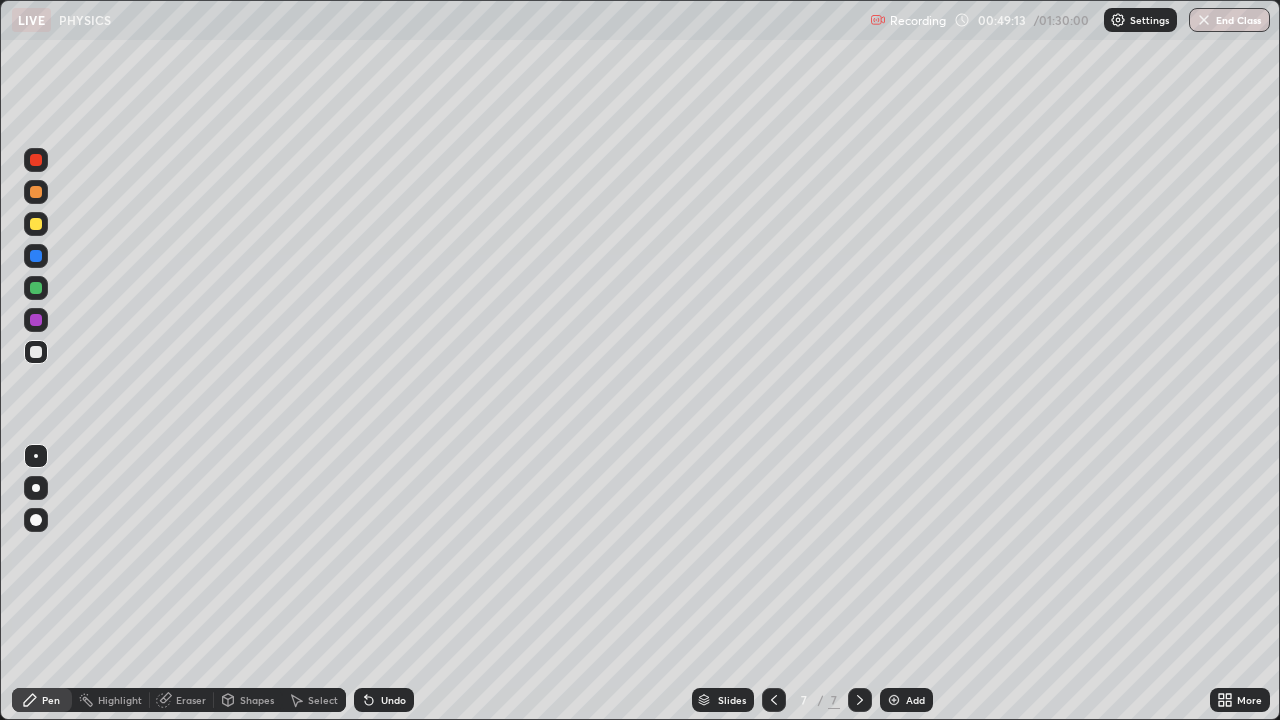click at bounding box center [36, 224] 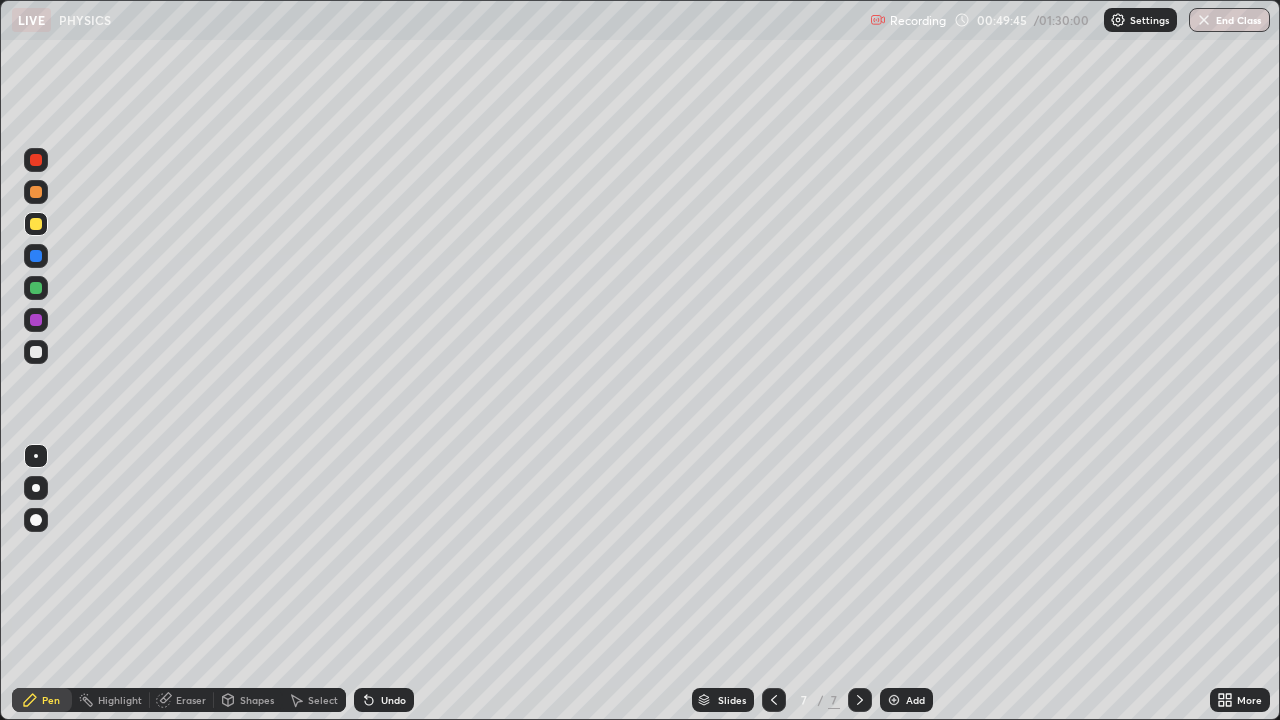 click at bounding box center (36, 352) 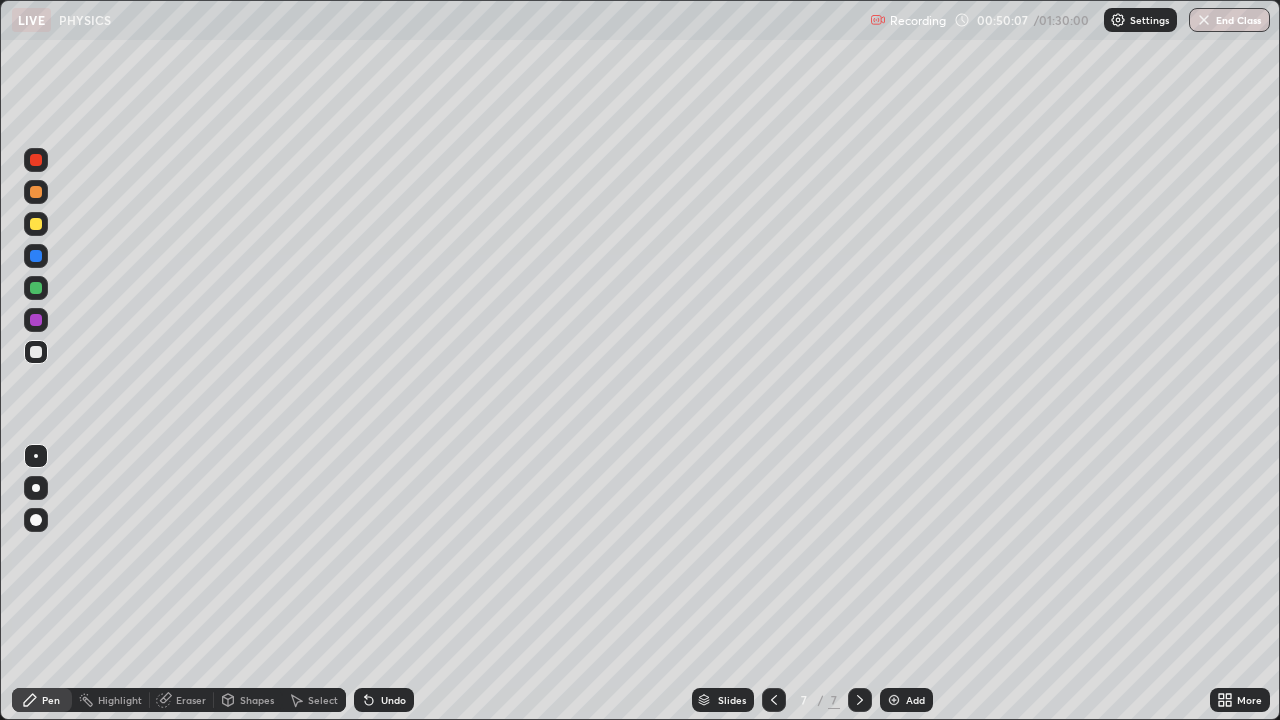 click on "Select" at bounding box center [314, 700] 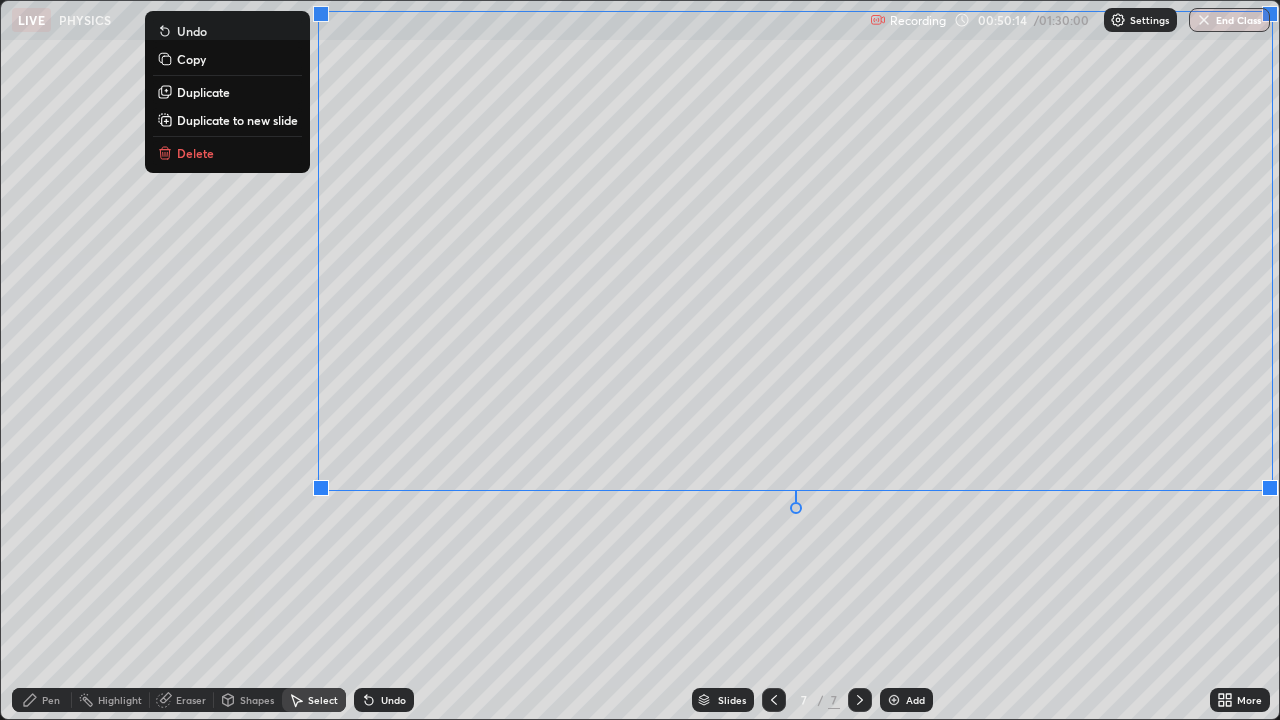 click on "0 ° Undo Copy Duplicate Duplicate to new slide Delete" at bounding box center [640, 360] 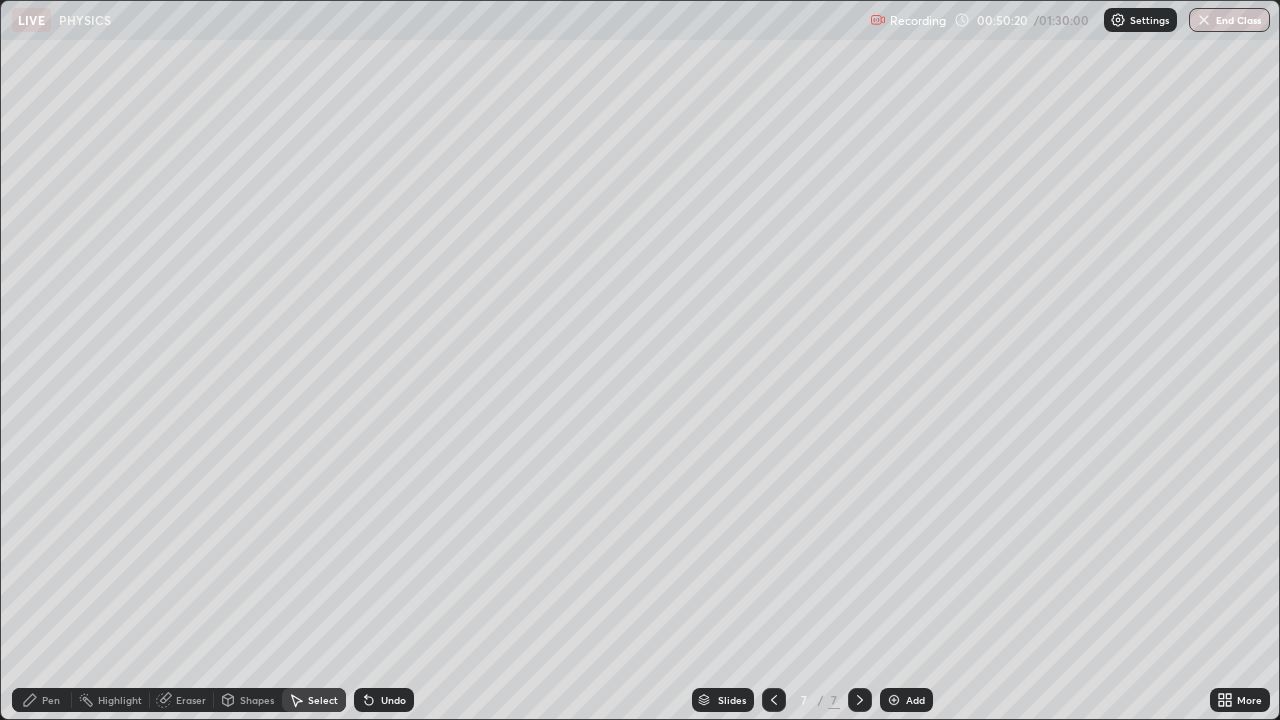 click on "0 ° Undo Copy Duplicate Duplicate to new slide Delete" at bounding box center [640, 360] 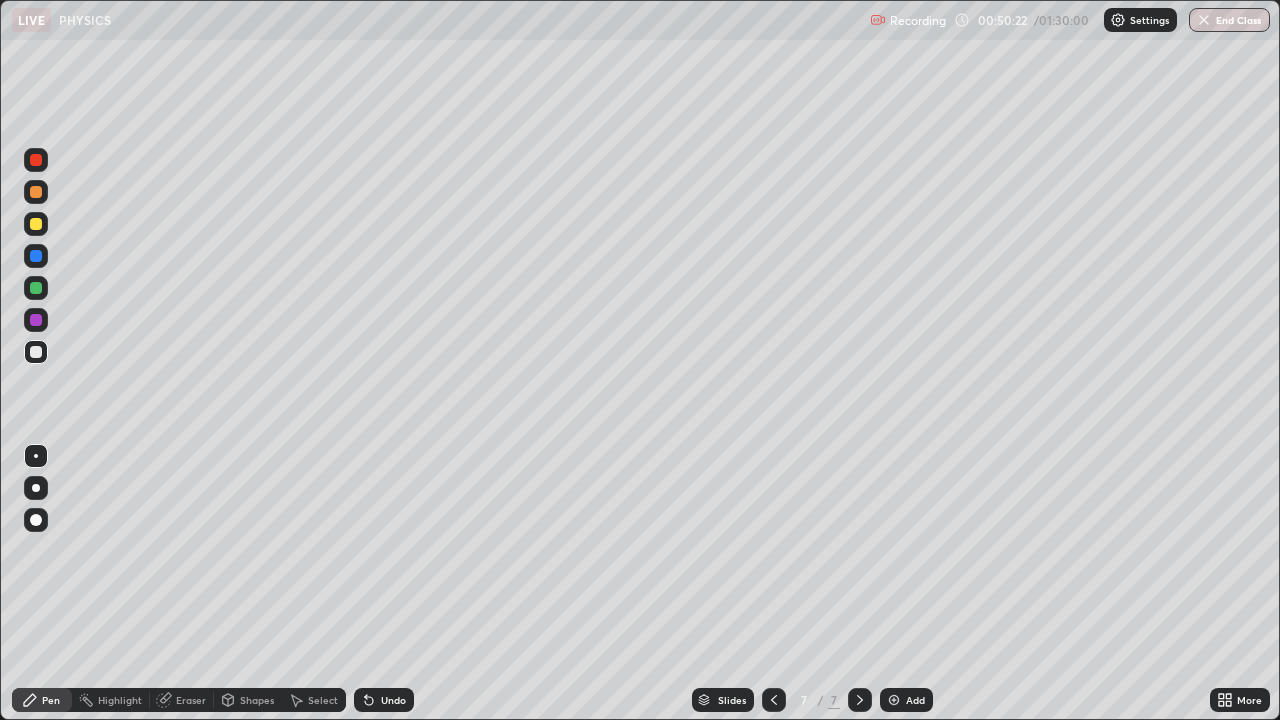 click at bounding box center [36, 288] 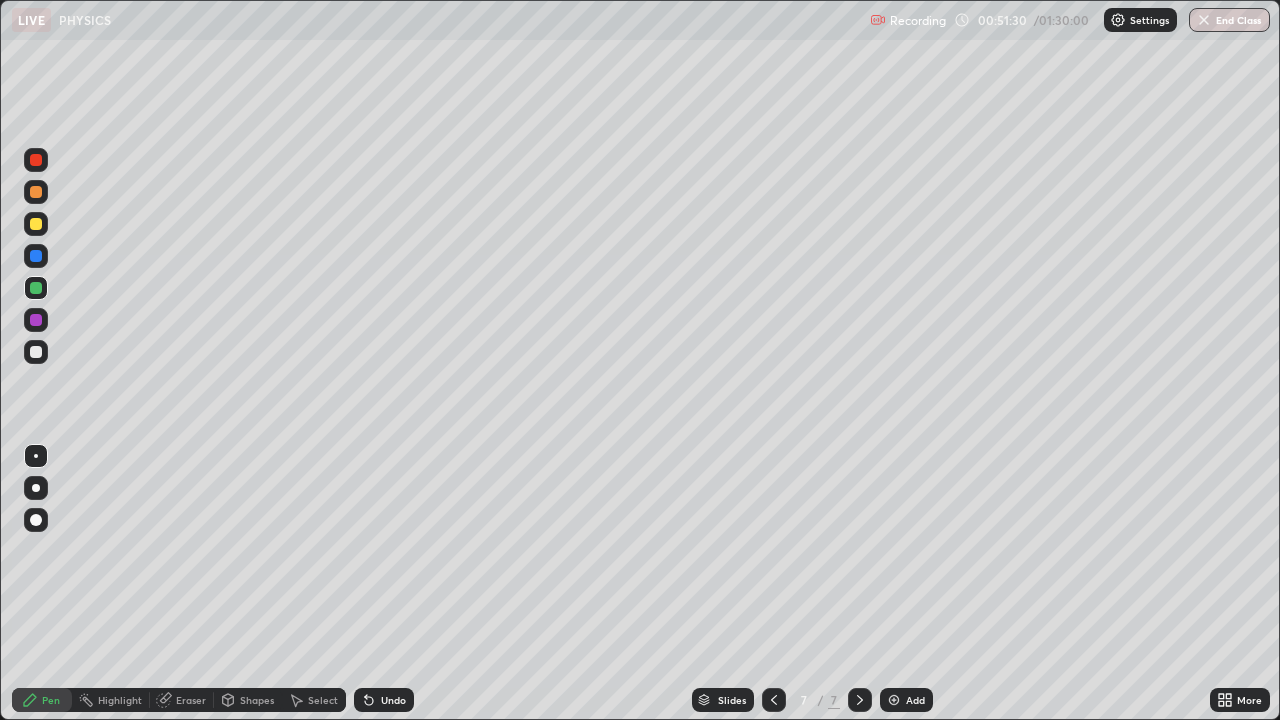 click on "Eraser" at bounding box center (191, 700) 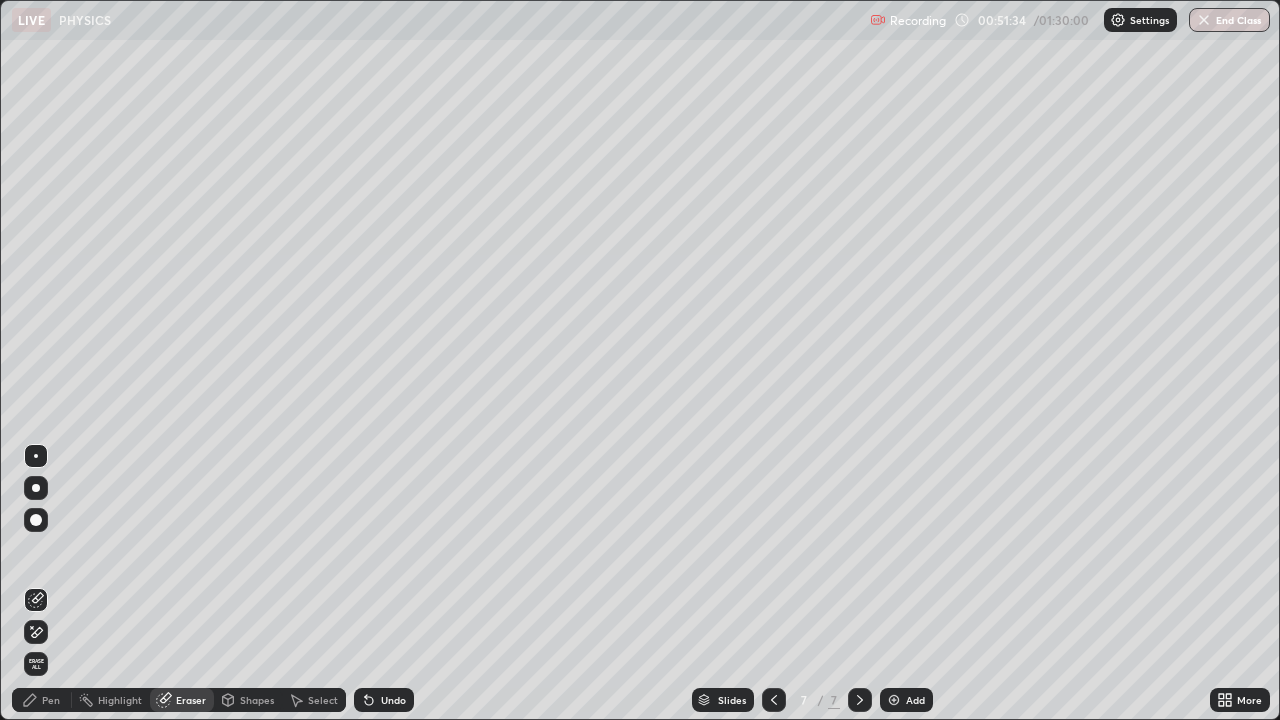 click on "Pen" at bounding box center (42, 700) 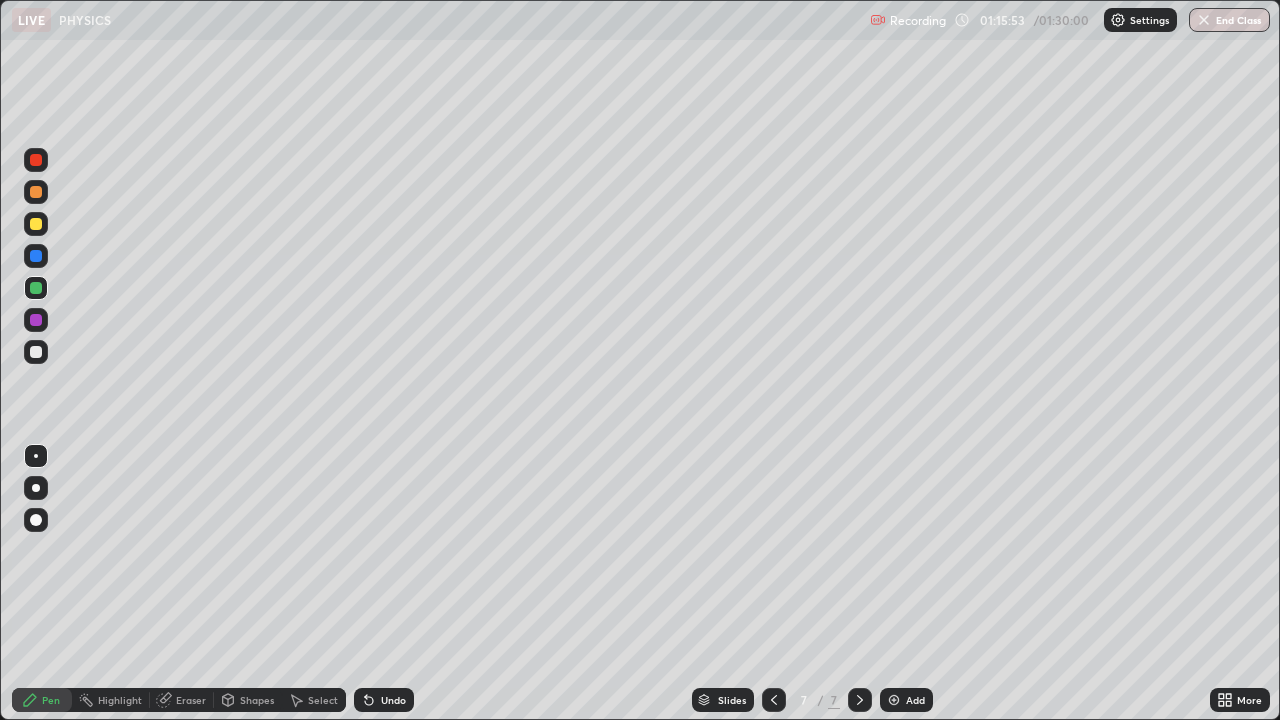 click on "End Class" at bounding box center [1229, 20] 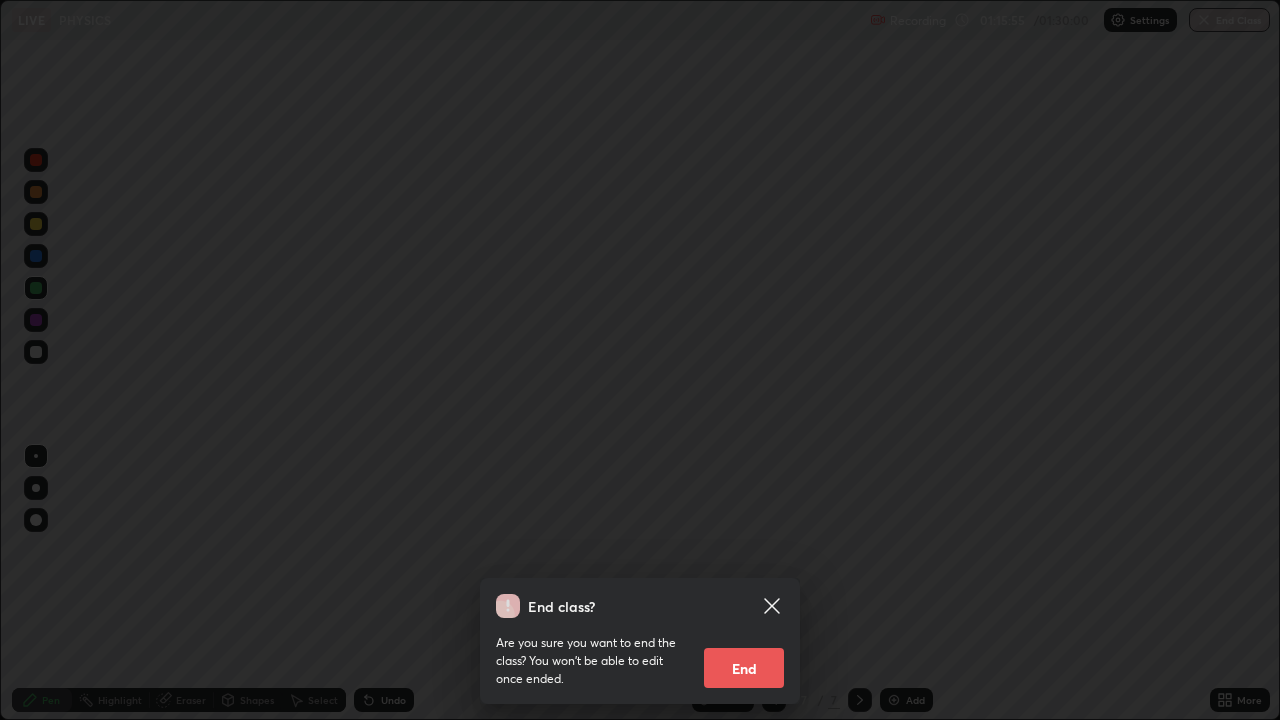 click on "End" at bounding box center [744, 668] 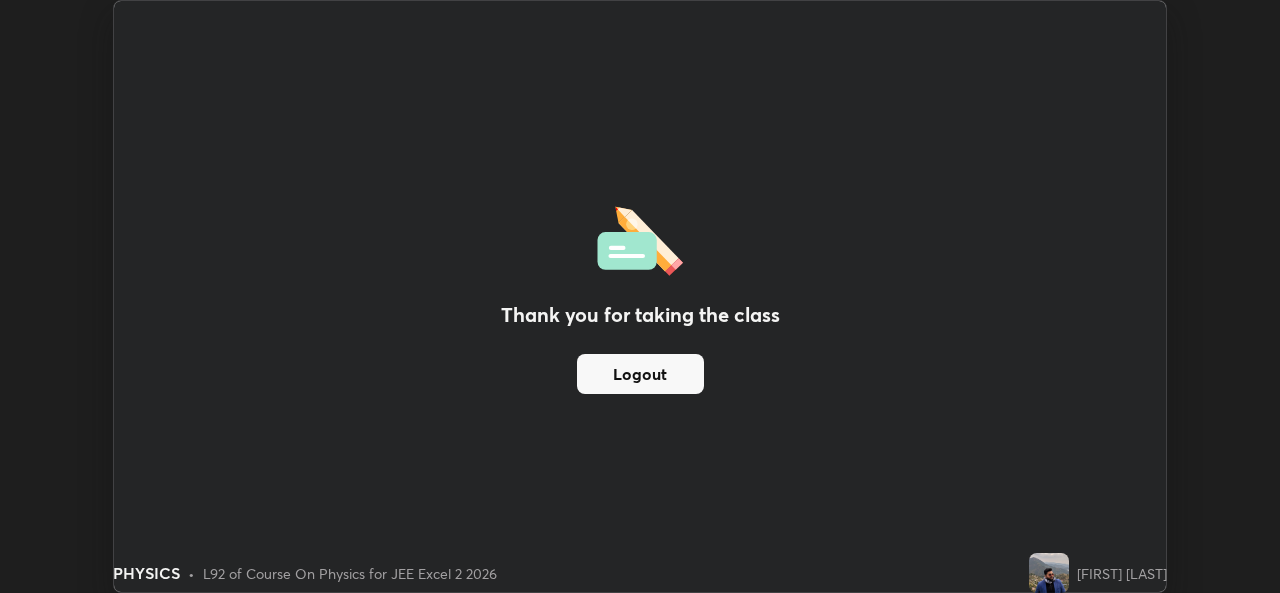 scroll, scrollTop: 593, scrollLeft: 1280, axis: both 